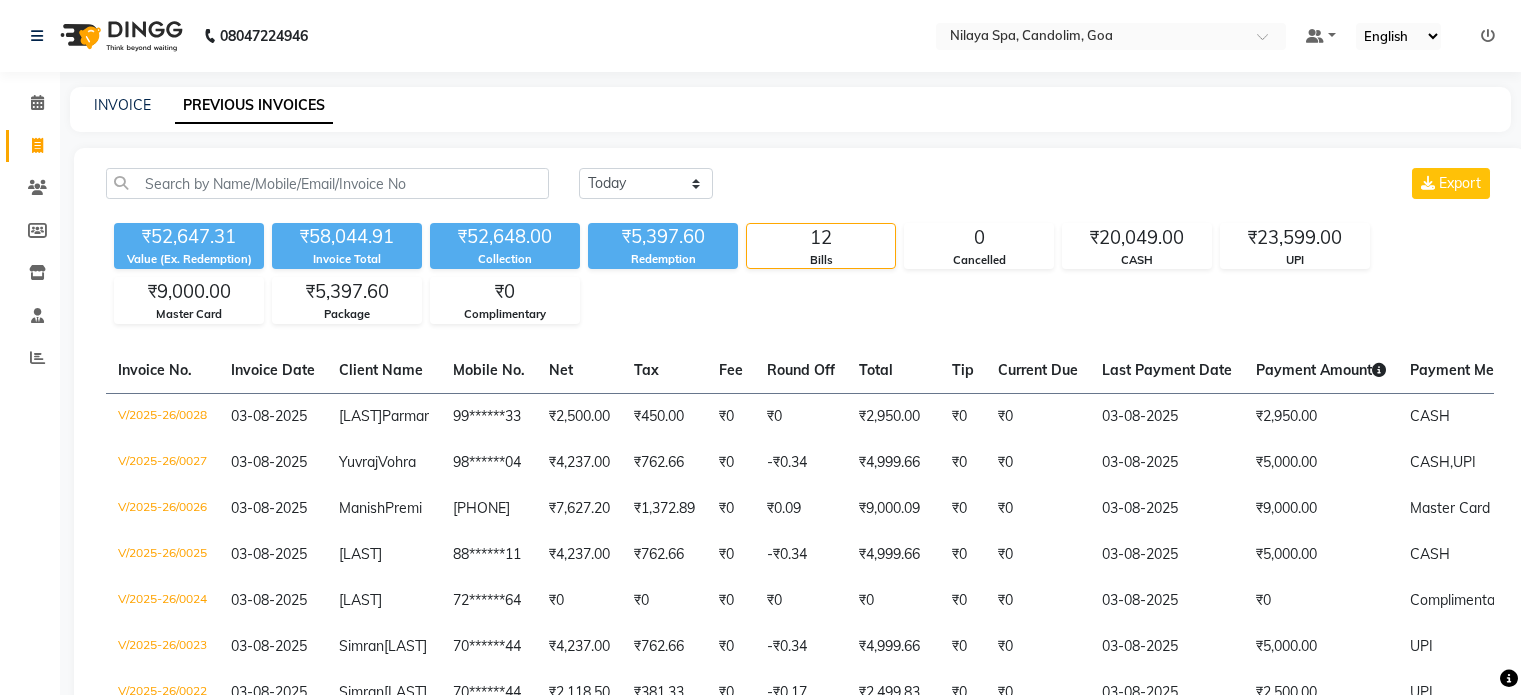 scroll, scrollTop: 0, scrollLeft: 0, axis: both 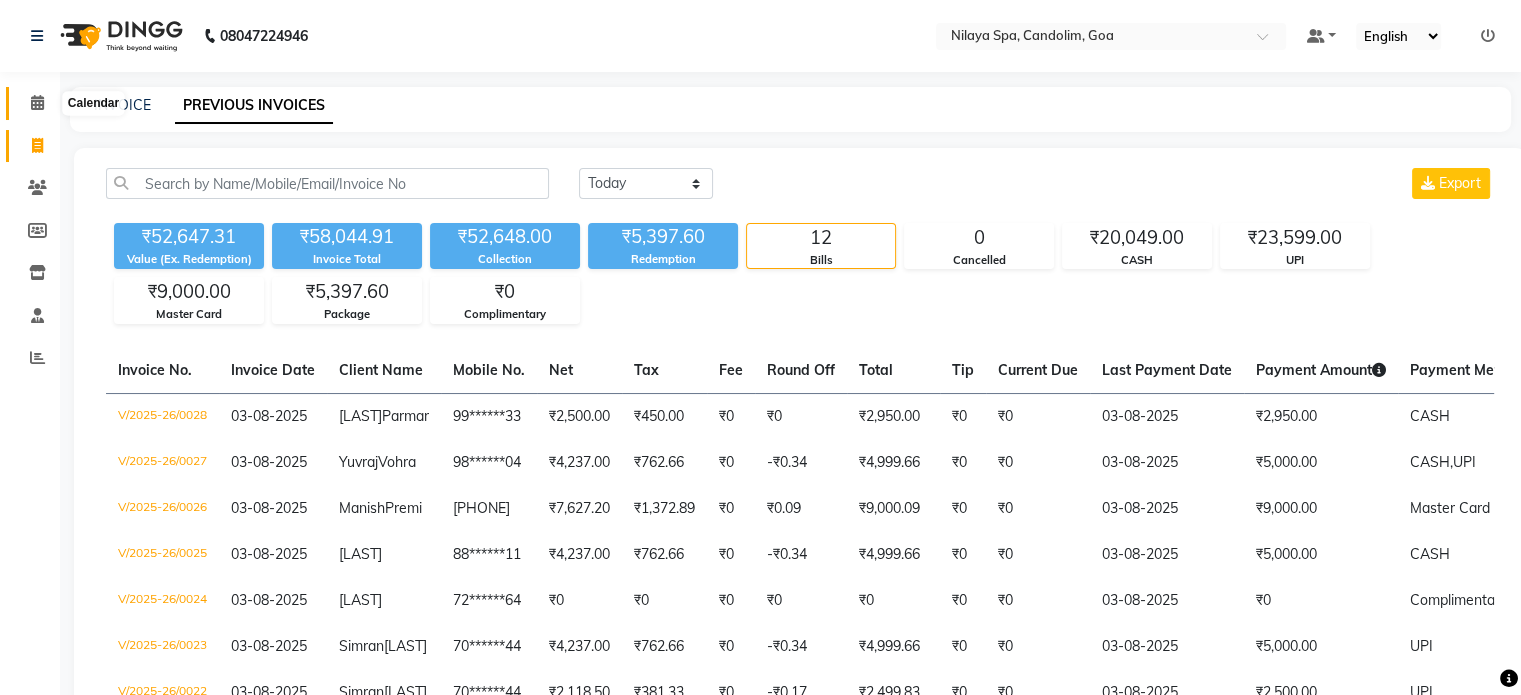 click 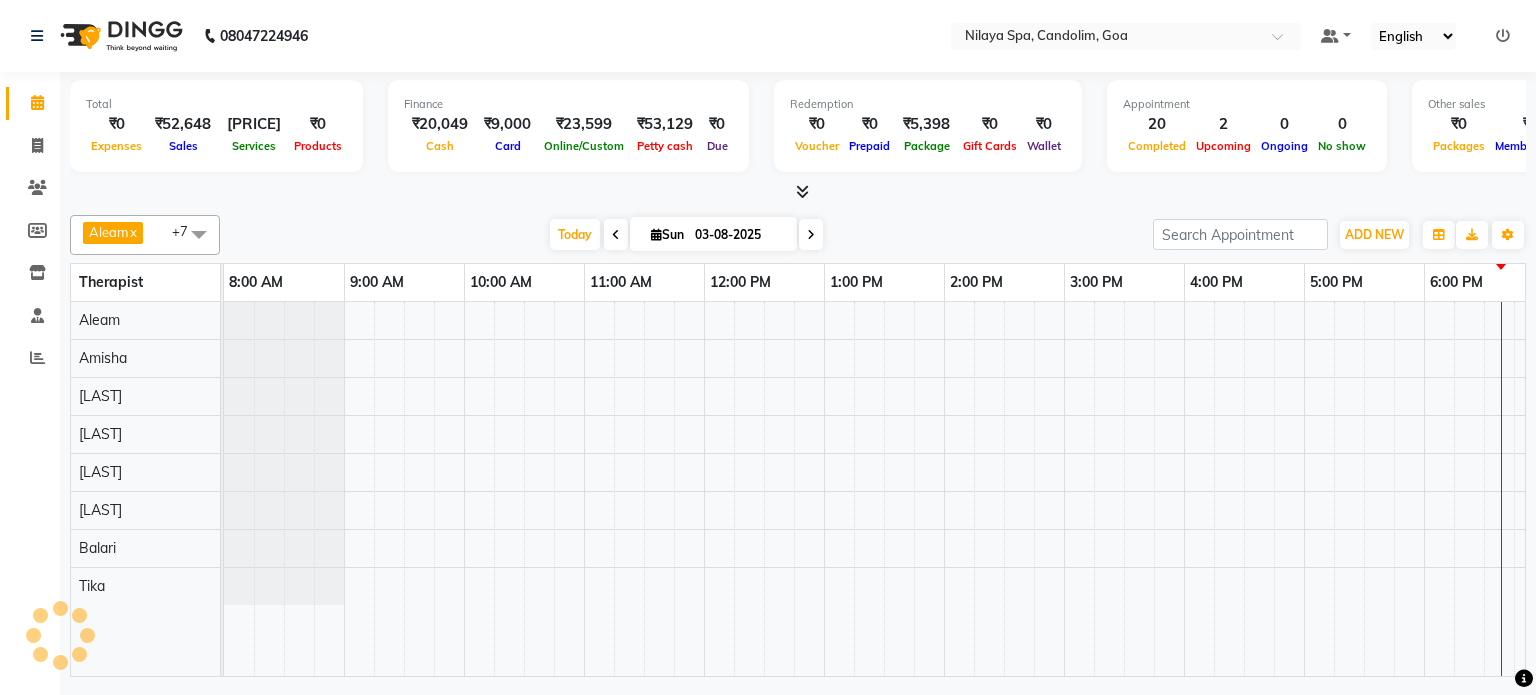 scroll, scrollTop: 0, scrollLeft: 618, axis: horizontal 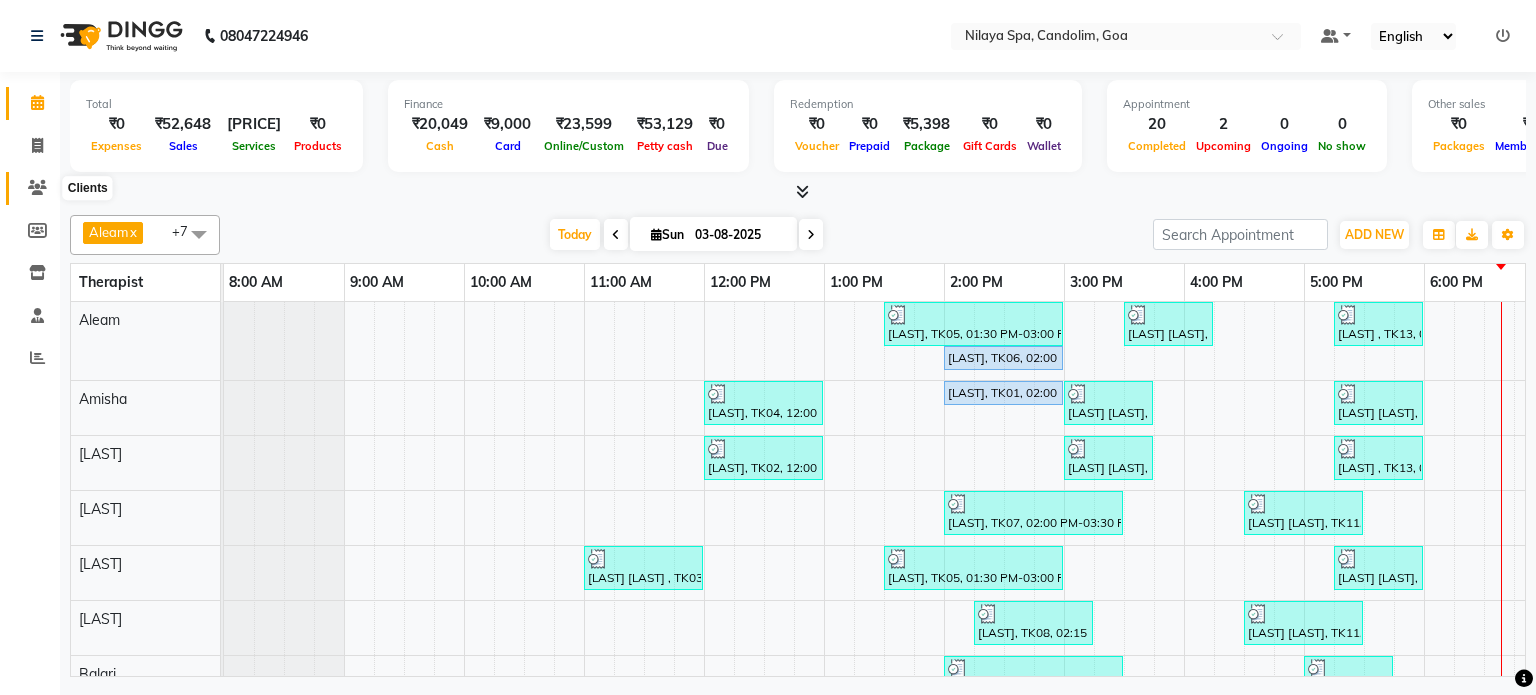 click 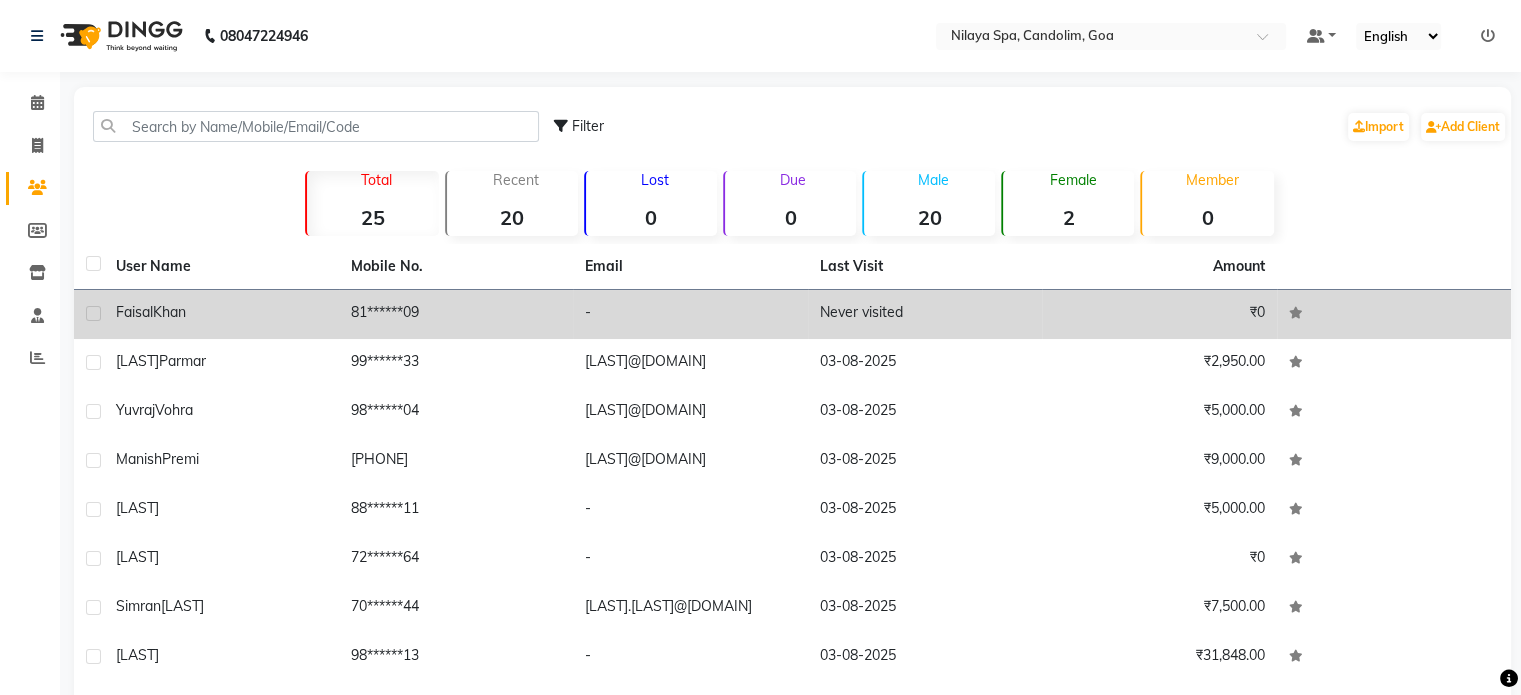 click on "Khan" 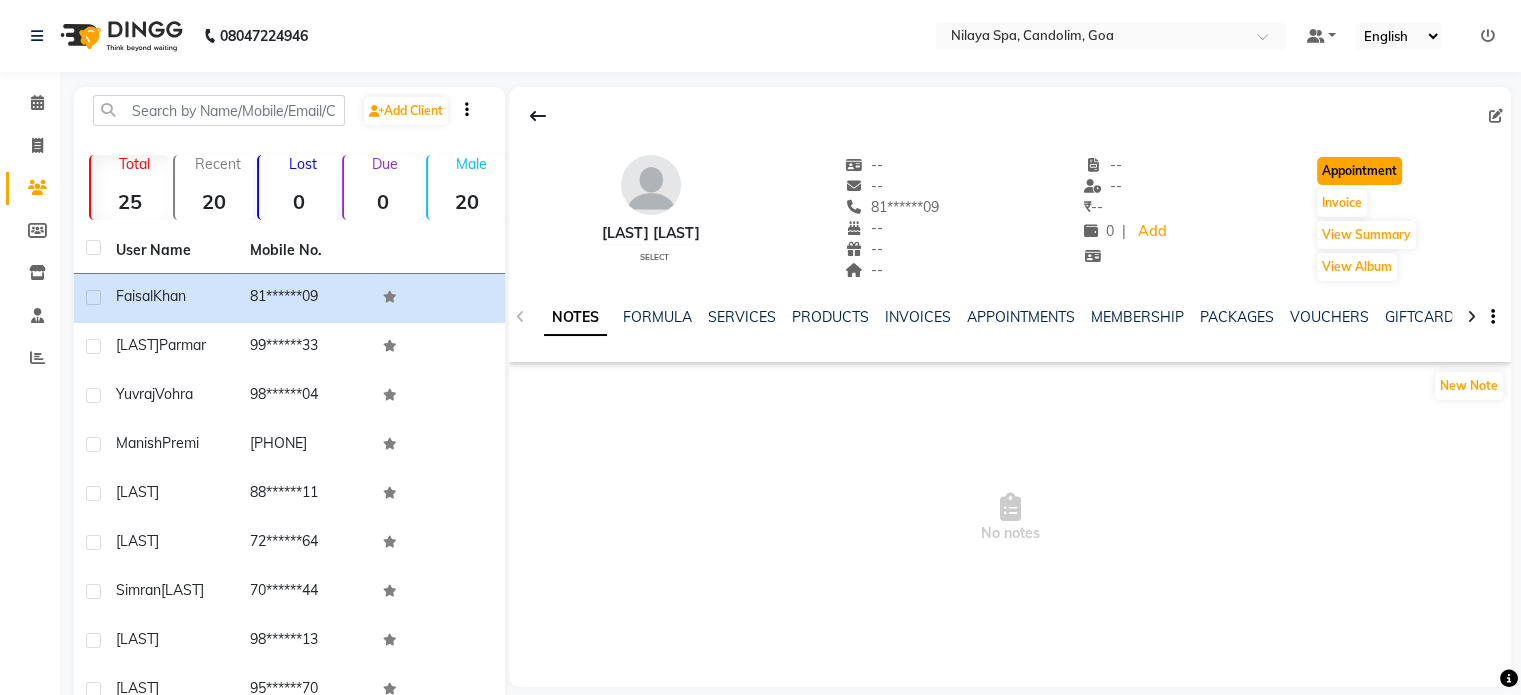 click on "Appointment" 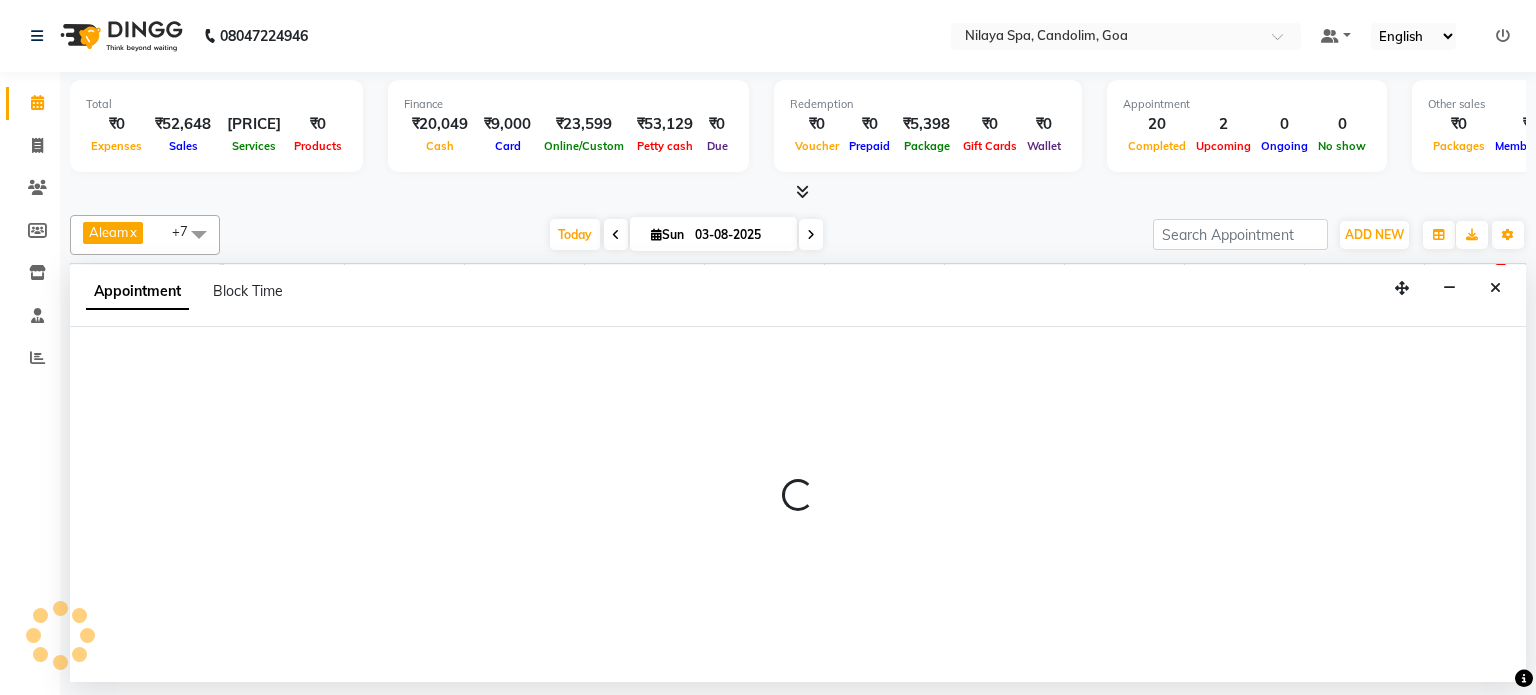 scroll, scrollTop: 0, scrollLeft: 0, axis: both 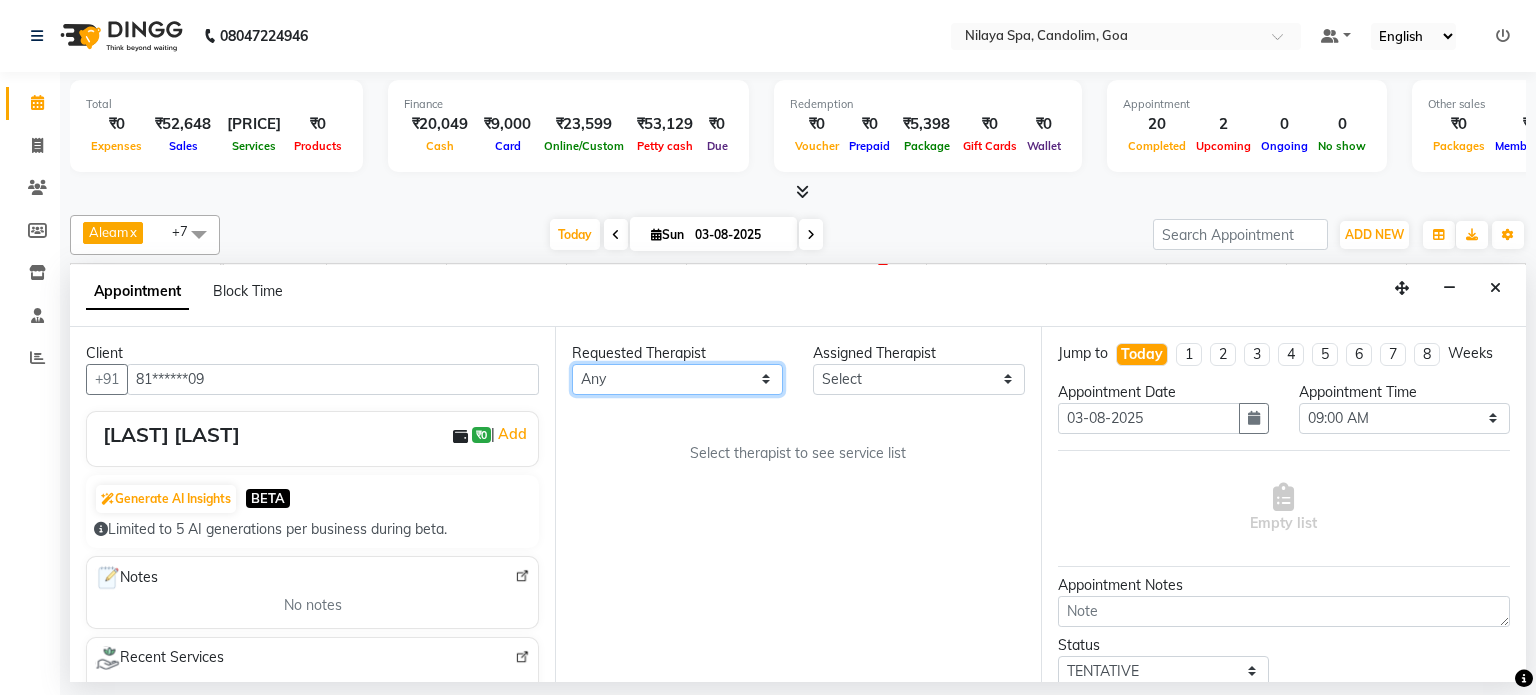 click on "Any [LAST] [LAST] [LAST] [LAST] [LAST] [LAST] [LAST] [LAST] [LAST]" at bounding box center (677, 379) 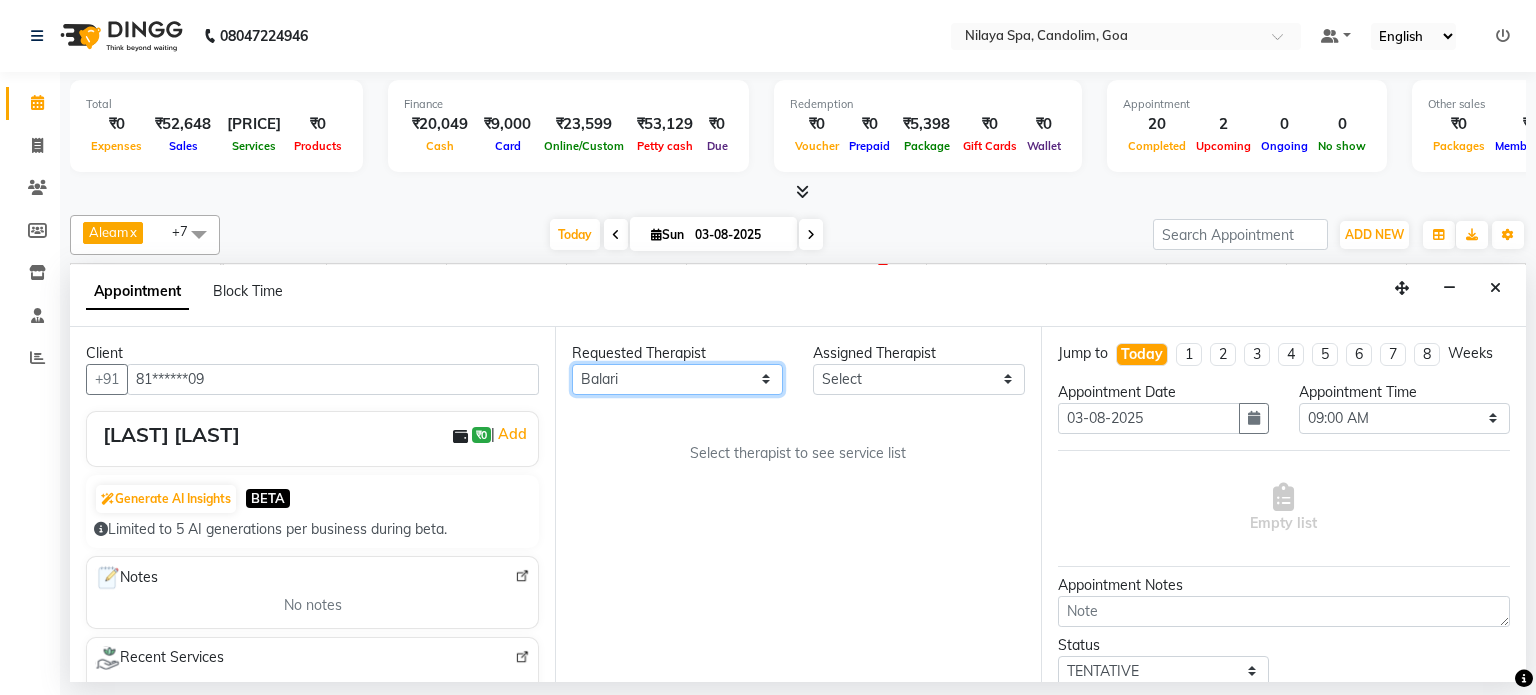 click on "Any [LAST] [LAST] [LAST] [LAST] [LAST] [LAST] [LAST] [LAST] [LAST]" at bounding box center (677, 379) 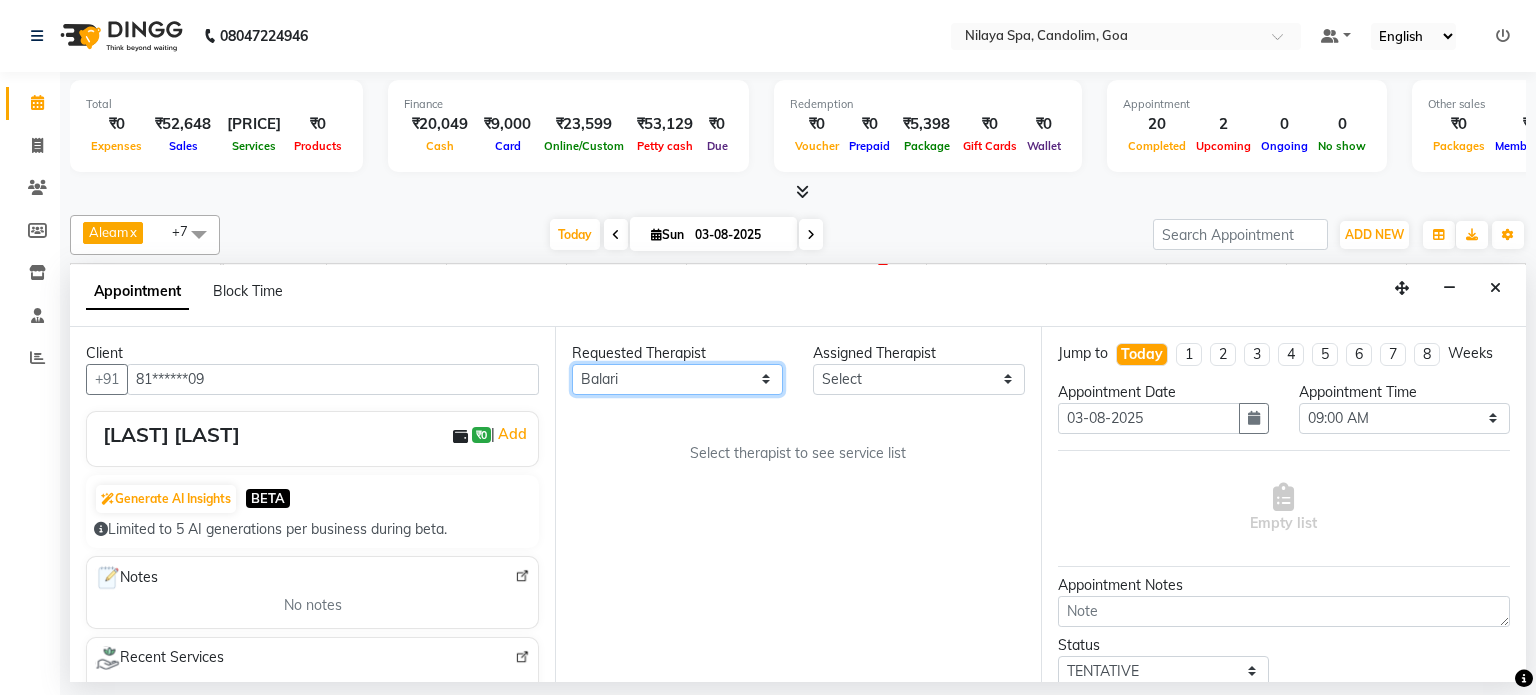 select on "87840" 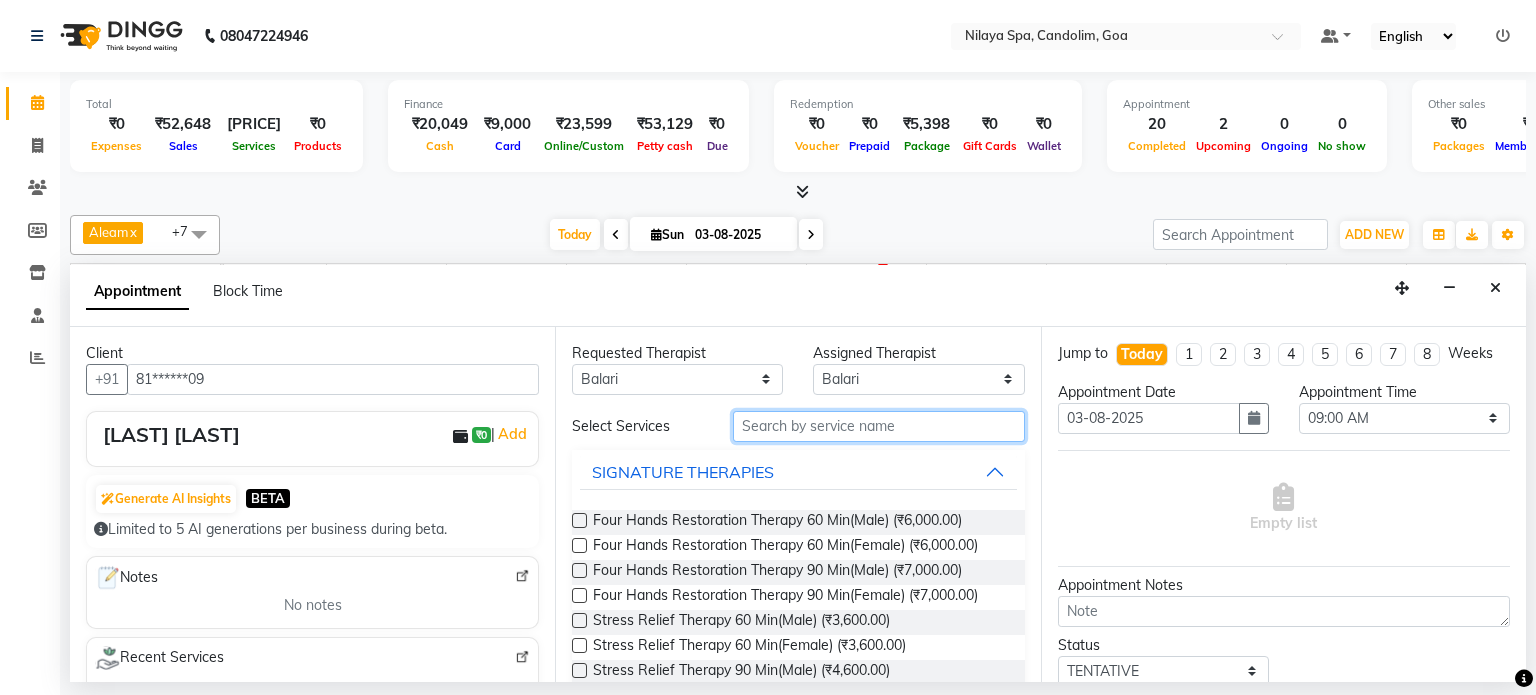 click at bounding box center (879, 426) 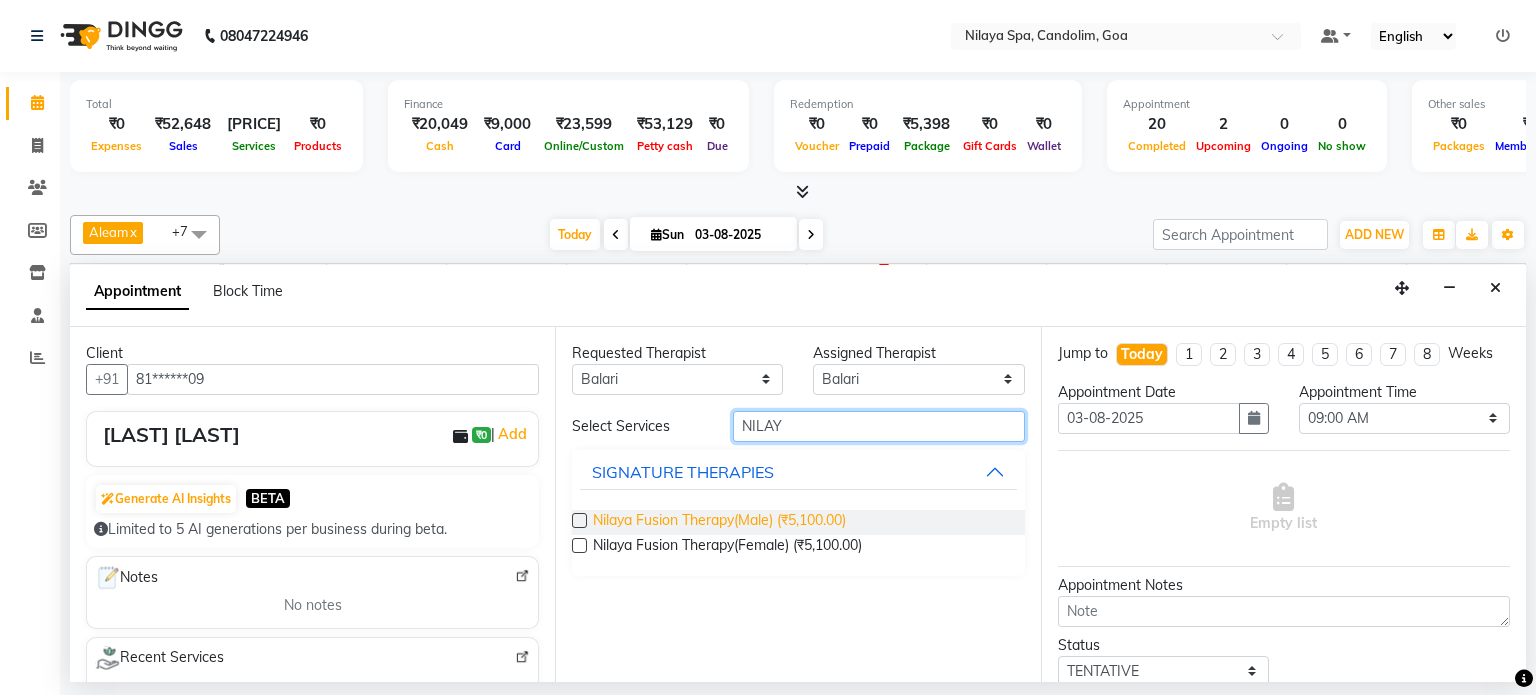type on "NILAY" 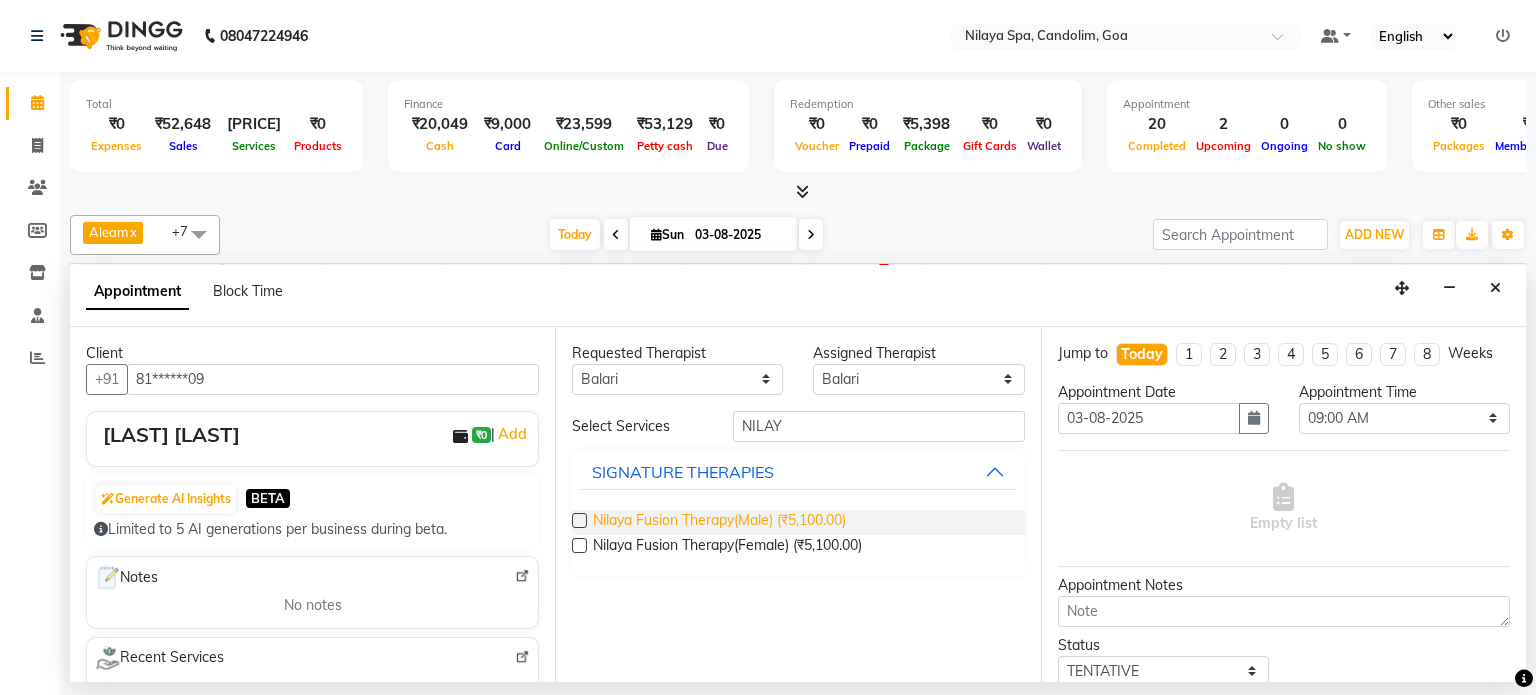 click on "Nilaya  Fusion Therapy(Male) (₹5,100.00)" at bounding box center [719, 522] 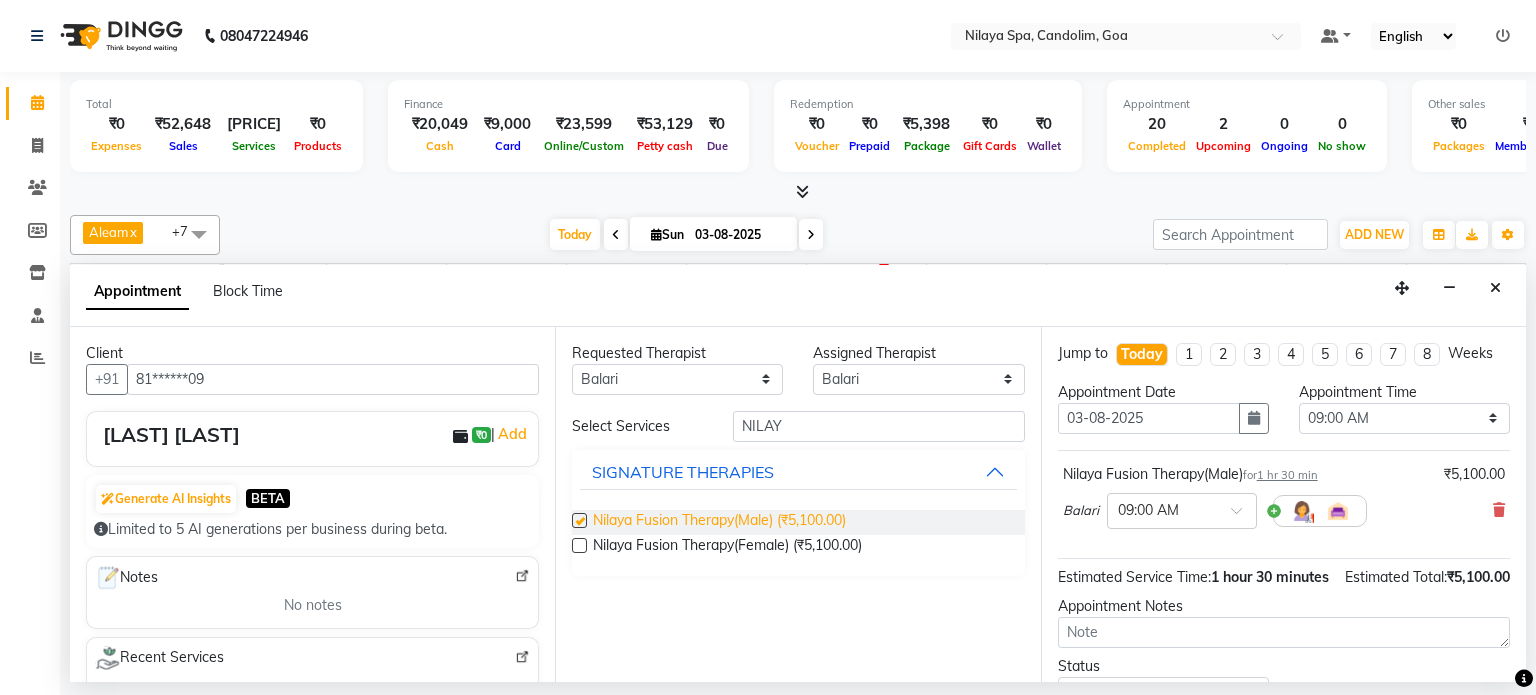checkbox on "false" 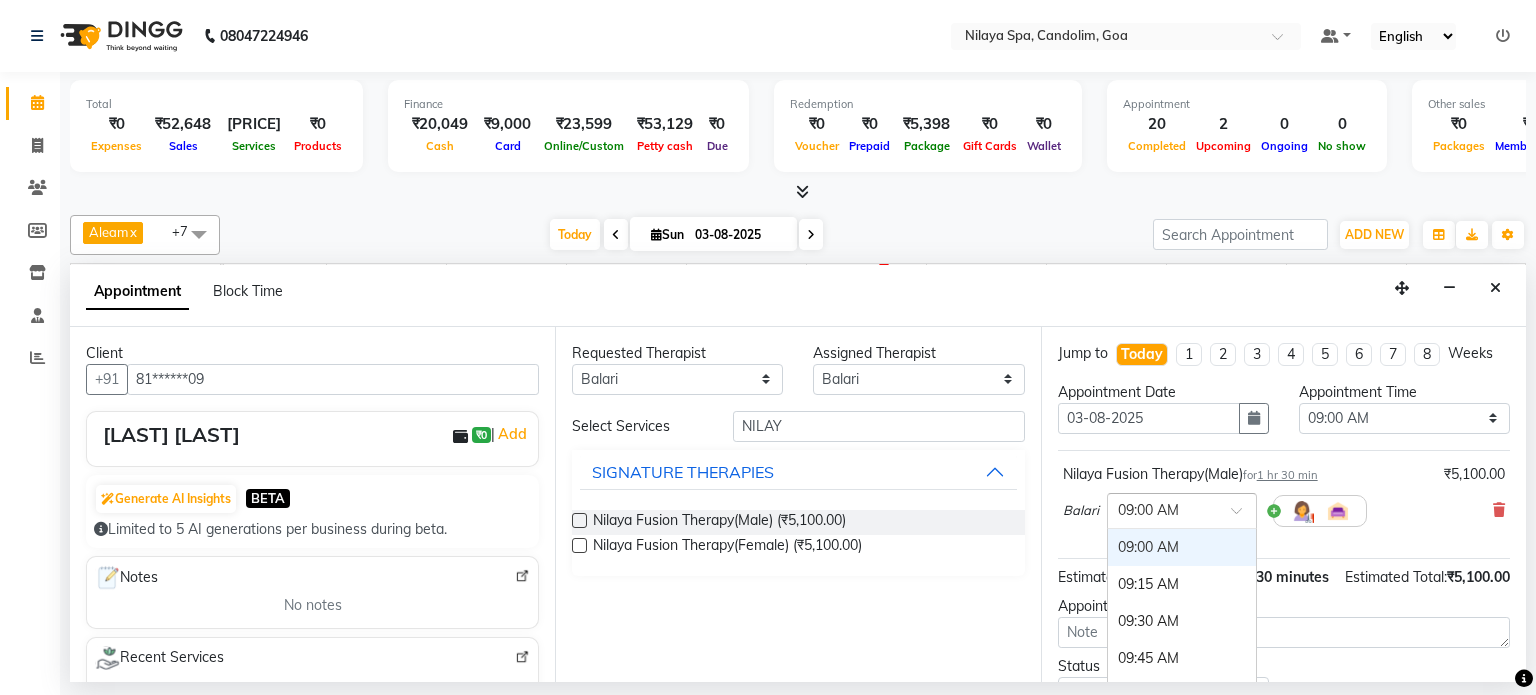 click at bounding box center (1243, 516) 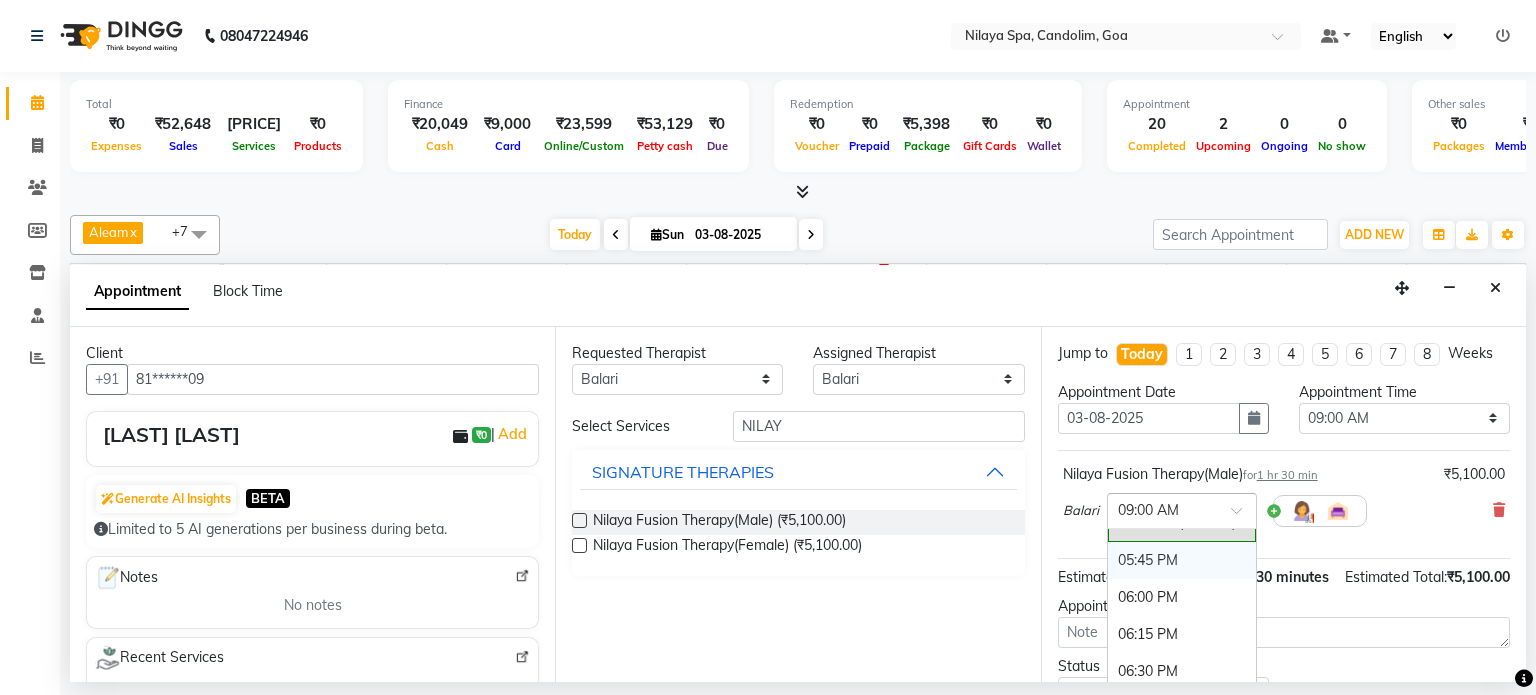 scroll, scrollTop: 1400, scrollLeft: 0, axis: vertical 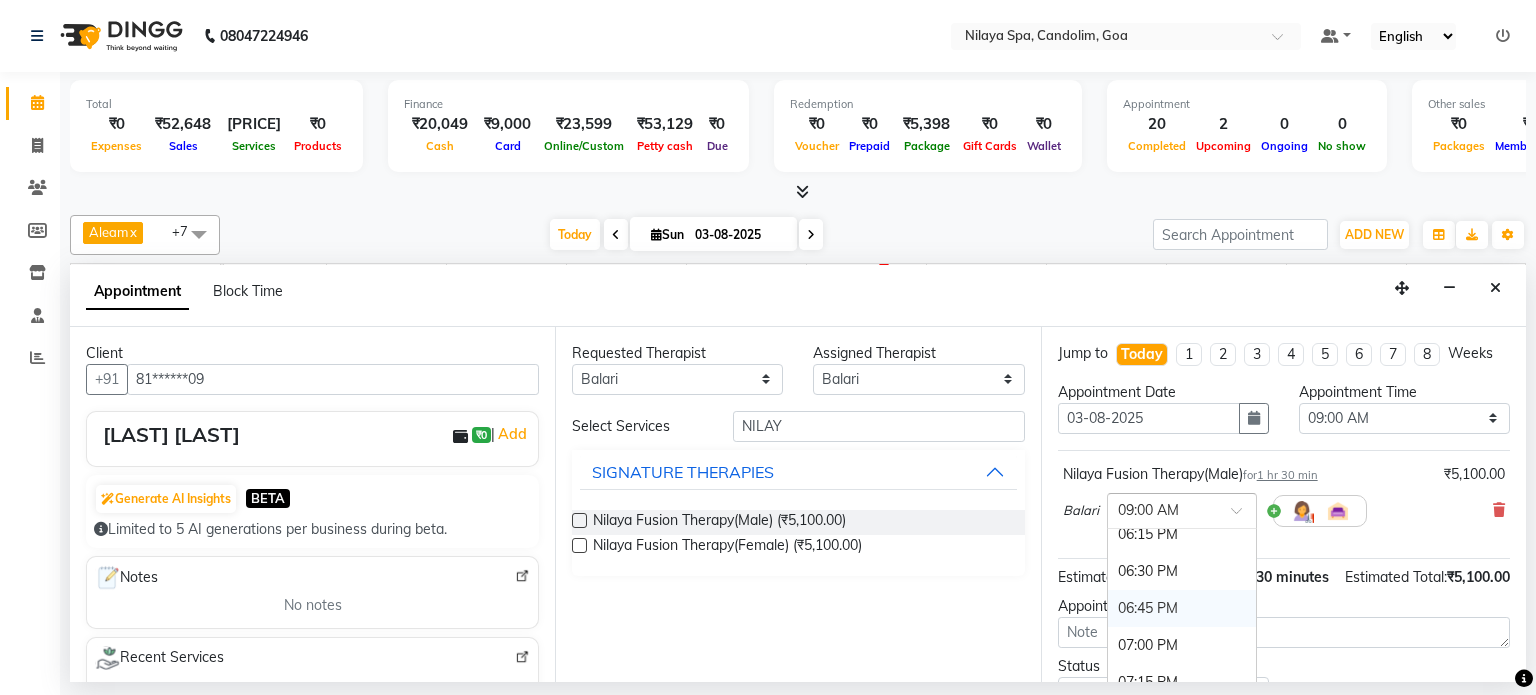 click on "06:45 PM" at bounding box center [1182, 608] 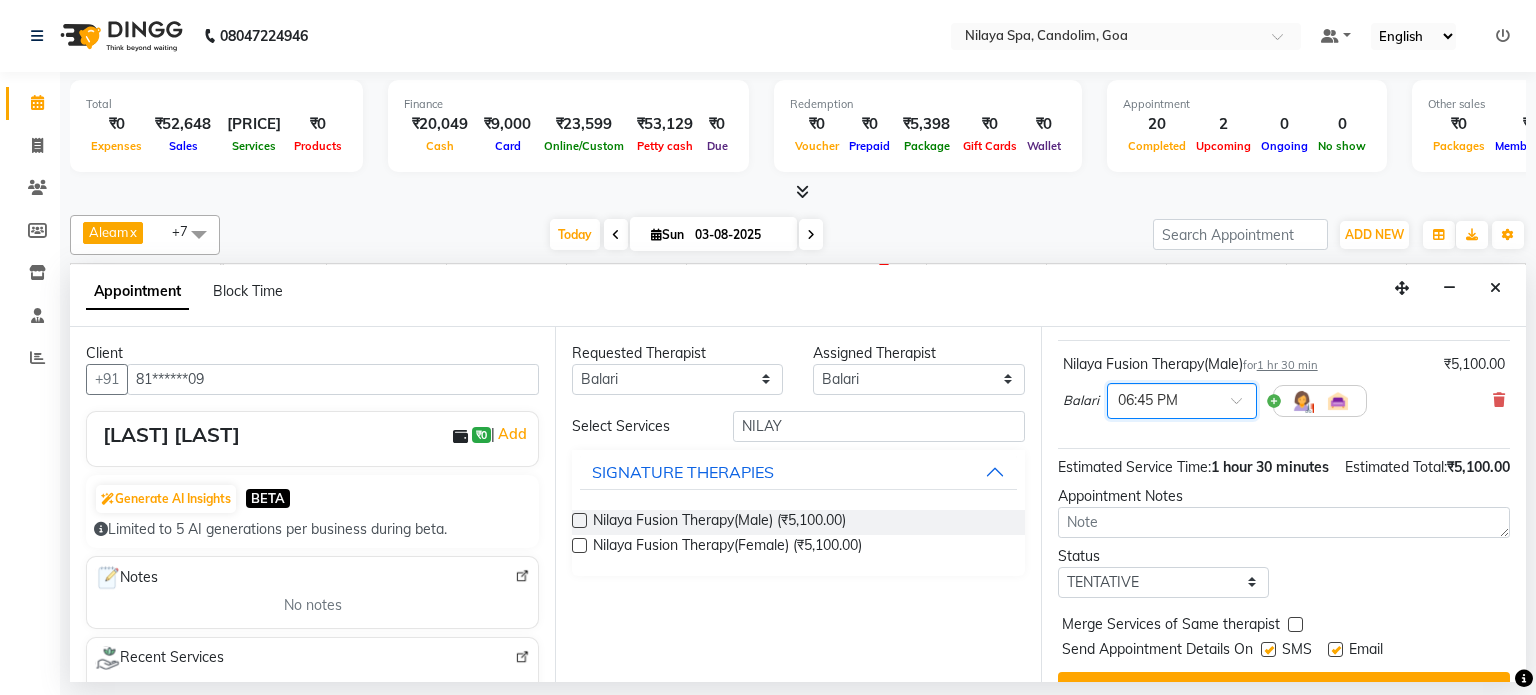 scroll, scrollTop: 172, scrollLeft: 0, axis: vertical 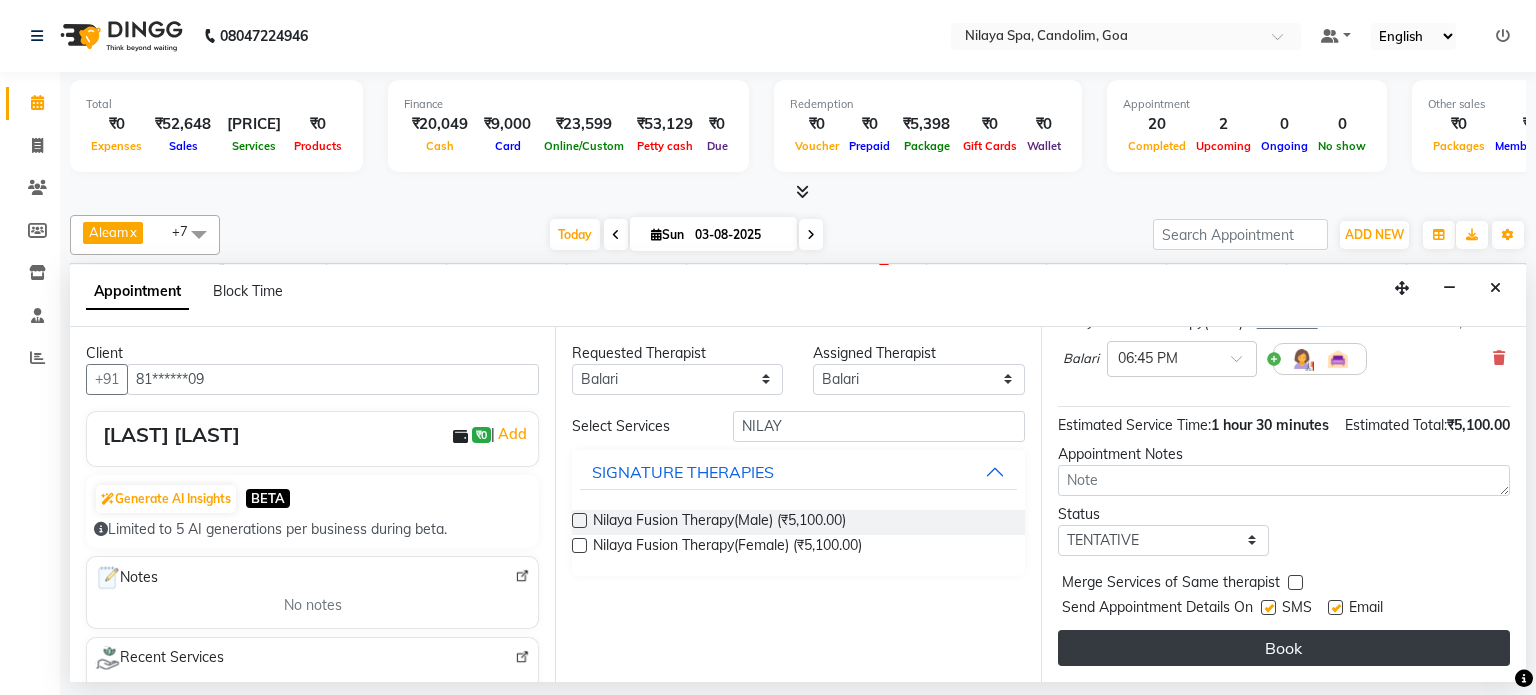 click on "Book" at bounding box center [1284, 648] 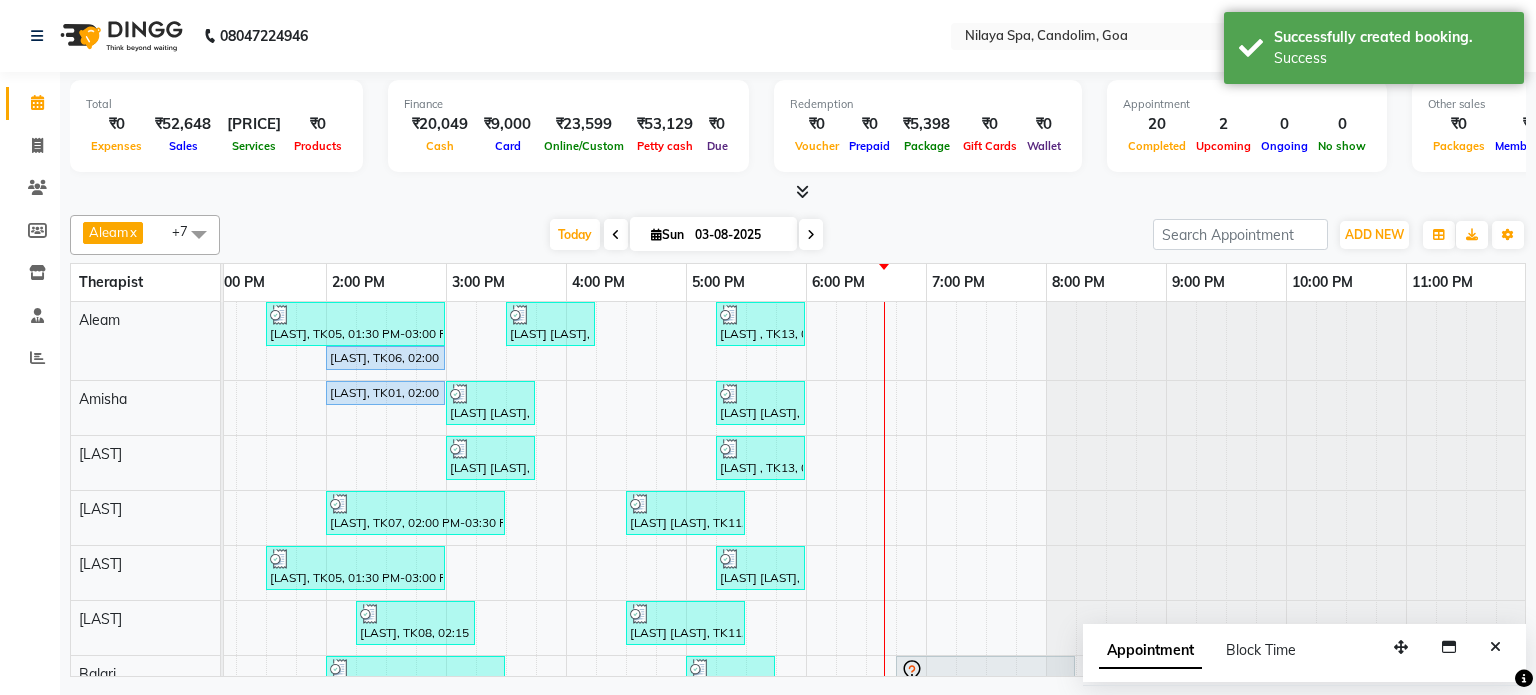 scroll, scrollTop: 106, scrollLeft: 618, axis: both 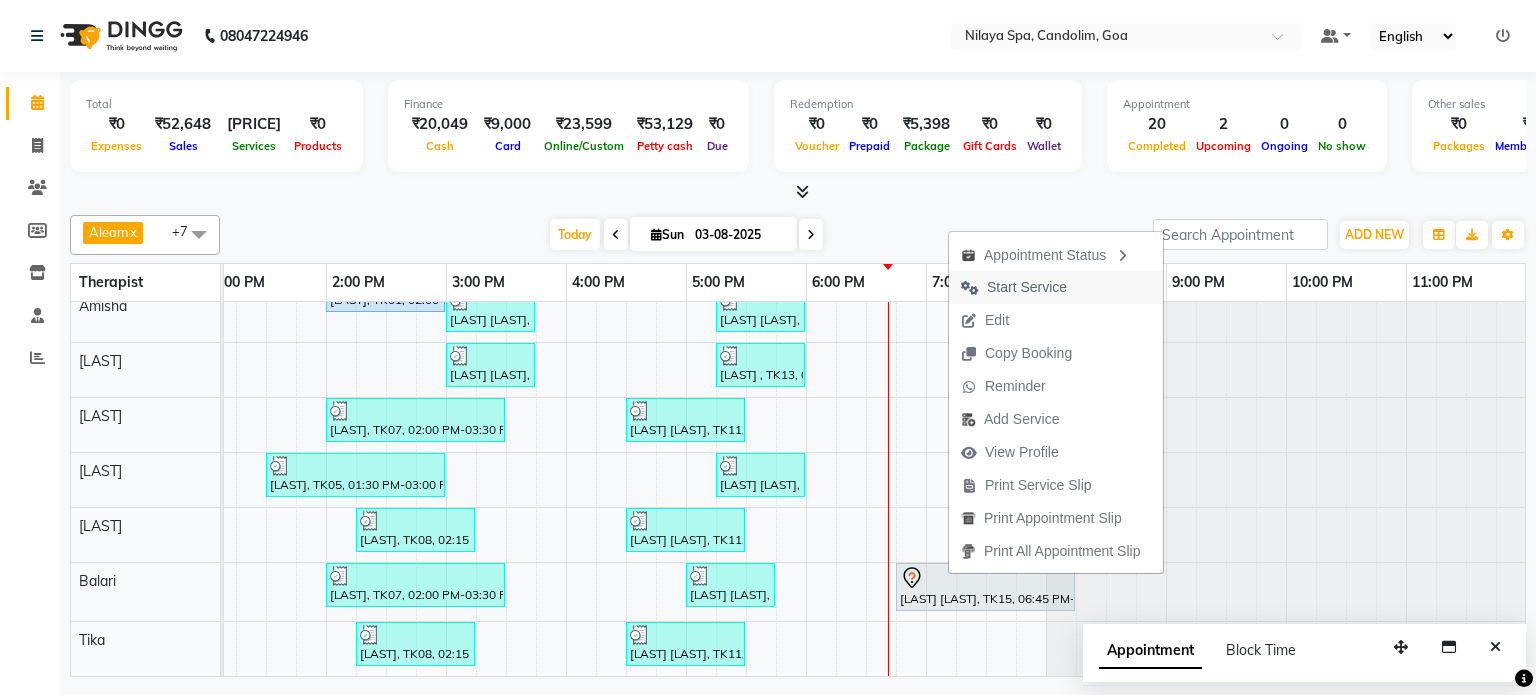 click on "Start Service" at bounding box center (1027, 287) 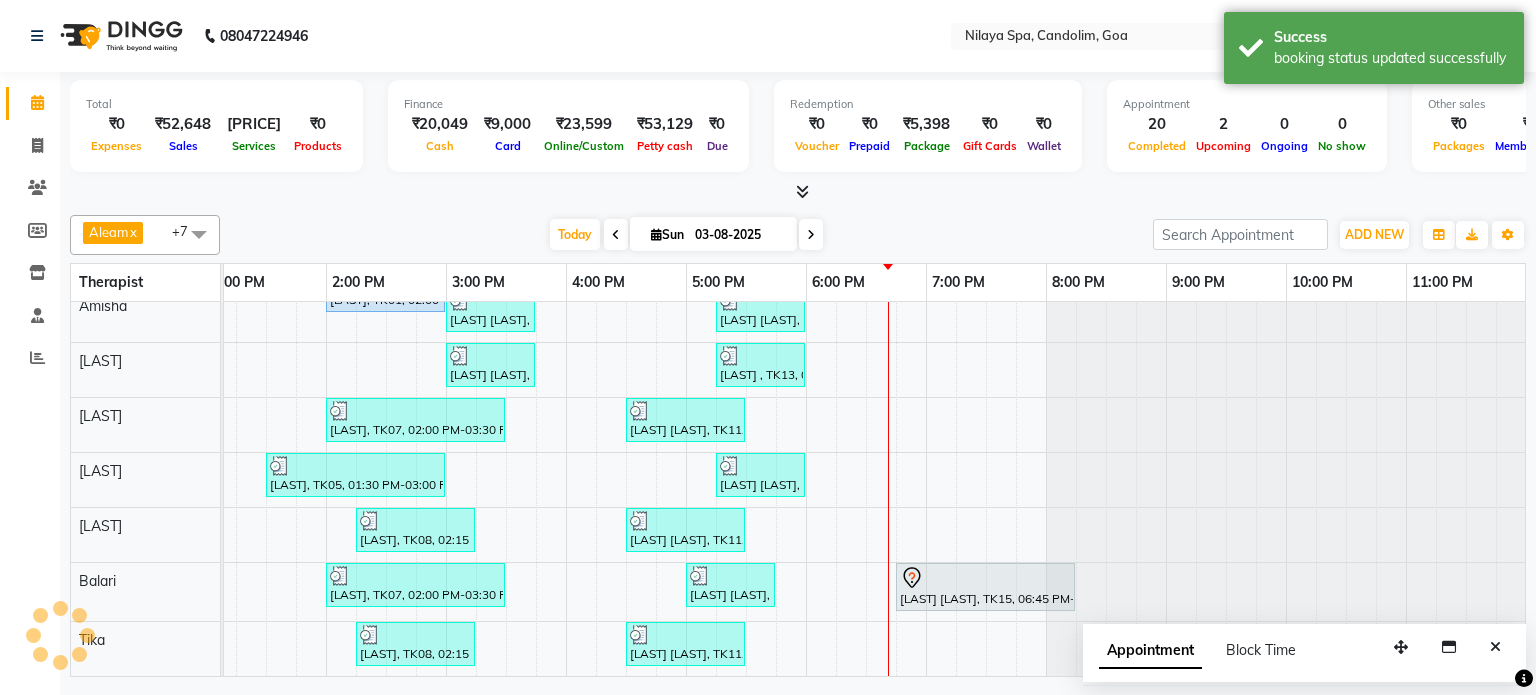 scroll, scrollTop: 102, scrollLeft: 0, axis: vertical 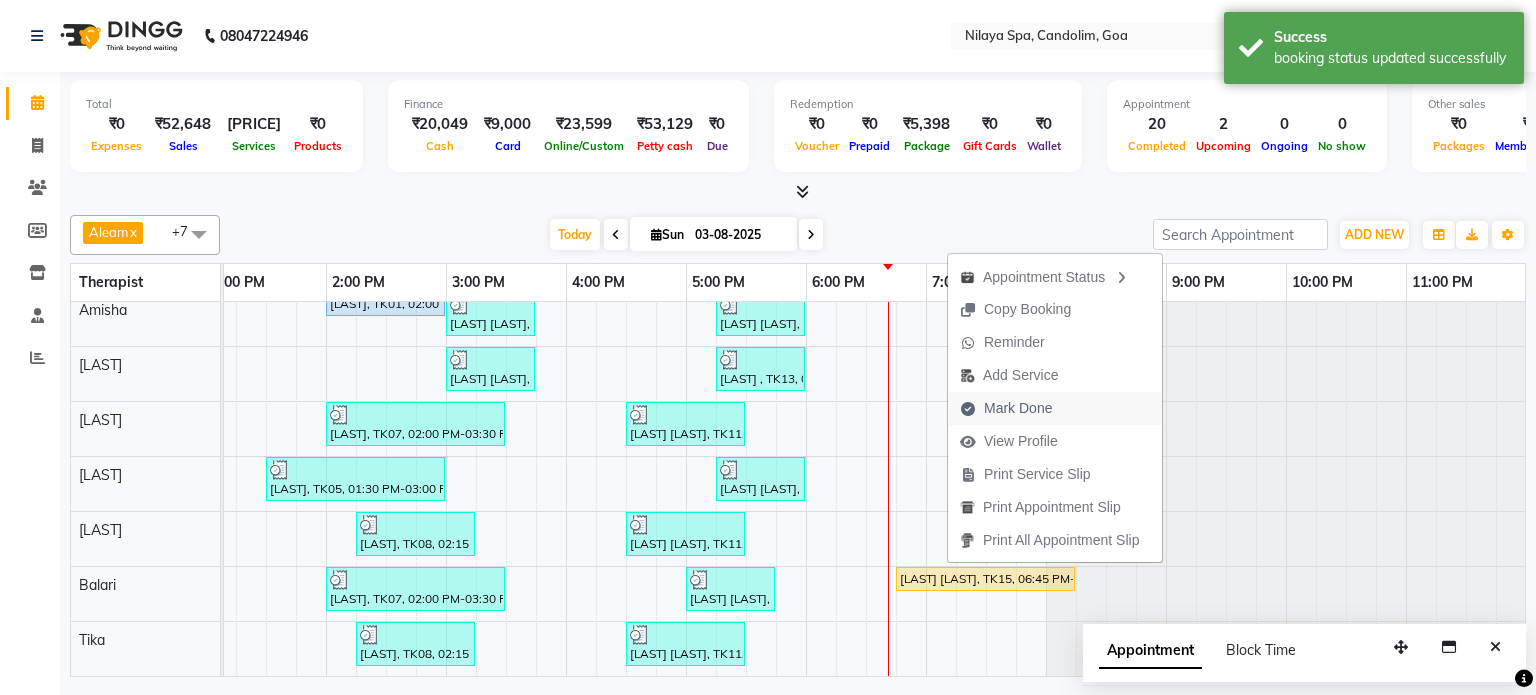 click on "Mark Done" at bounding box center (1018, 408) 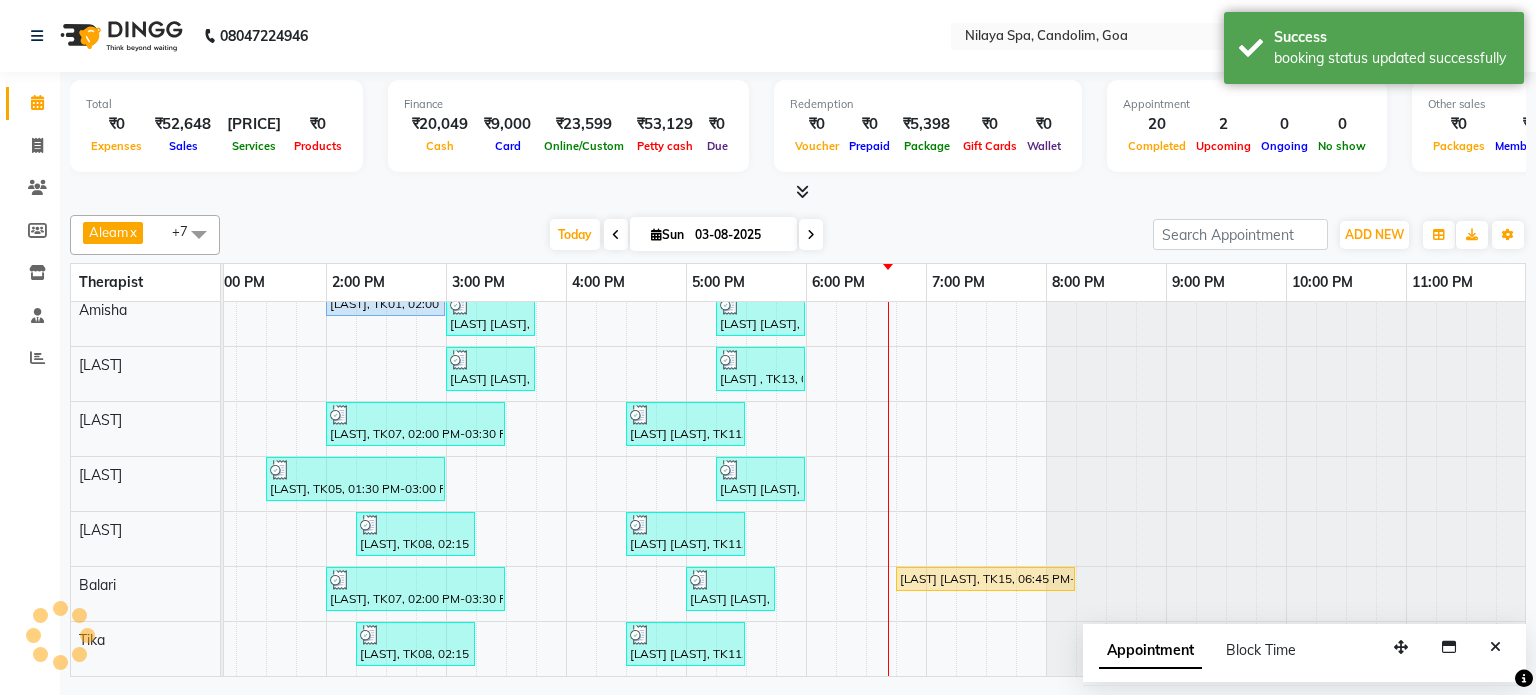 select on "service" 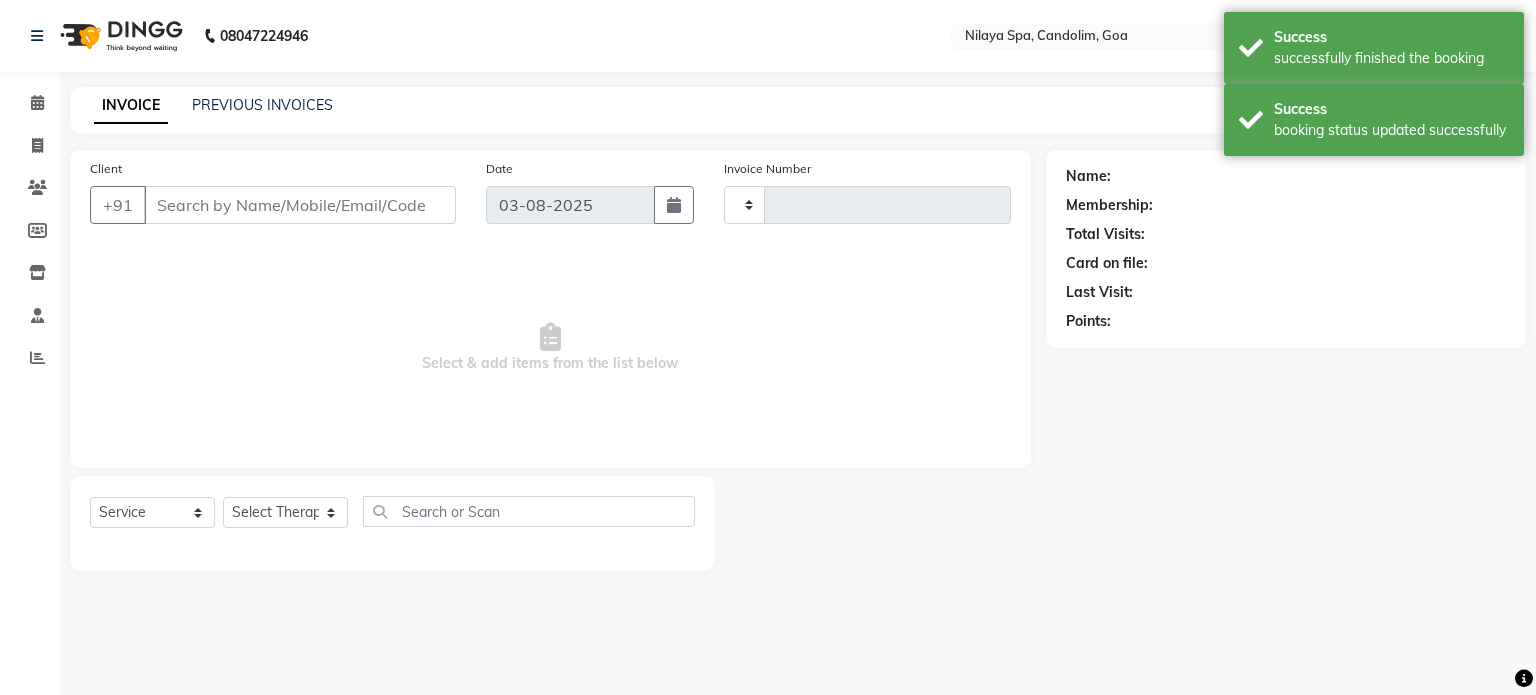 type on "0029" 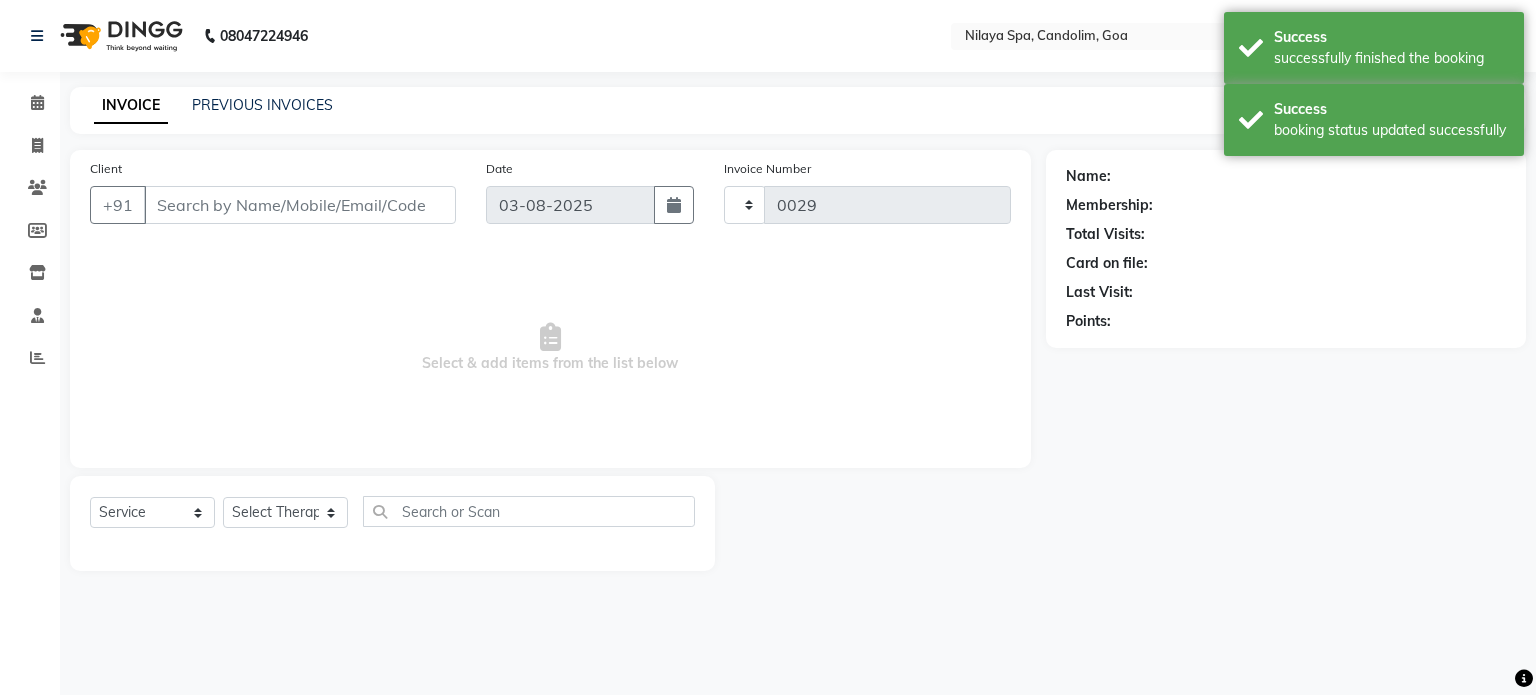 select on "8694" 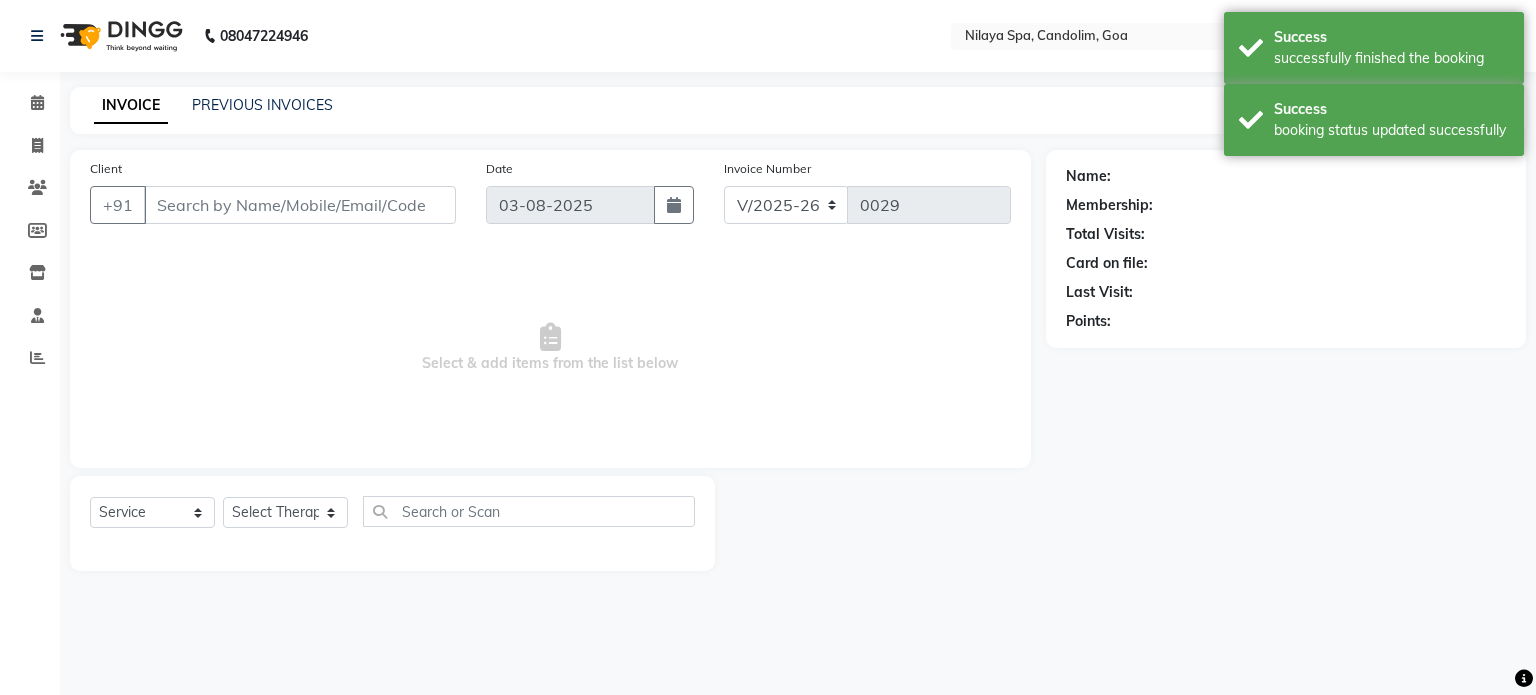 type on "81******09" 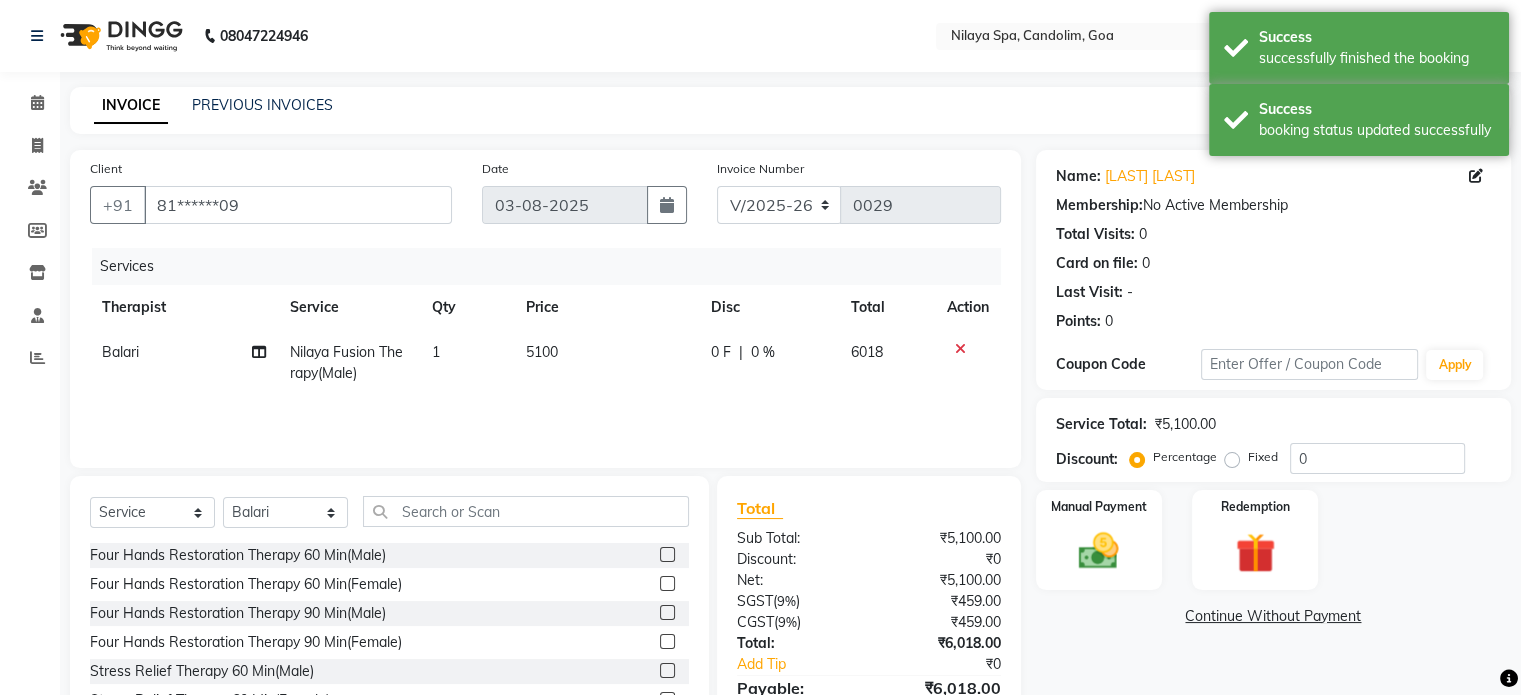 click on "0 %" 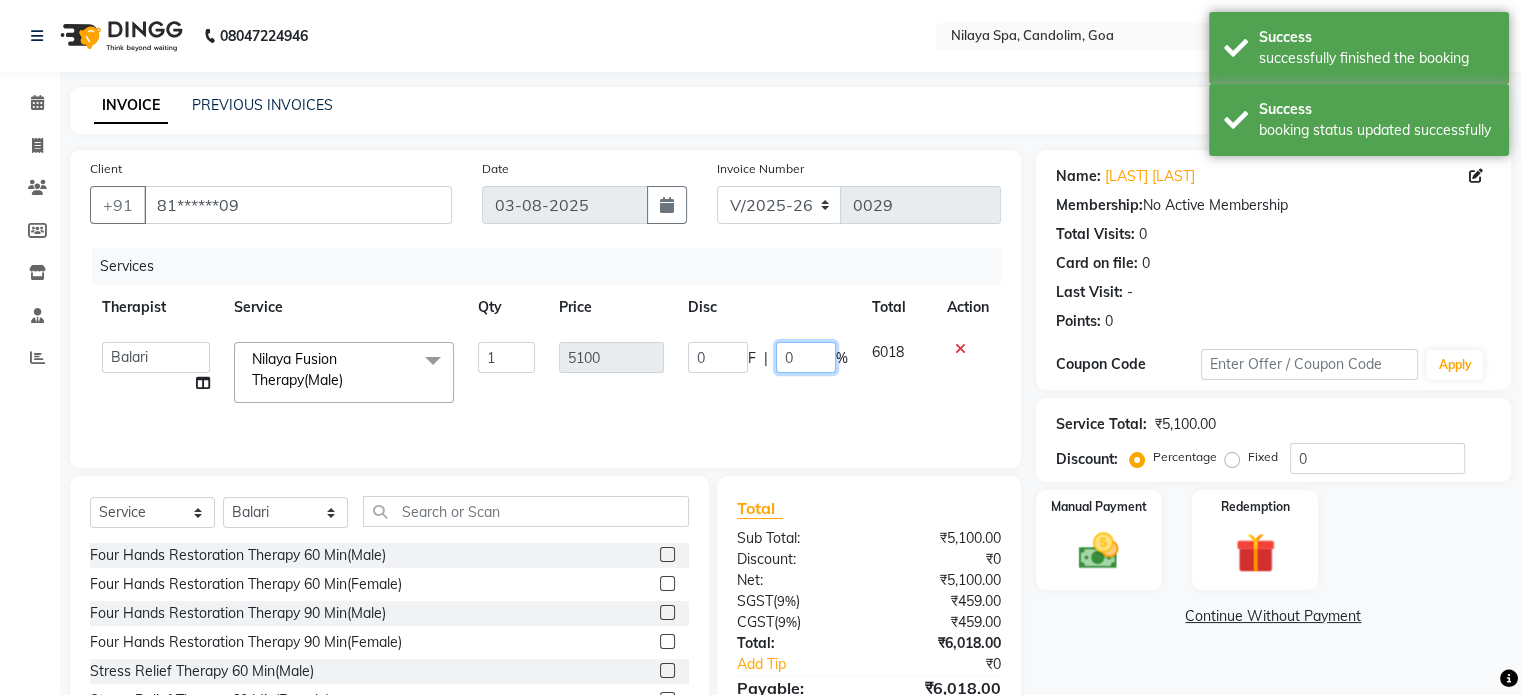 click on "0" 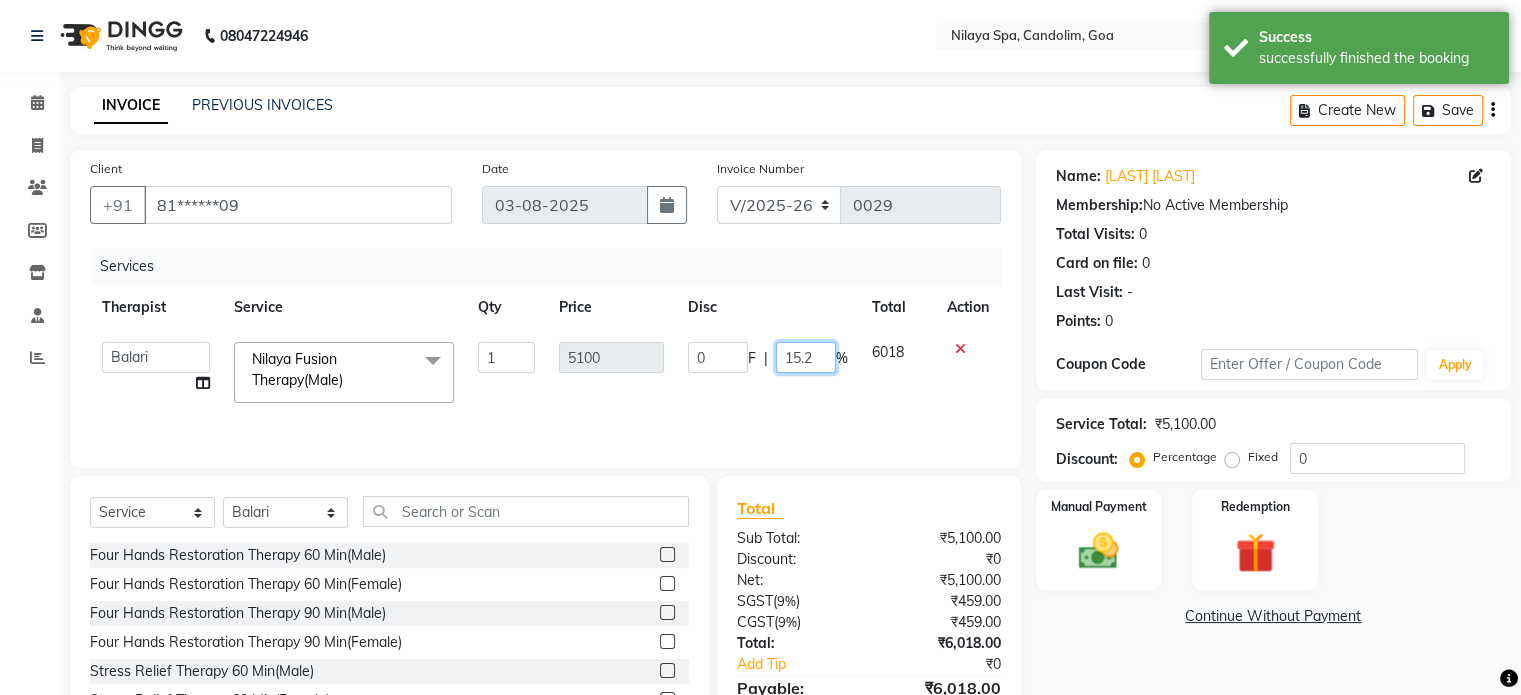 type on "15.26" 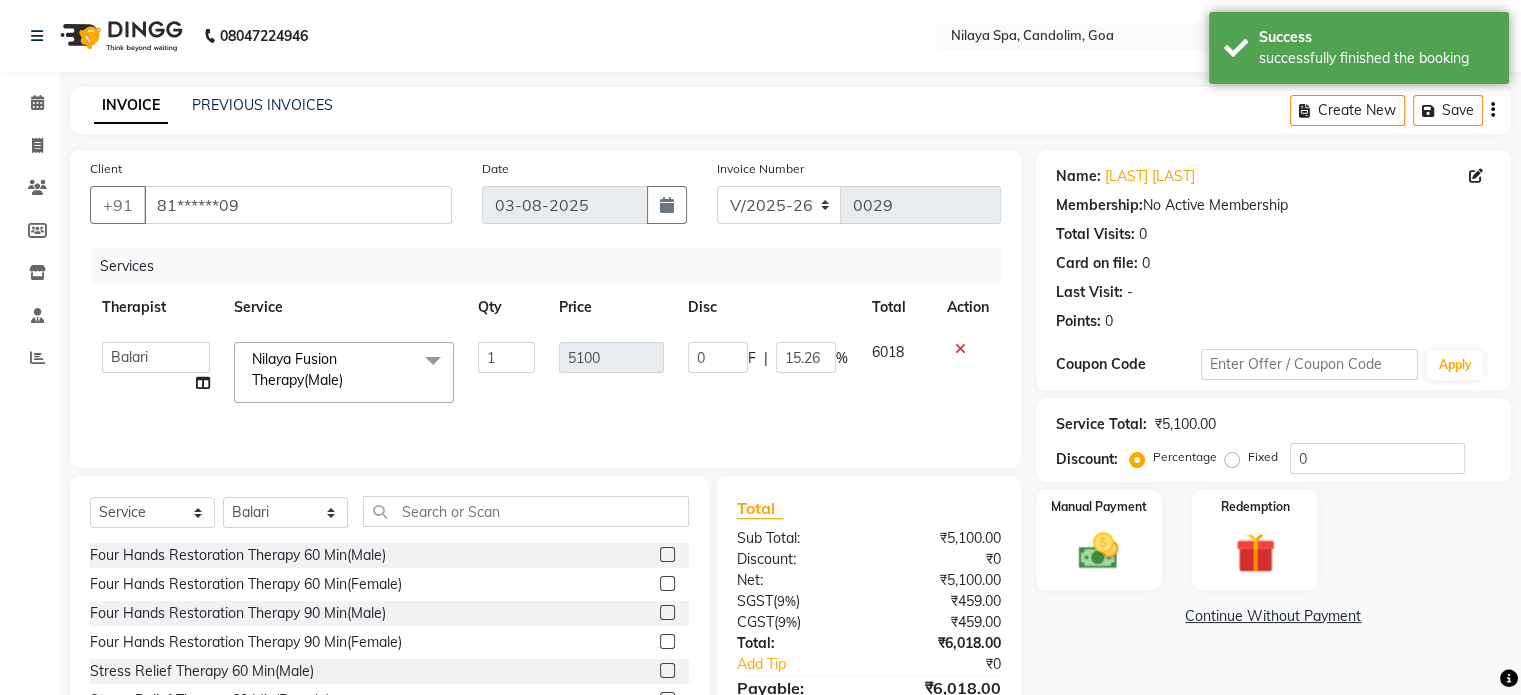 click on "Services Therapist Service Qty Price Disc Total Action  [LAST]    [LAST]   [LAST]    [LAST] [LAST]   [LAST]   [LAST]    [LAST]  [LAST]   [LAST] [LAST]  Select  Nilaya  Fusion Therapy(Male)  x Four Hands Restoration Therapy 60 Min(Male) Four Hands Restoration Therapy 60 Min(Female) Four Hands Restoration Therapy 90 Min(Male) Four Hands Restoration Therapy 90 Min(Female) Stress Relief Therapy 60 Min(Male) Stress Relief Therapy 60 Min(Female) Stress Relief Therapy 90 Min(Male) Stress Relief Therapy 90 Min(Female) Nilaya  Fusion Therapy(Male) Nilaya  Fusion Therapy(Female) Marma Abhayangam 60 Min(Male) Marma Abhayangam 60 Min(Female) Marma Abhayangam 90 Min(Male)) Marma Abhayangam 90 Min(Female) Deep Tissue Repair Therapy 60 Min(Male) Deep Tissue Repair Therapy 60 Min(Female) Deep Tissue Repair Therapy 90 Min(Male) Deep Tissue Repair Therapy 90 Min(Female) Balinese Massage Therapy 60 Min(Male) Balinese Massage Therapy 60 Min(Female) Balinese Massage Therapy 90 Min(Male) Balinese Massage Therapy 90 Min(Female) 1 5100 0" 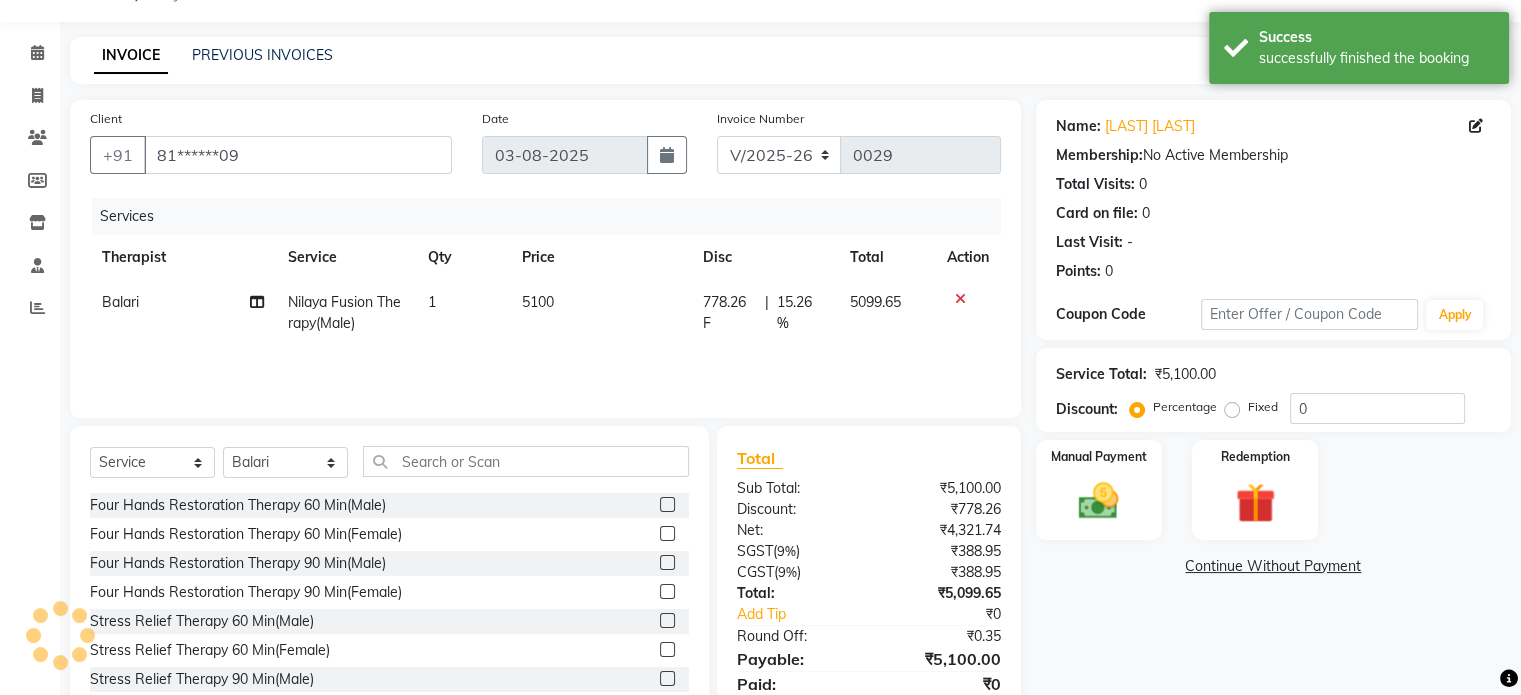 scroll, scrollTop: 126, scrollLeft: 0, axis: vertical 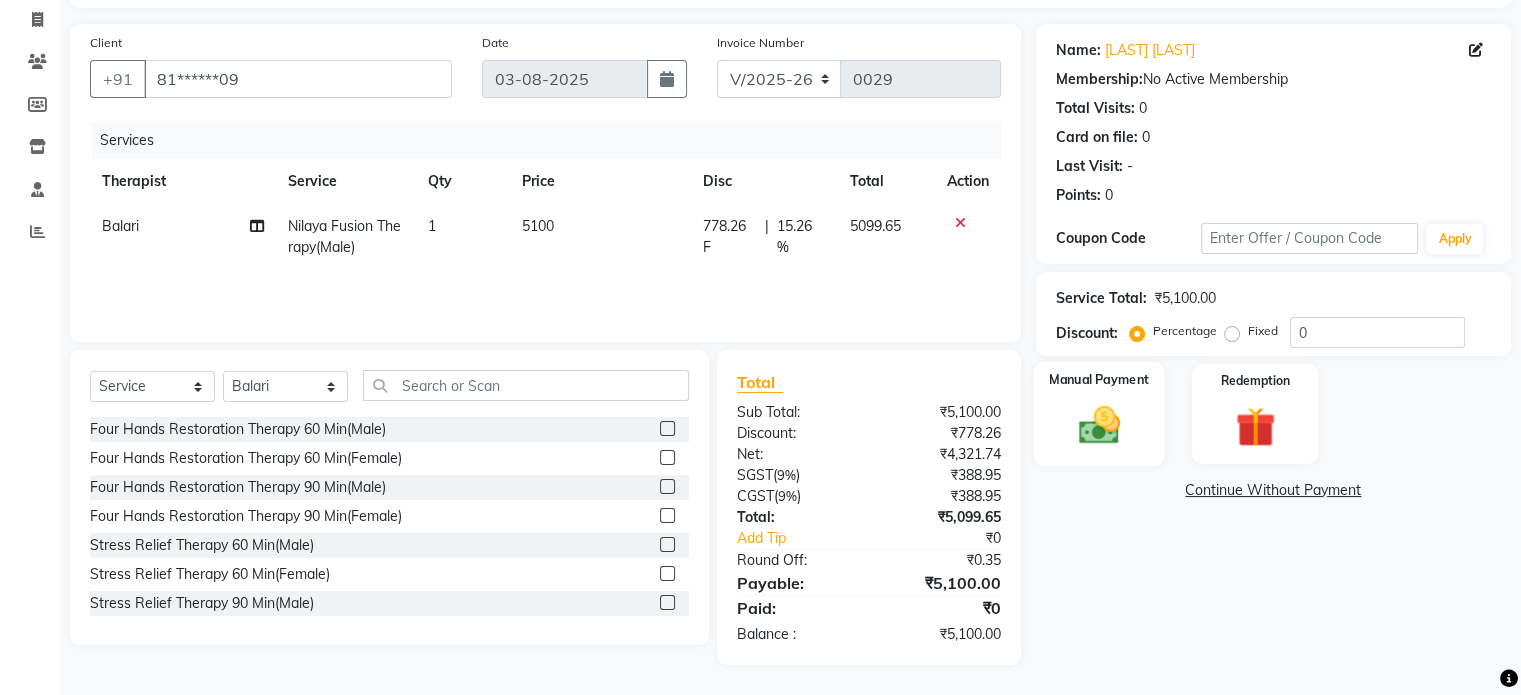 click 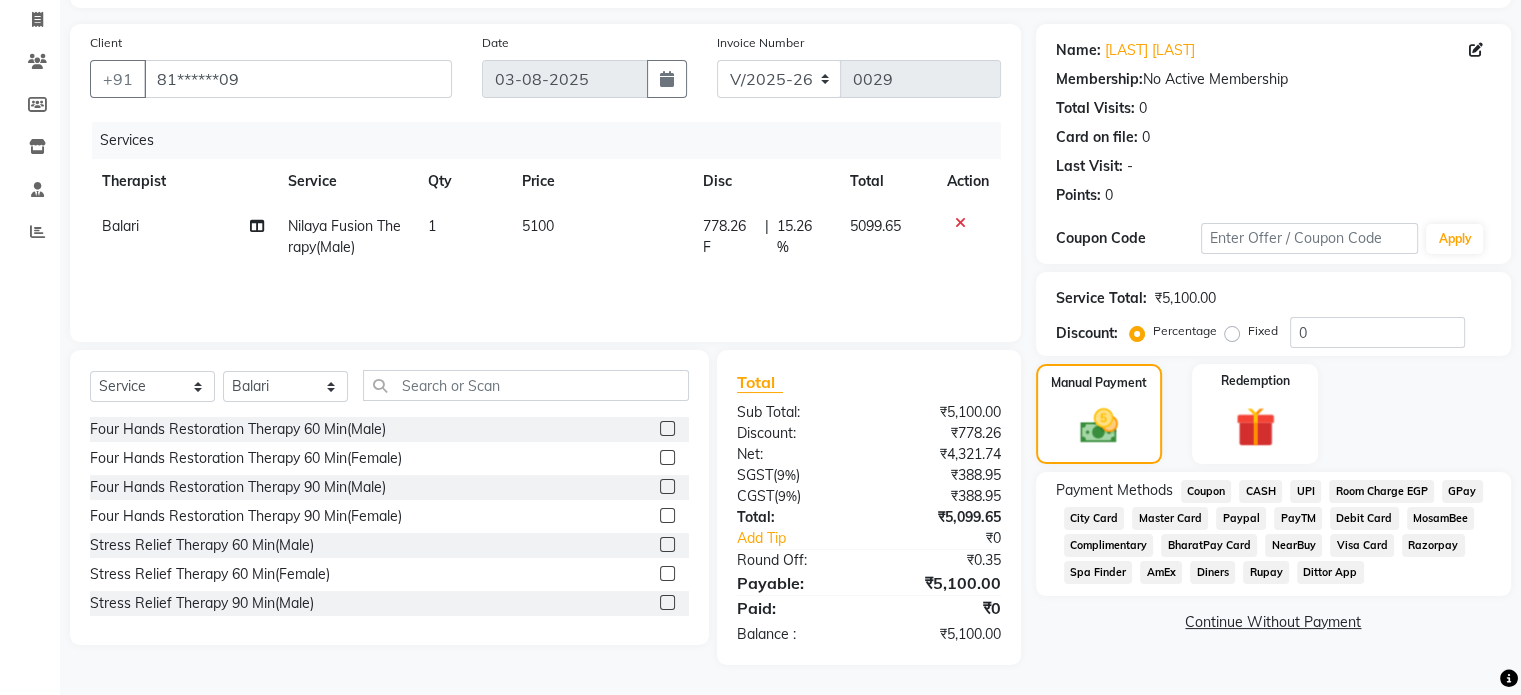 click on "UPI" 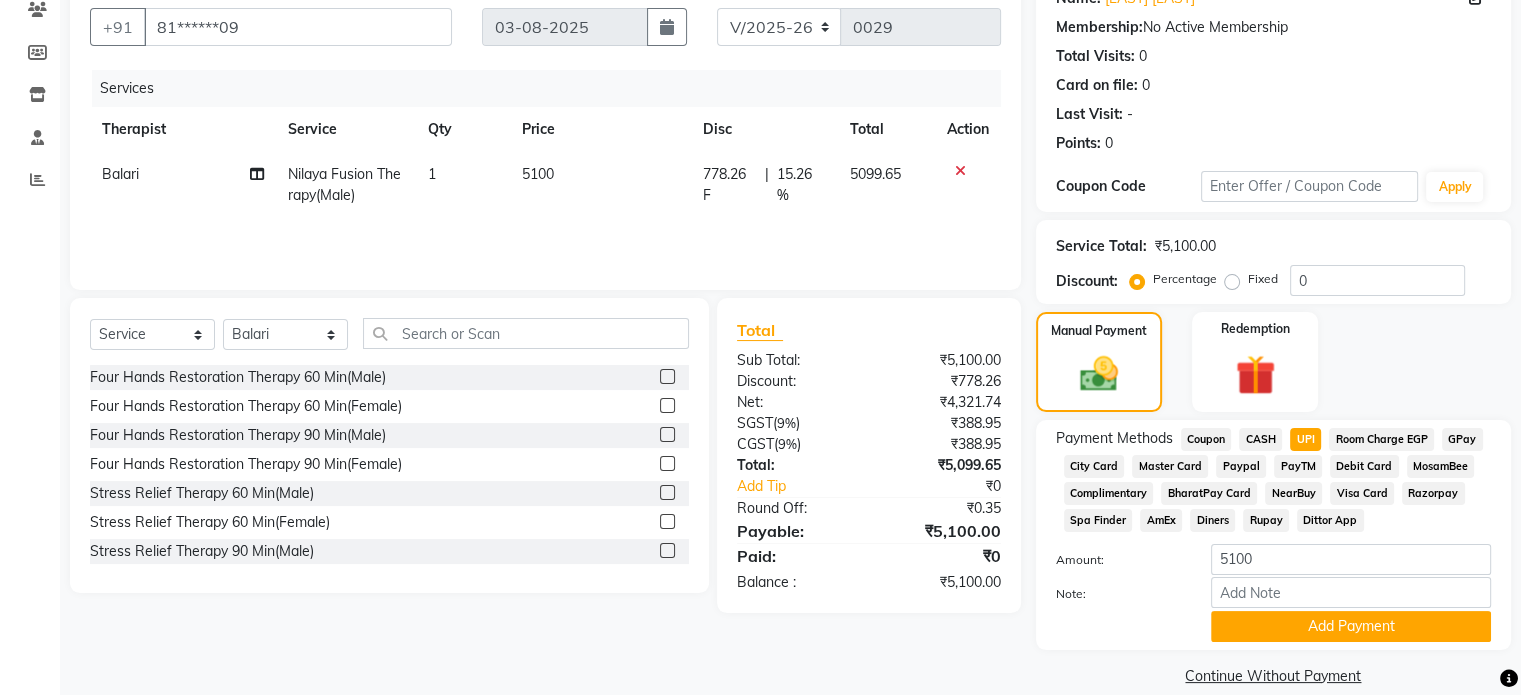 scroll, scrollTop: 207, scrollLeft: 0, axis: vertical 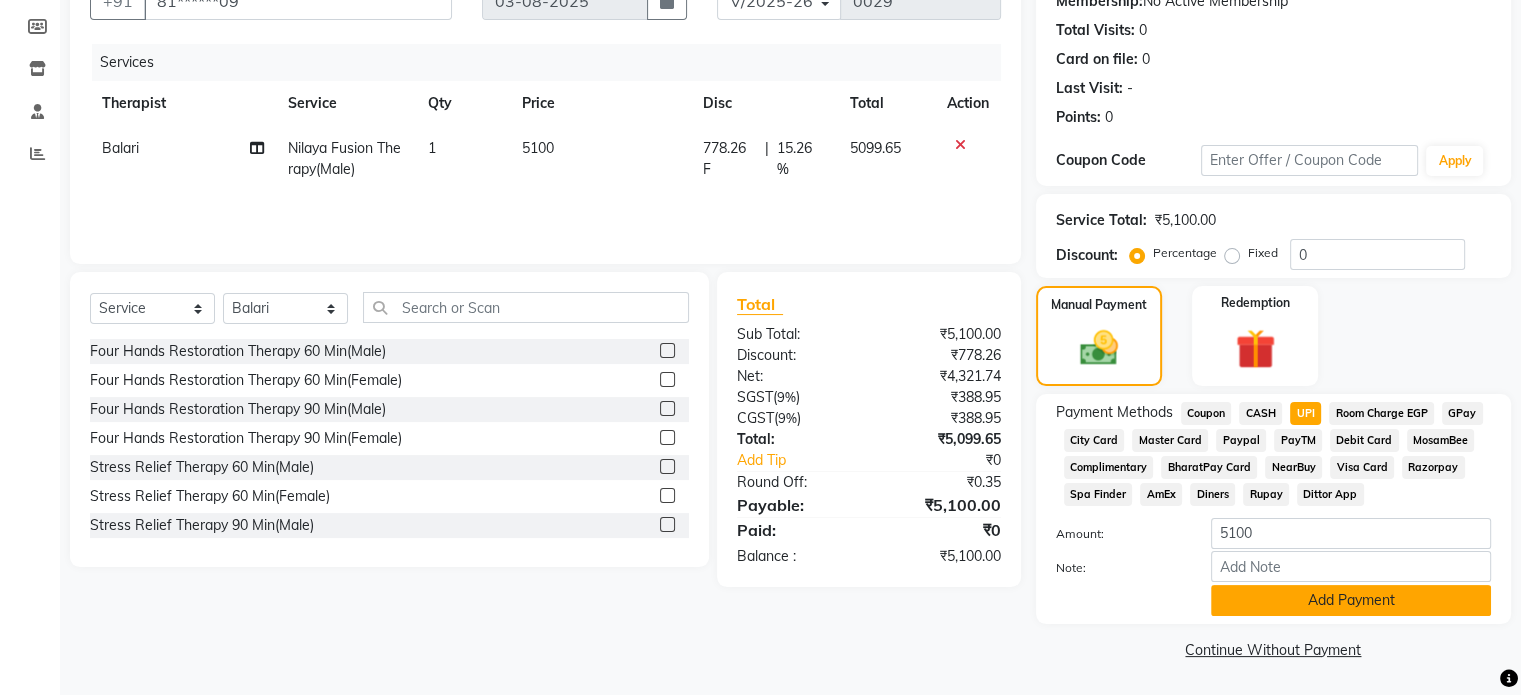 click on "Add Payment" 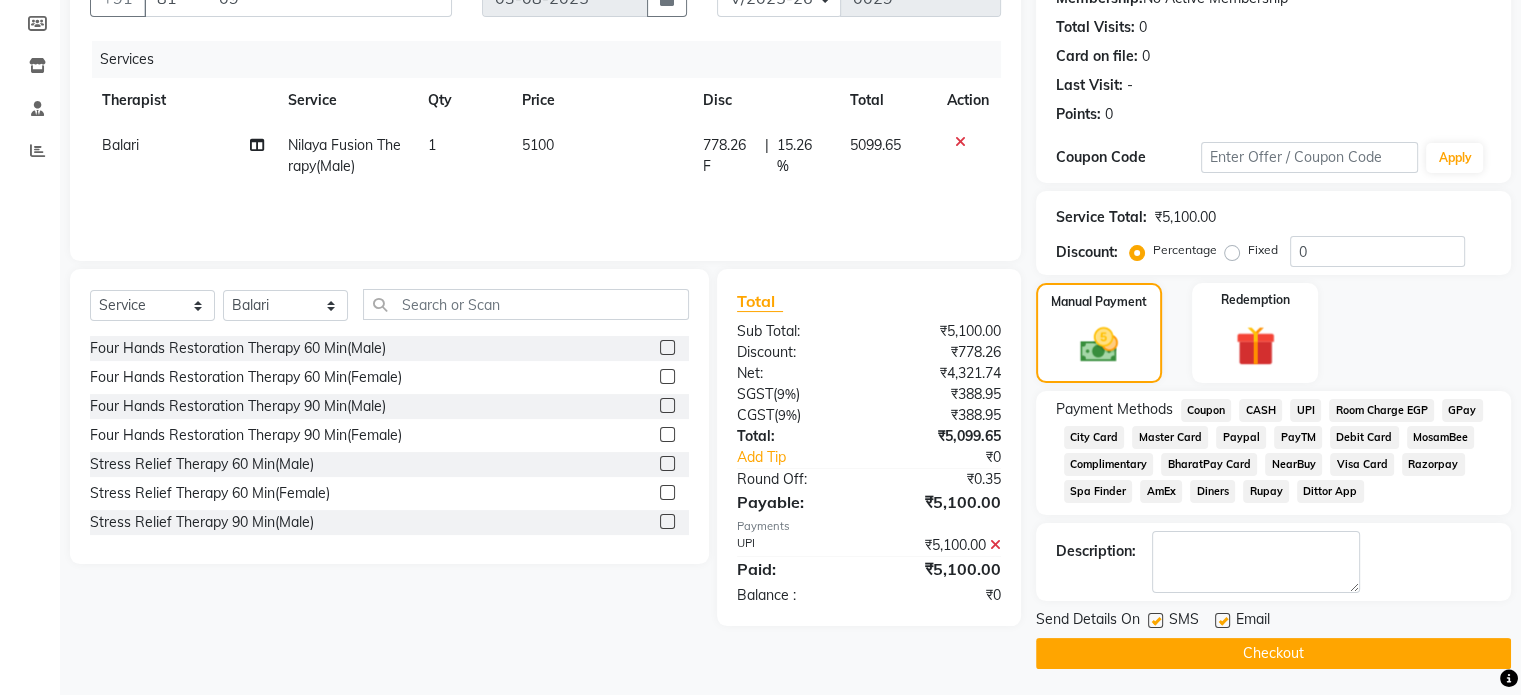 click on "Checkout" 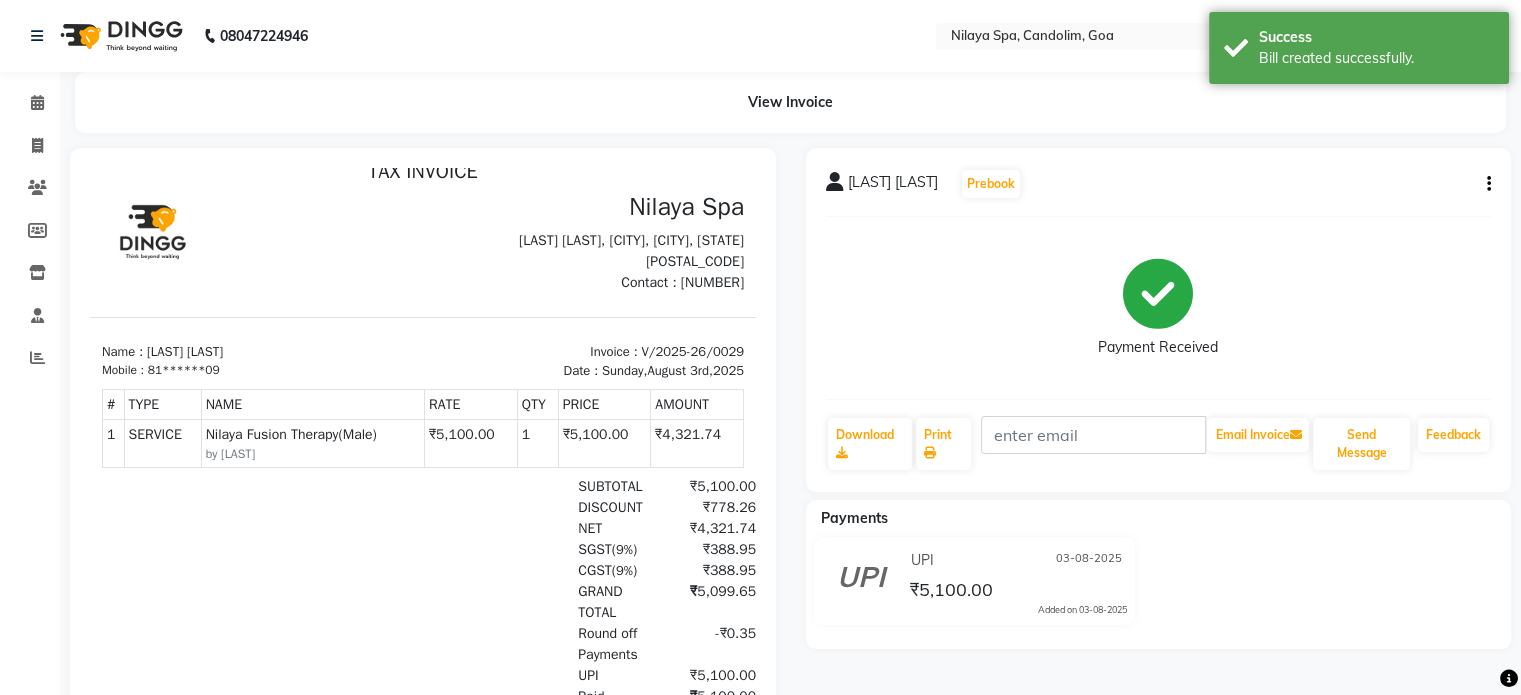 scroll, scrollTop: 0, scrollLeft: 0, axis: both 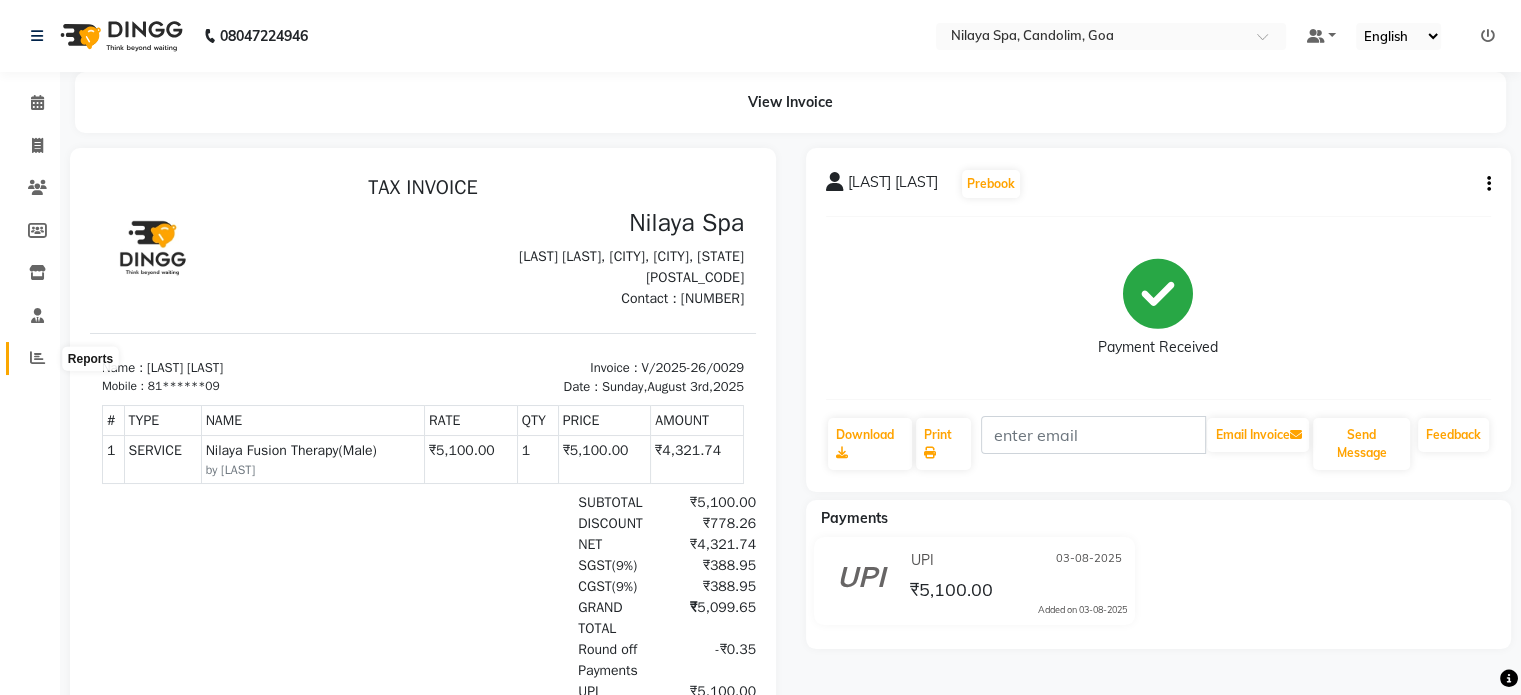 click 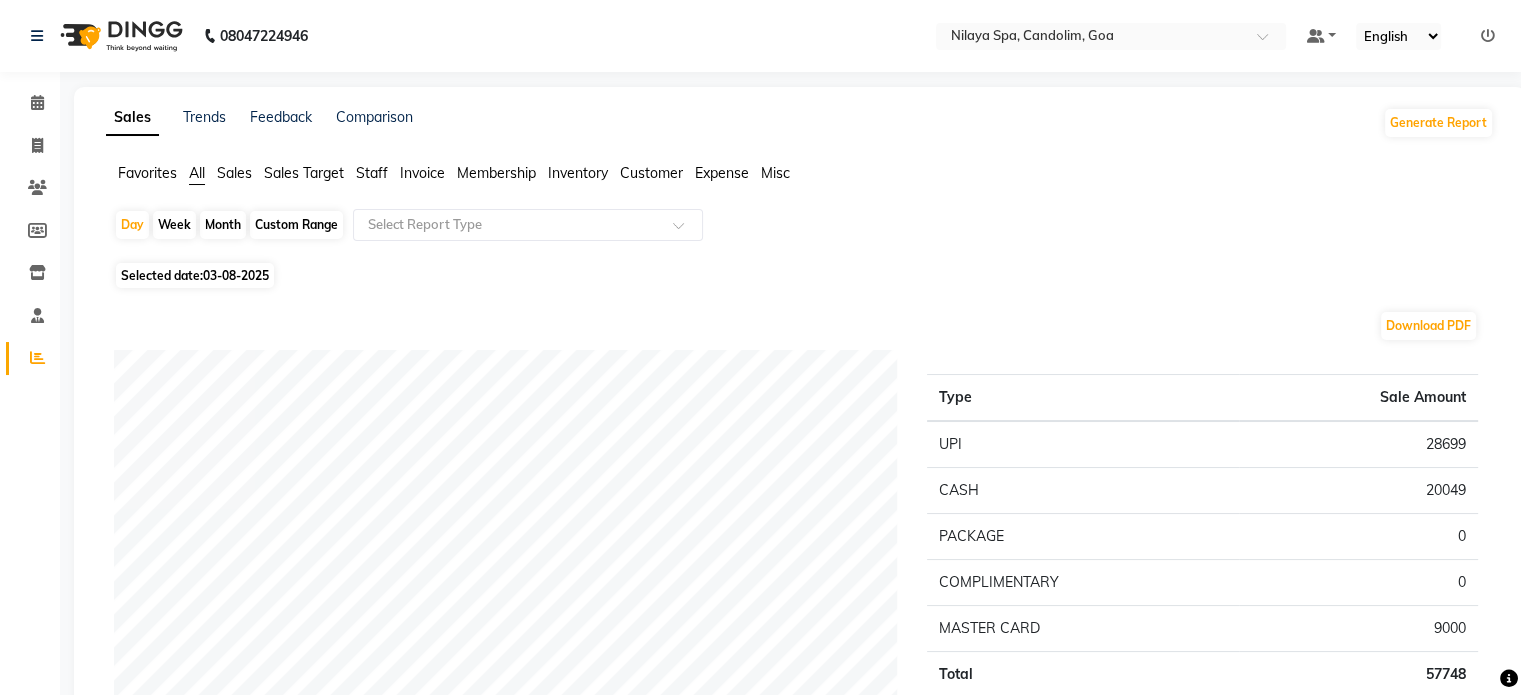 click on "Sales" 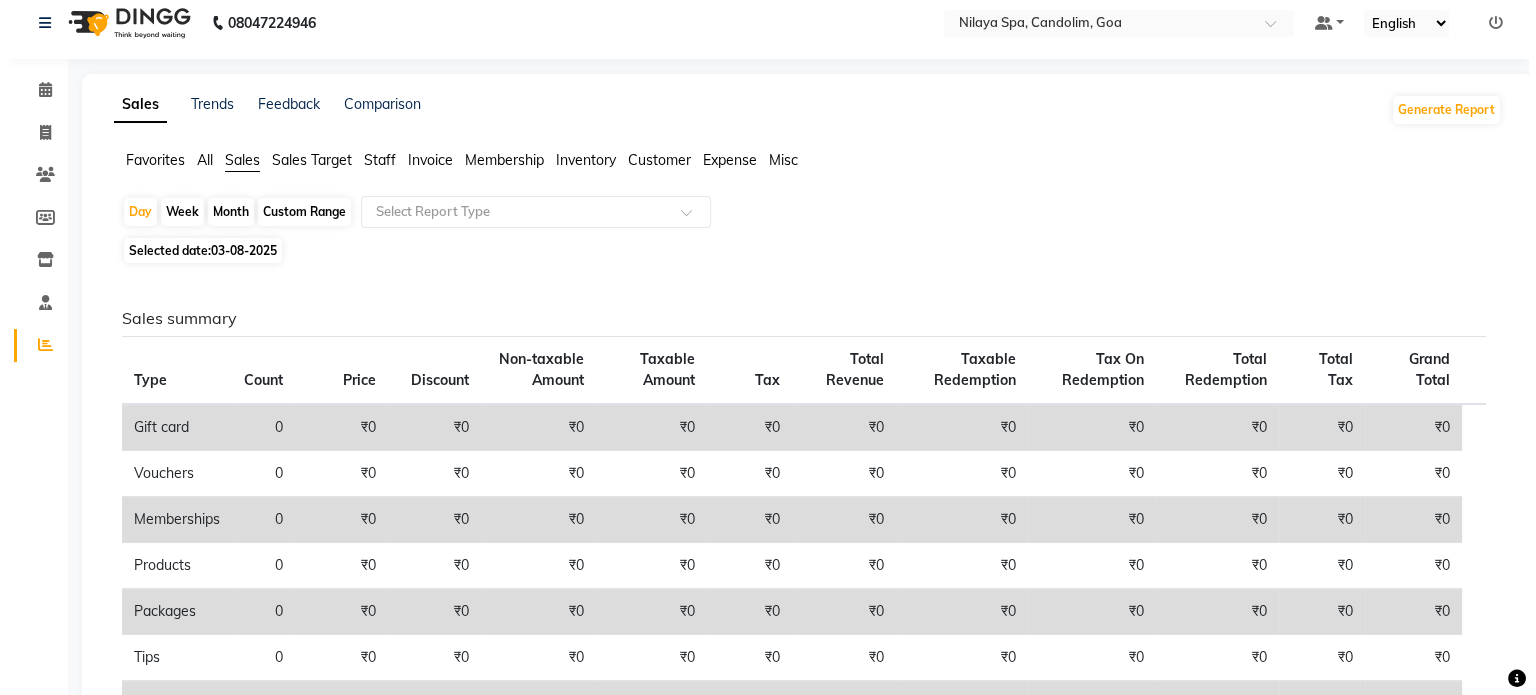 scroll, scrollTop: 0, scrollLeft: 0, axis: both 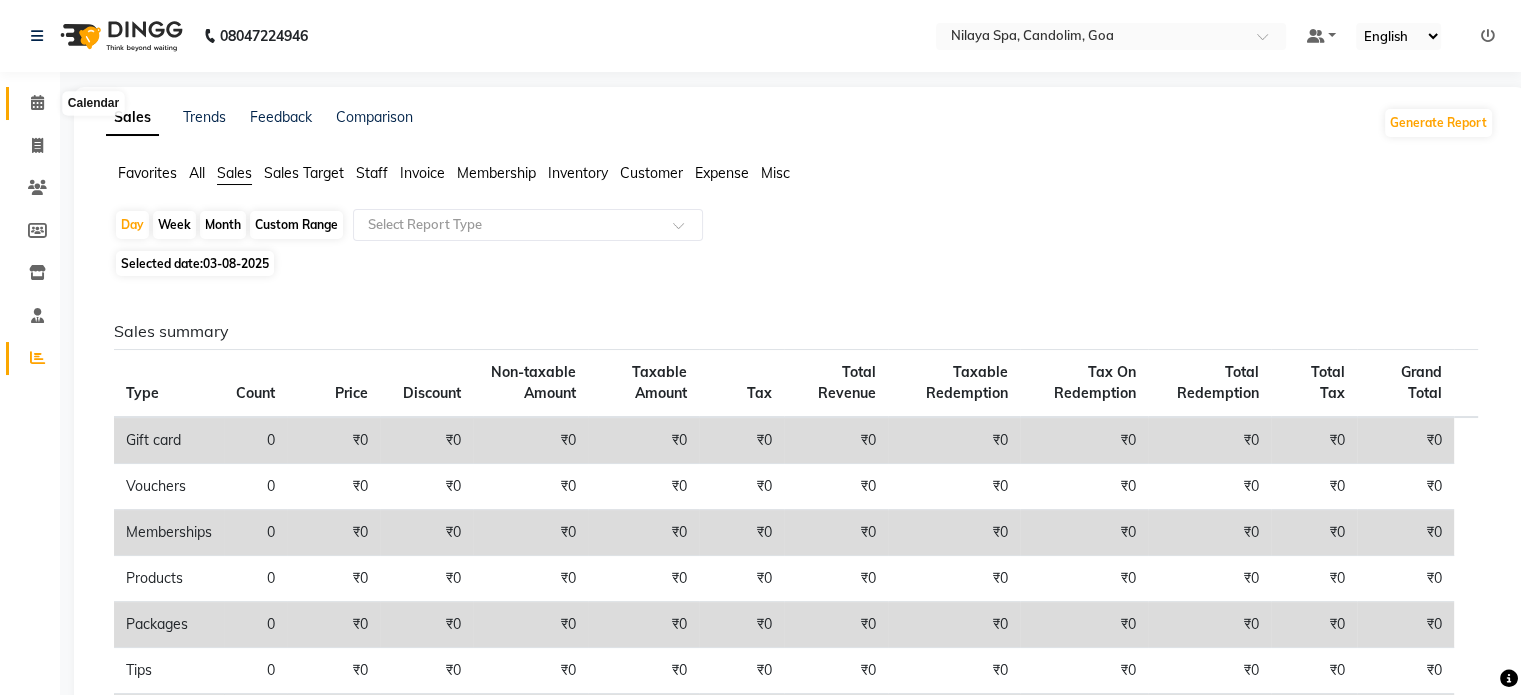 click 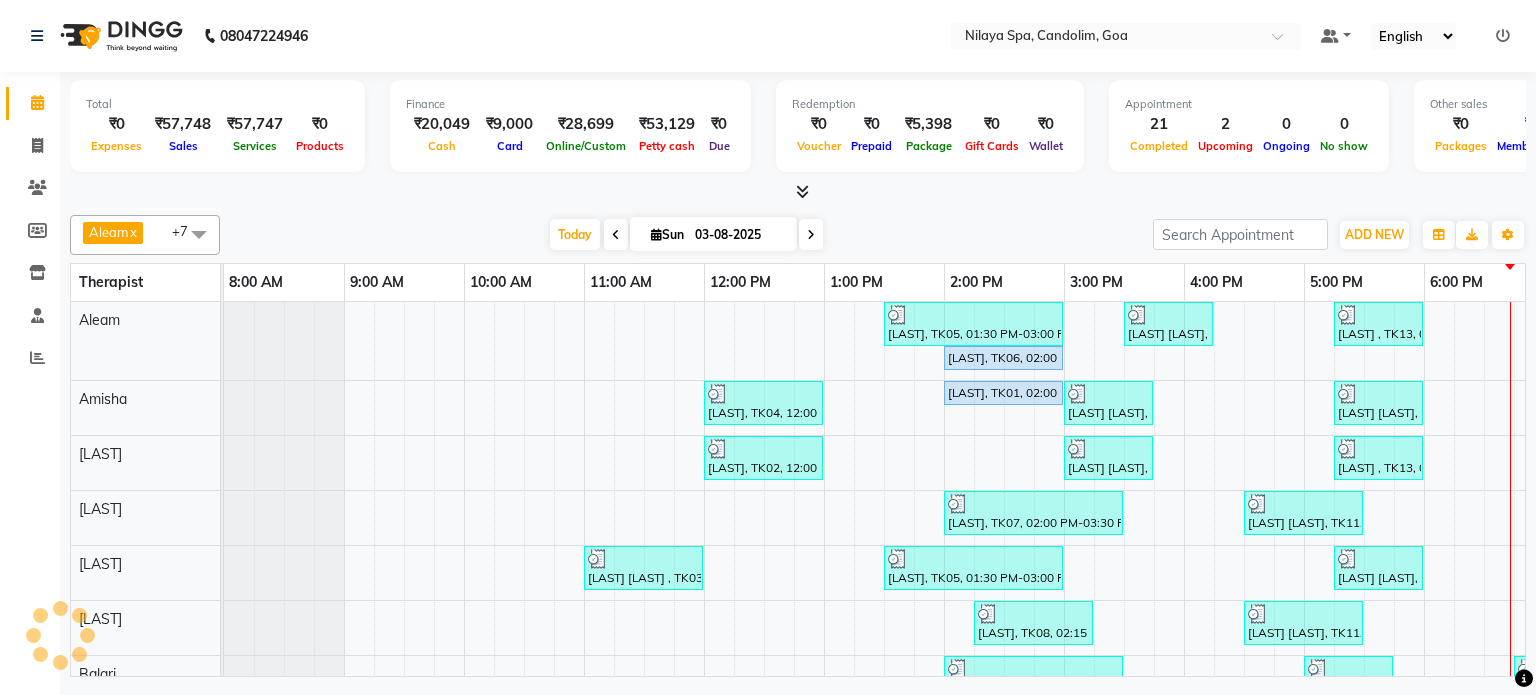scroll, scrollTop: 0, scrollLeft: 618, axis: horizontal 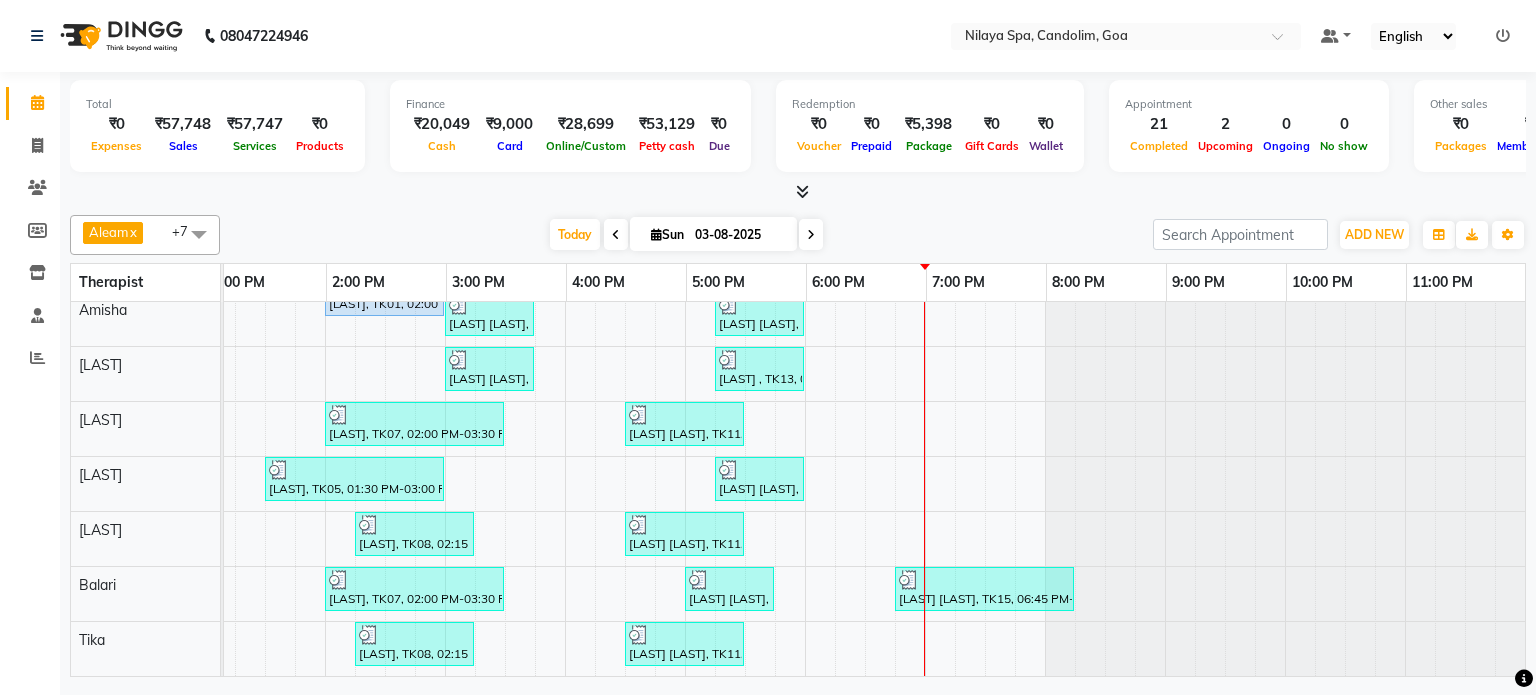 click at bounding box center (-395, 429) 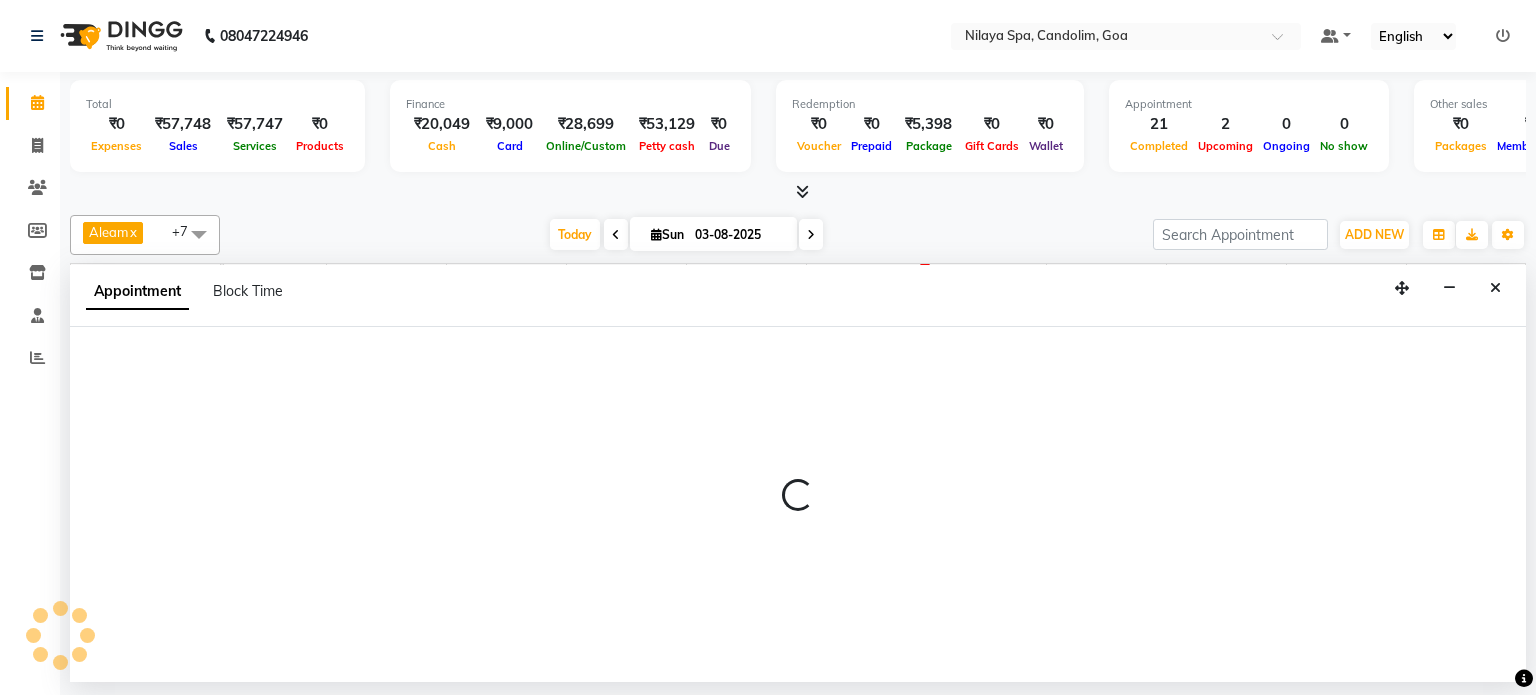 select on "[NUMBER]" 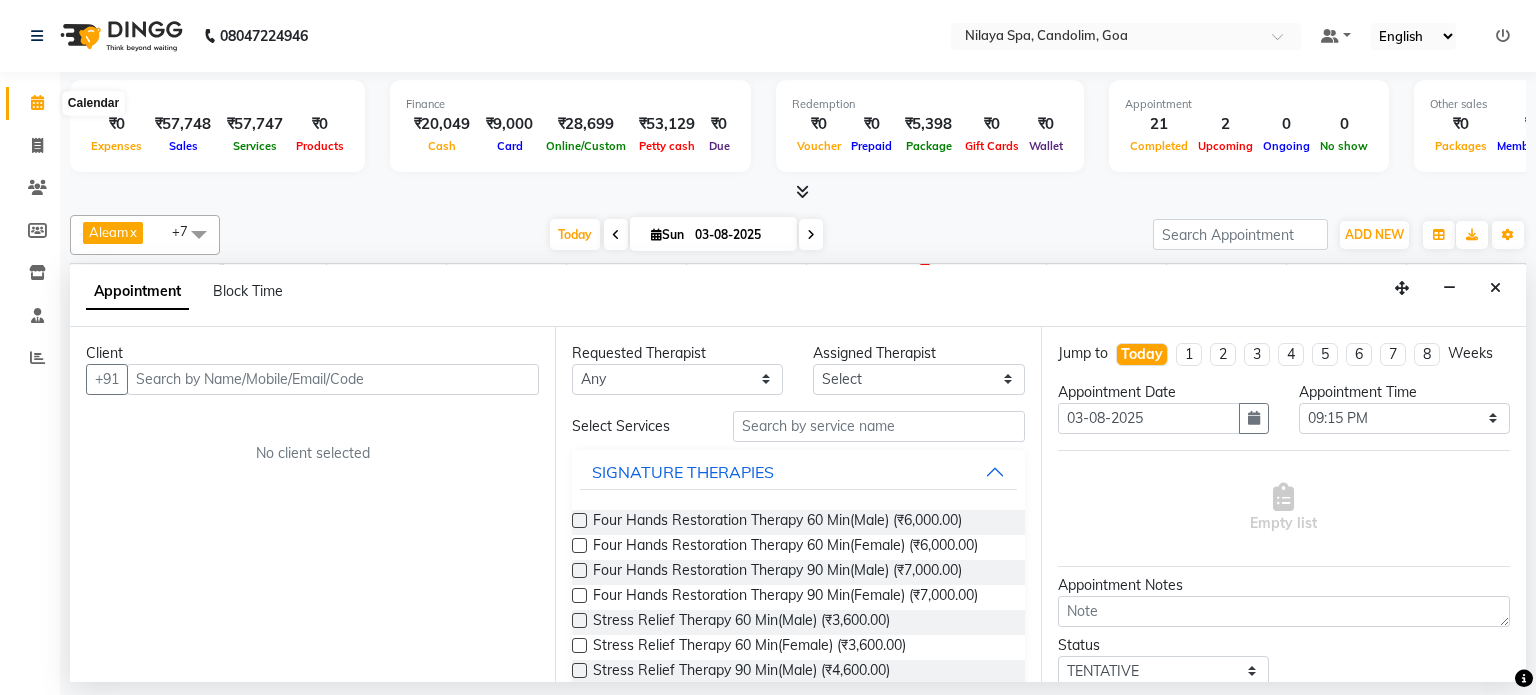 click 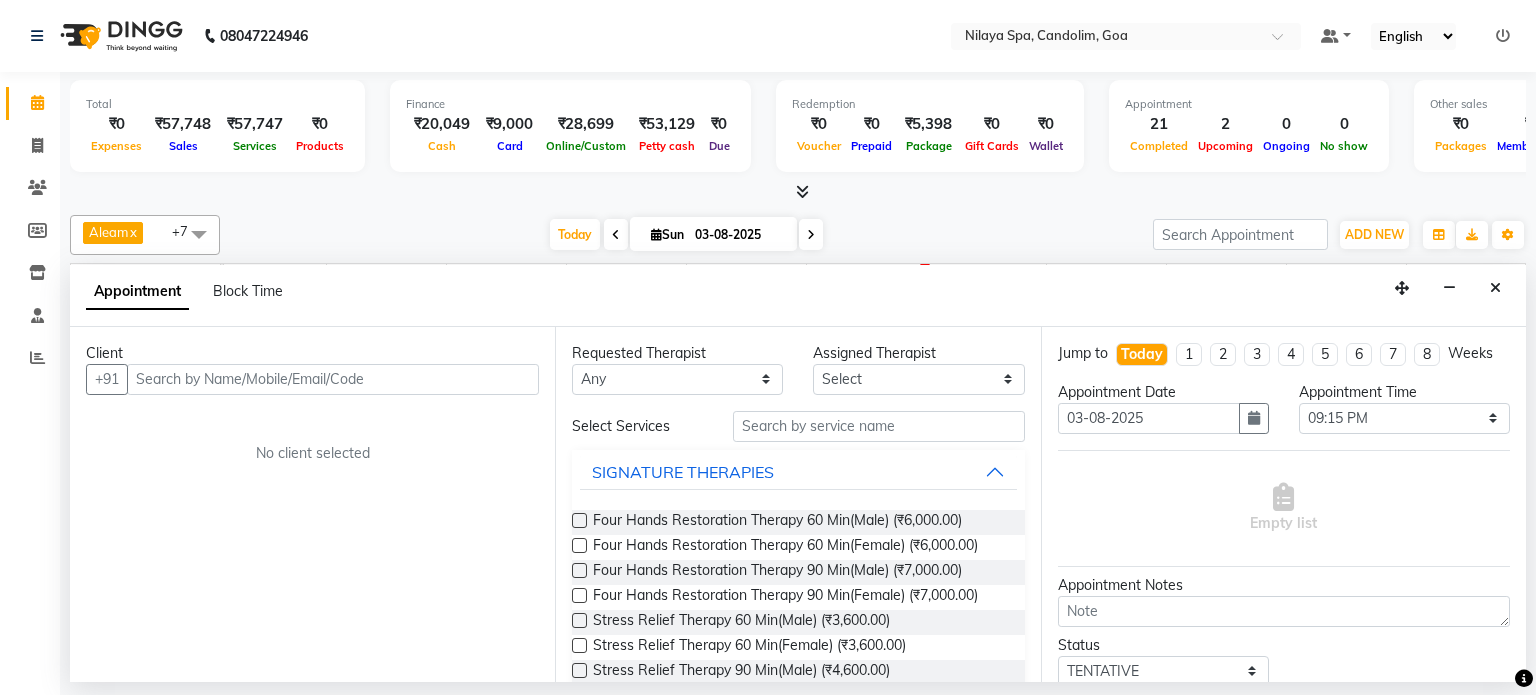 click 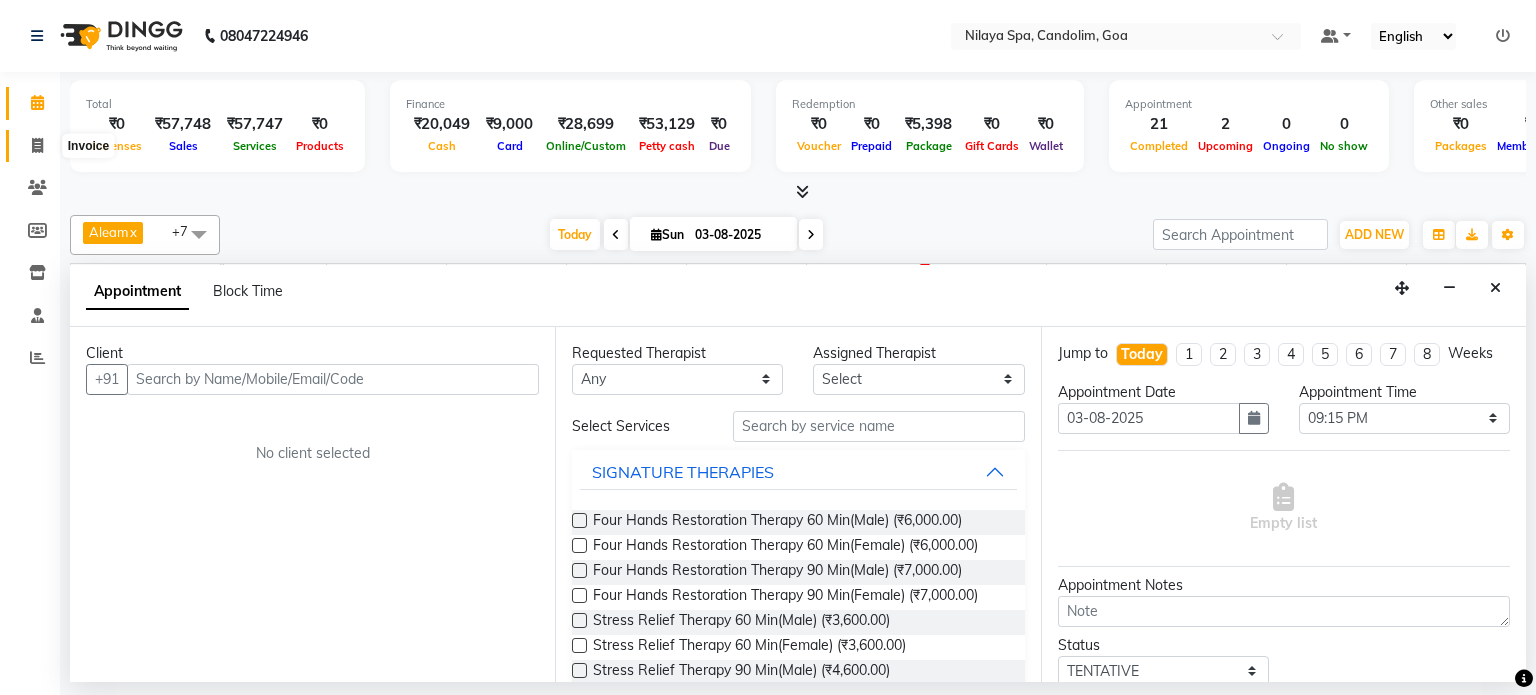 click 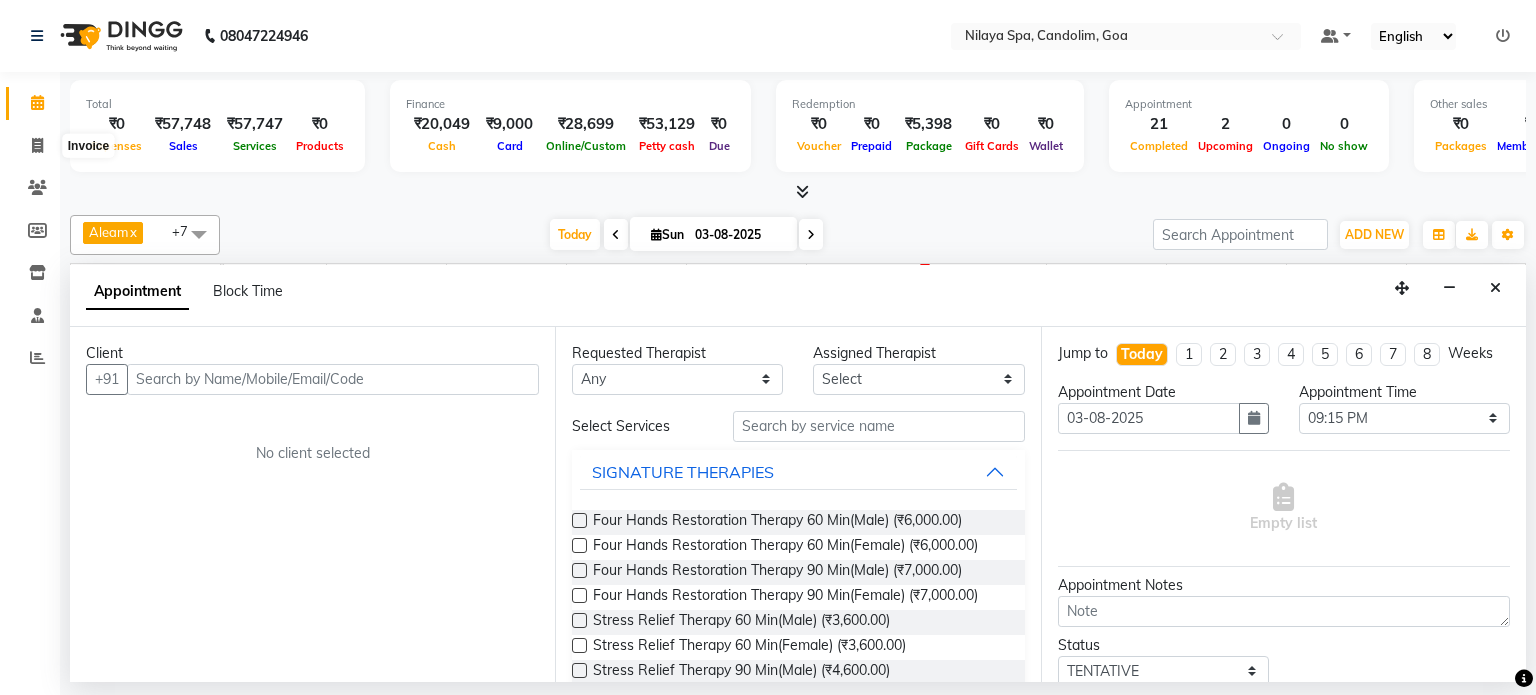 select on "service" 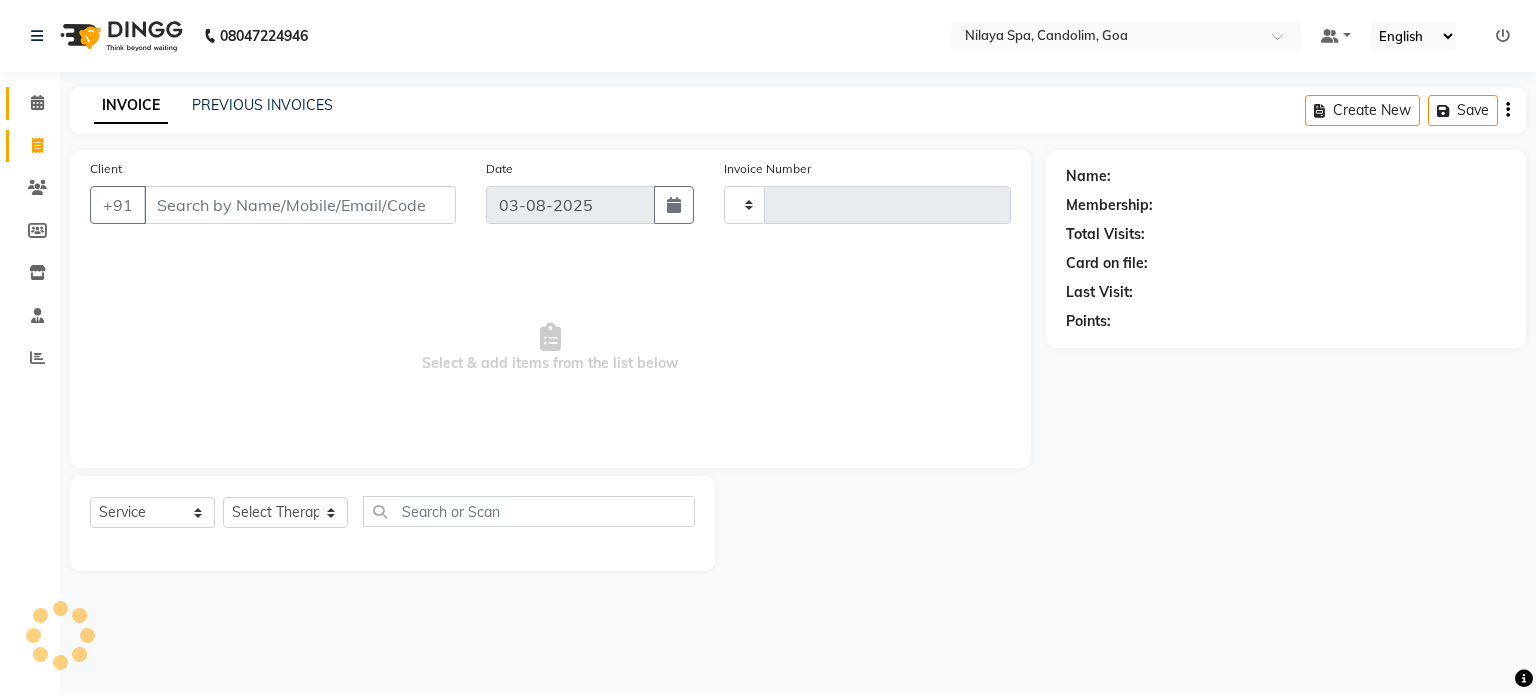 type on "0030" 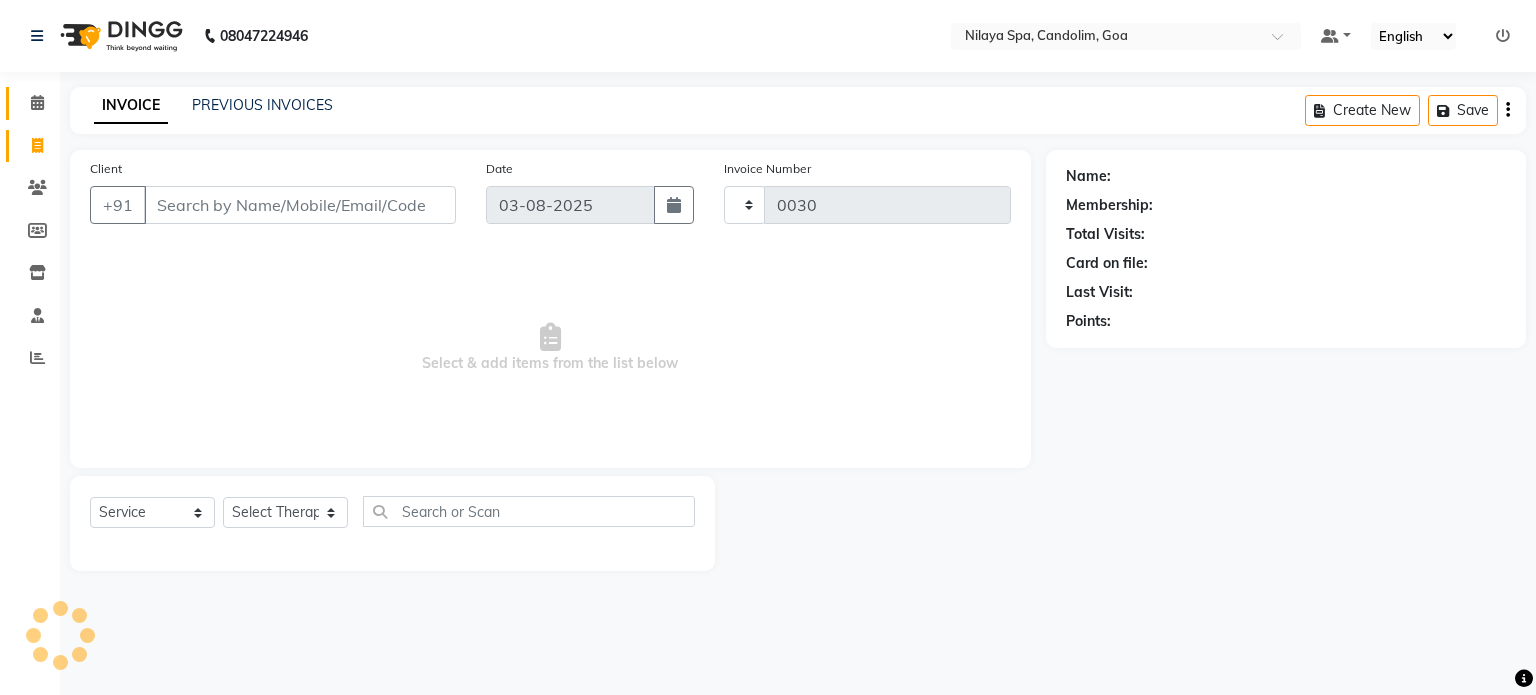 select on "8694" 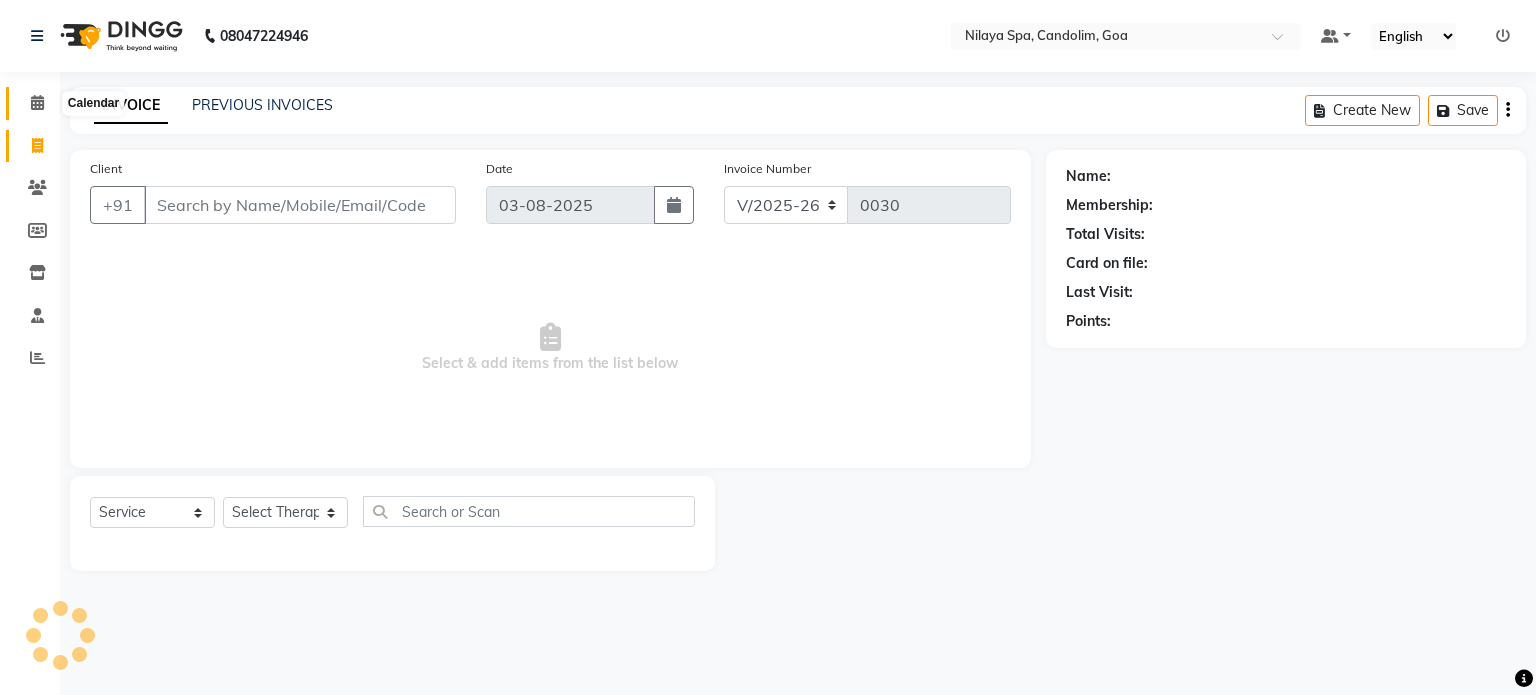 click 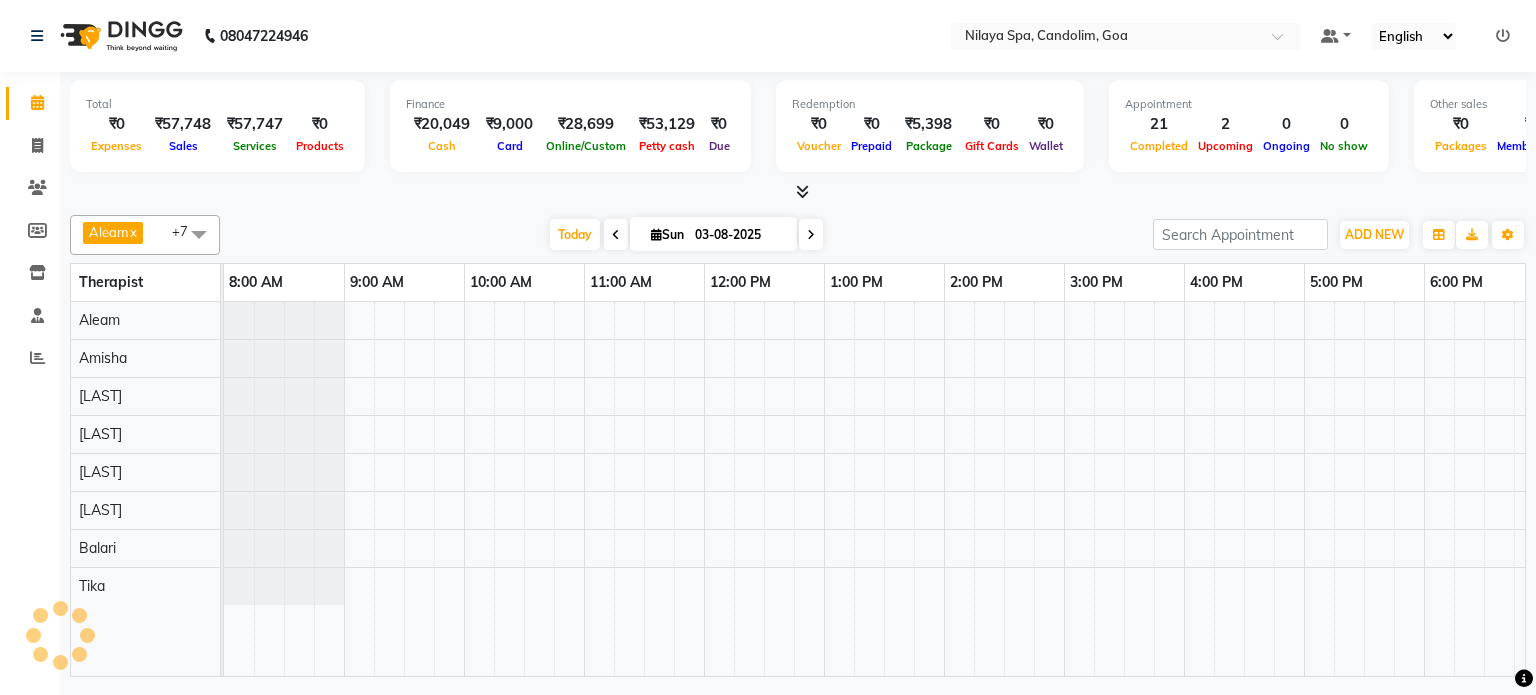 scroll, scrollTop: 0, scrollLeft: 0, axis: both 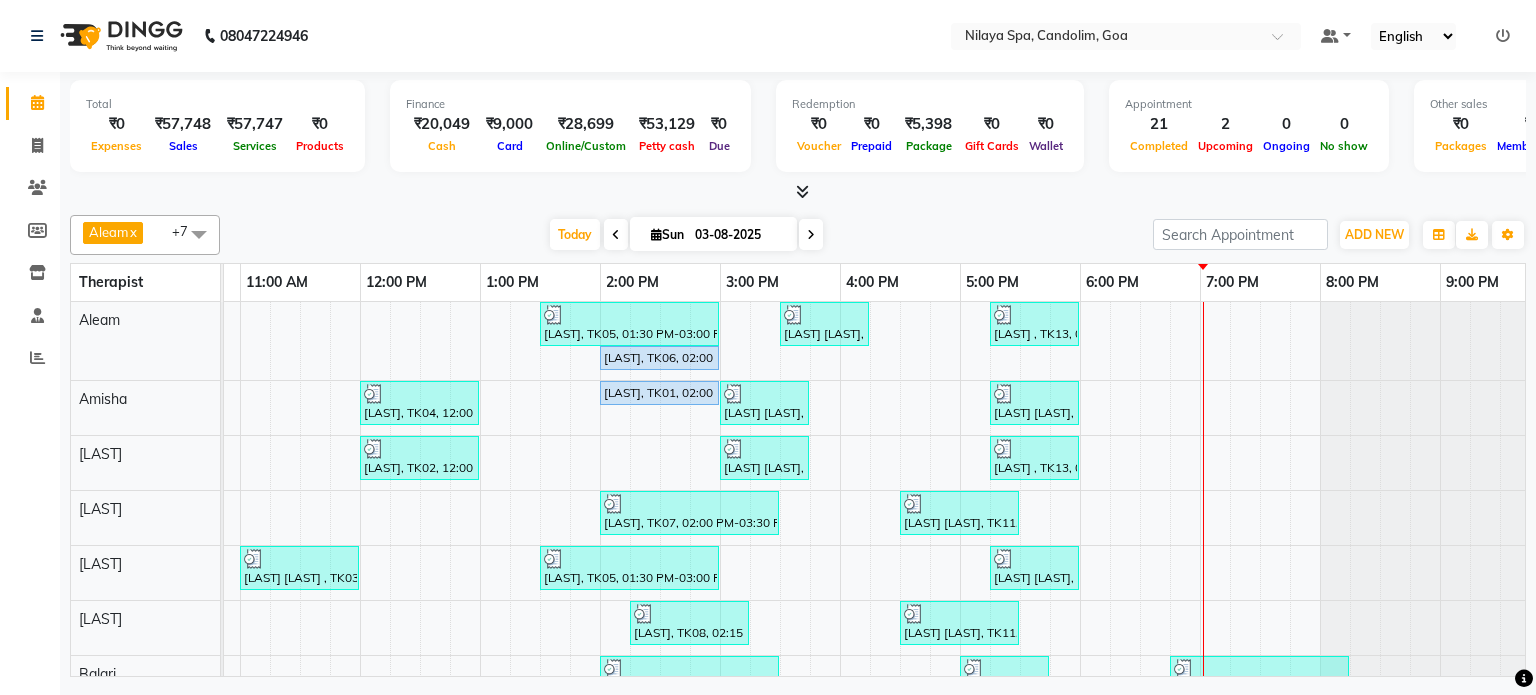 click at bounding box center (616, 235) 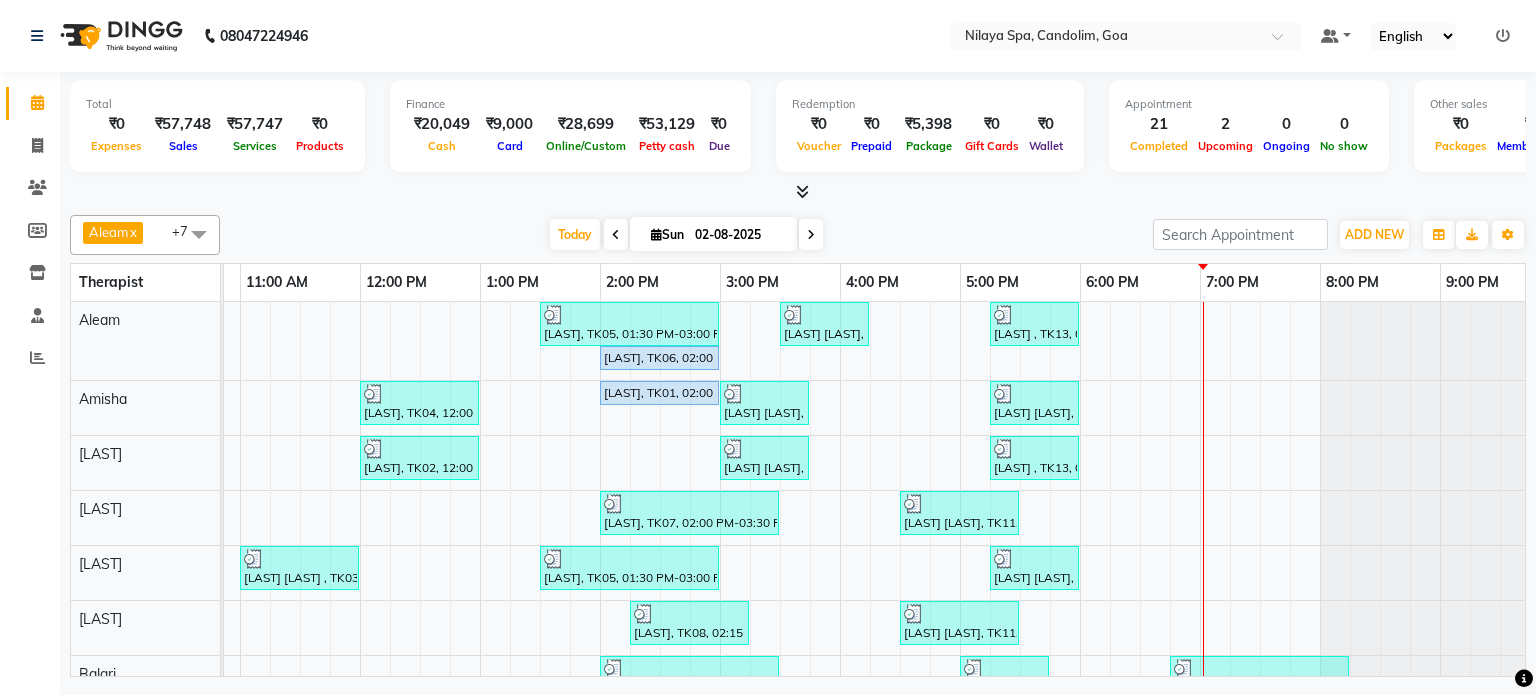 scroll, scrollTop: 0, scrollLeft: 0, axis: both 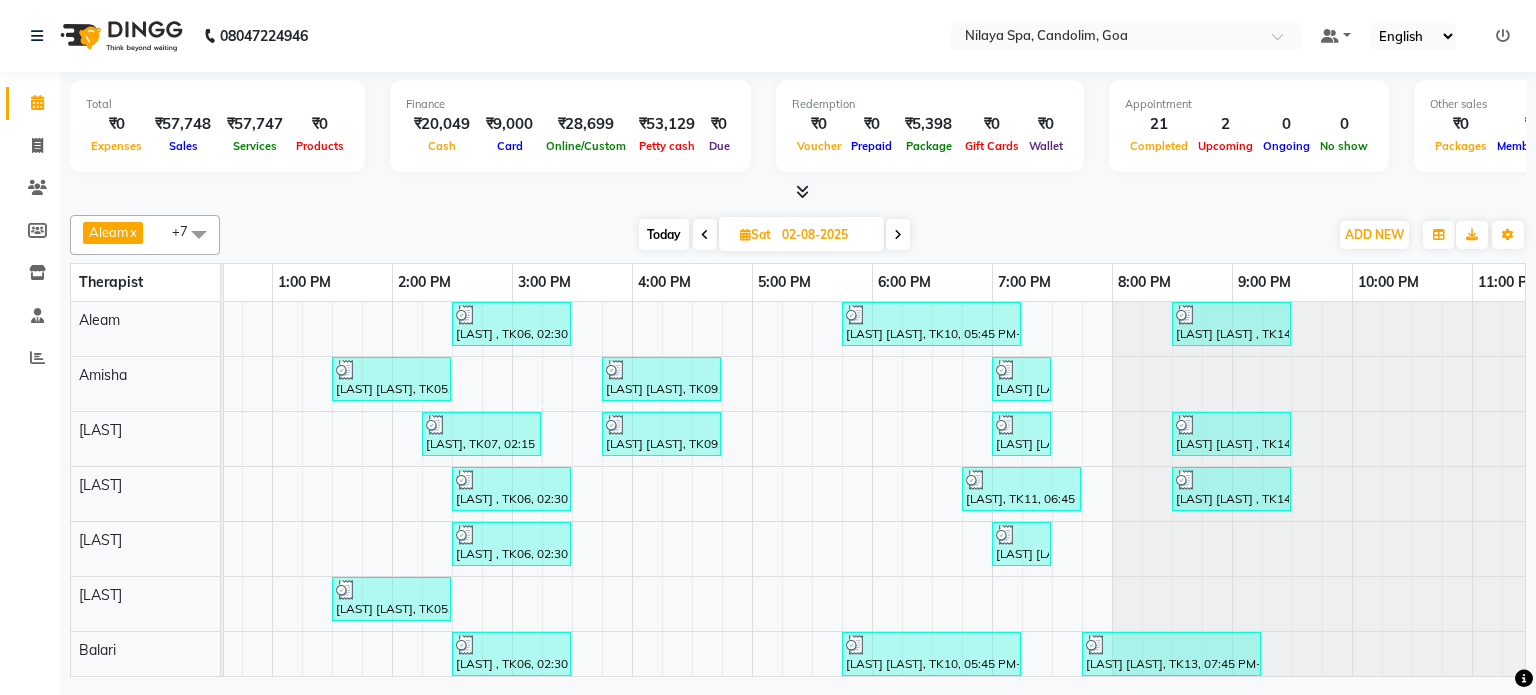 click on "[LAST] , TK06, 02:30 PM-03:30 PM, Traditional Swedish Relaxation Therapy 60 Min(Male)     [LAST] [LAST], TK10, 05:45 PM-07:15 PM, Traditional Swedish Relaxation Therapy 90 Min(Male)     [LAST] [LAST] , TK14, 08:30 PM-09:30 PM, Stress Relief Therapy 60 Min(Male)     [LAST] [LAST], TK05, 01:30 PM-02:30 PM, Traditional Swedish Relaxation Therapy 60 Min(Male)     [LAST] [LAST], TK09, 03:45 PM-04:45 PM, Couple massages     [LAST] [LAST], TK12, 07:00 PM-07:30 PM, Thai Foot Reflexology 30 Min     [LAST], TK07, 02:15 PM-03:15 PM, Traditional Swedish Relaxation Therapy 60 Min(Male)     [LAST] [LAST], TK09, 03:45 PM-04:45 PM, Couple massages     [LAST] [LAST], TK12, 07:00 PM-07:30 PM, Thai Foot Reflexology 30 Min     [LAST] [LAST] , TK14, 08:30 PM-09:30 PM, Deep Tissue Repair Therapy 60 Min(Male)     [LAST] , TK06, 02:30 PM-03:30 PM, Traditional Swedish Relaxation Therapy 60 Min(Male)     [LAST], TK11, 06:45 PM-07:45 PM, Traditional Swedish Relaxation Therapy 60 Min(Male)" at bounding box center [632, 521] 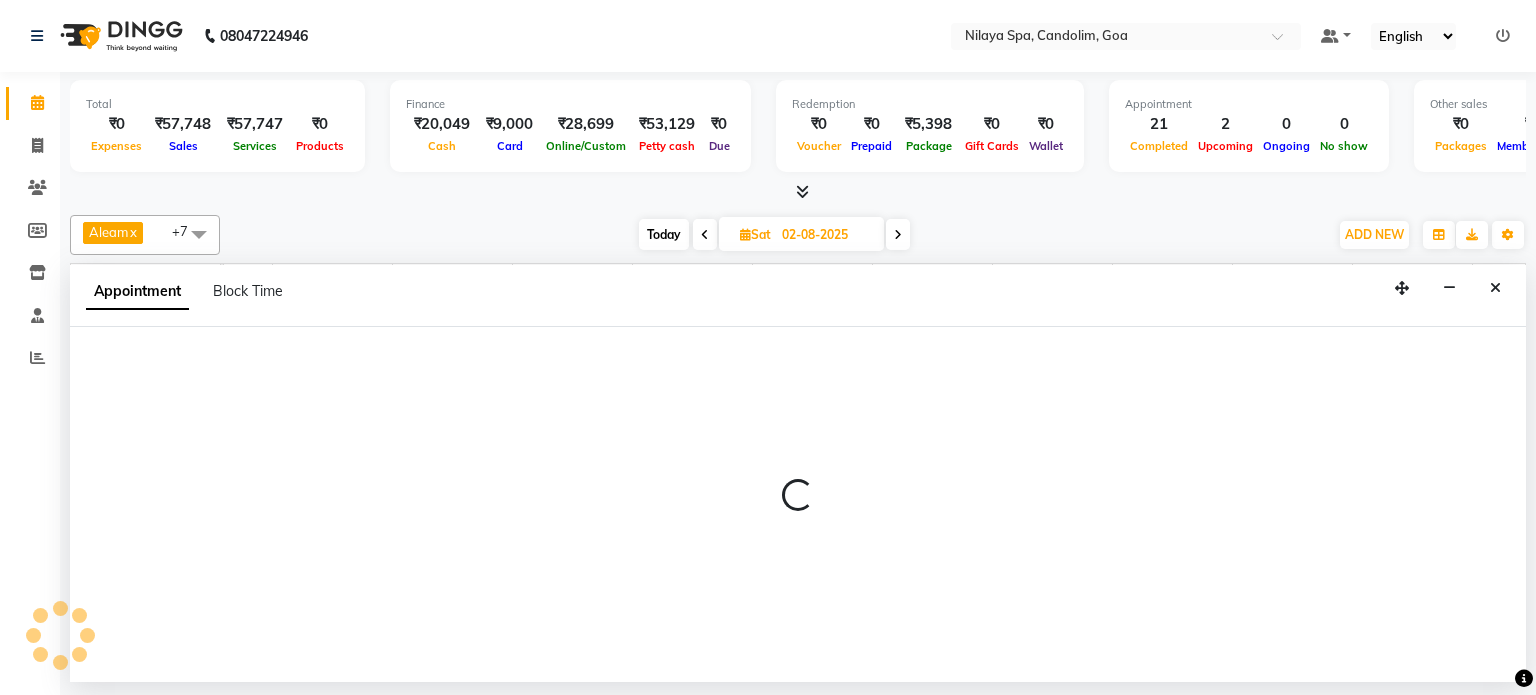 select on "87840" 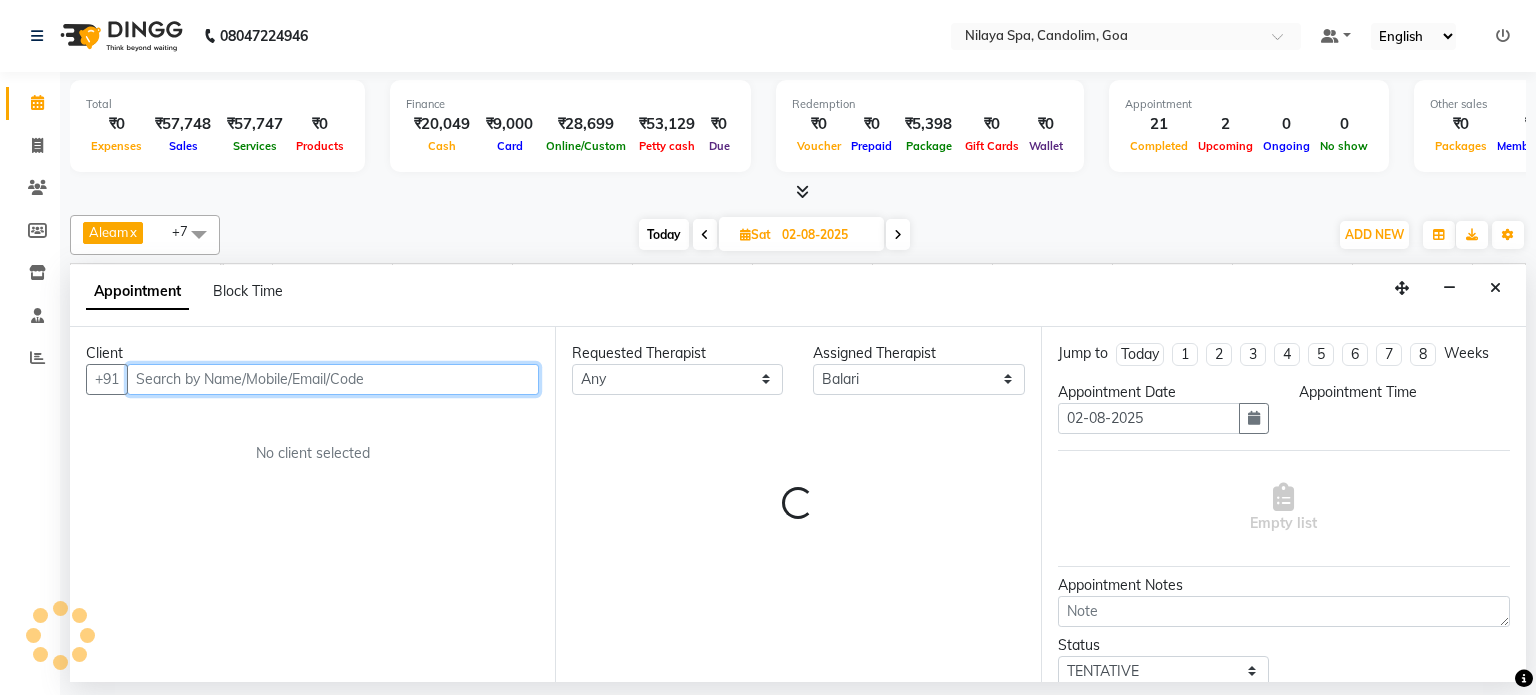select on "1050" 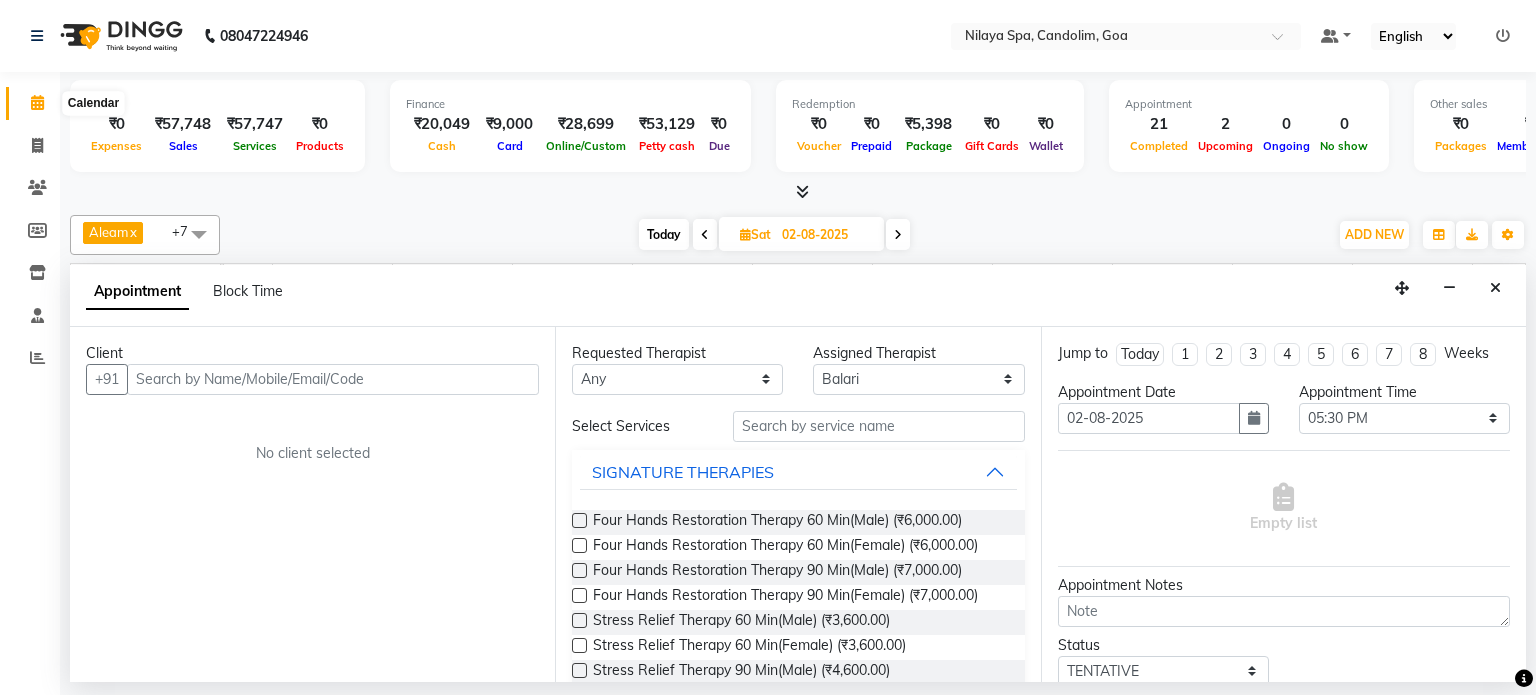 click 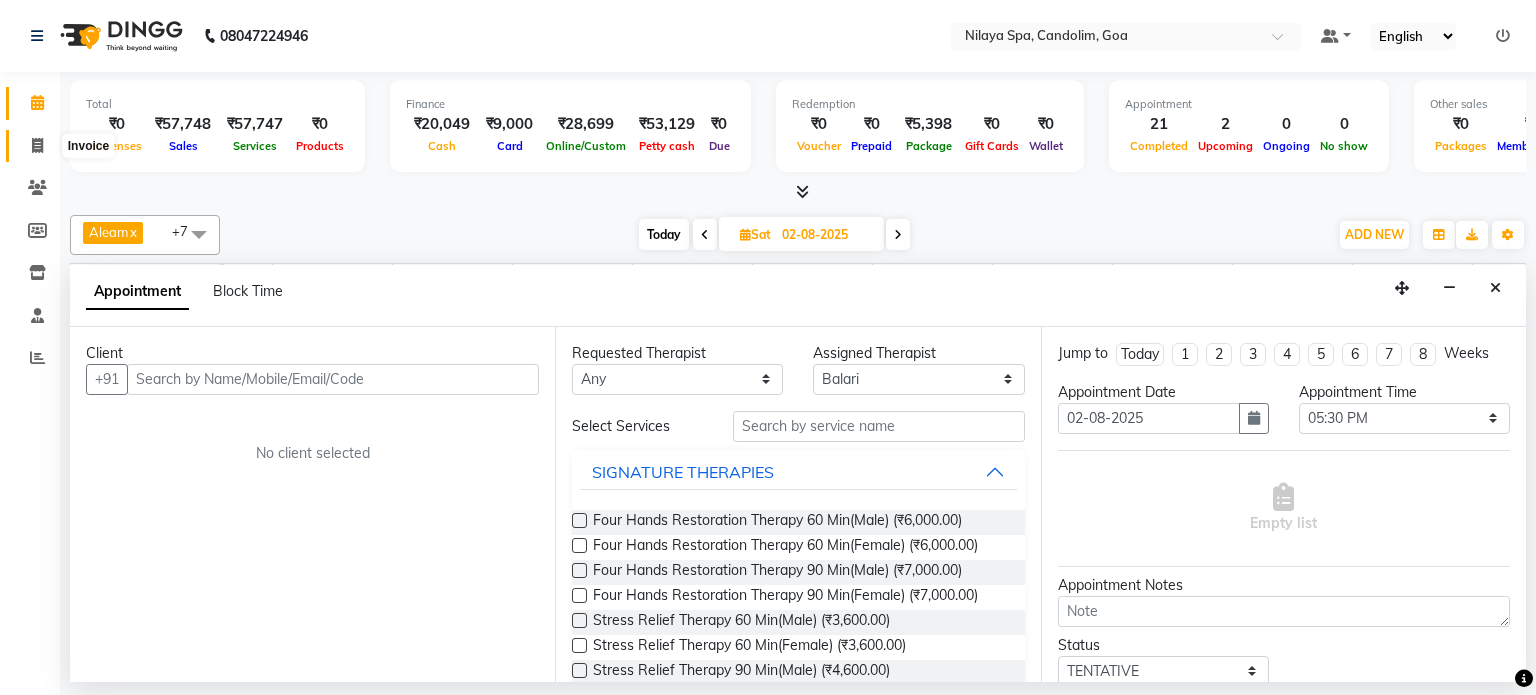 click 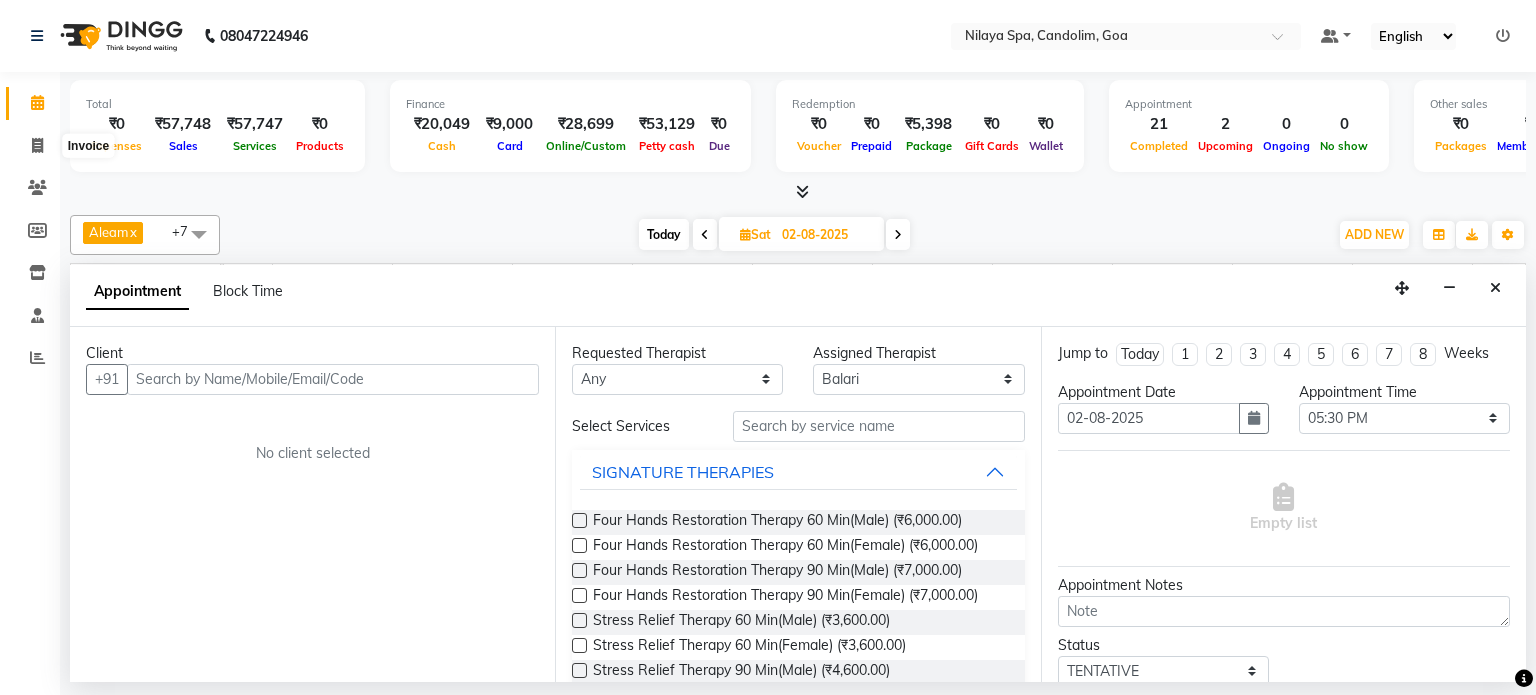 select on "8694" 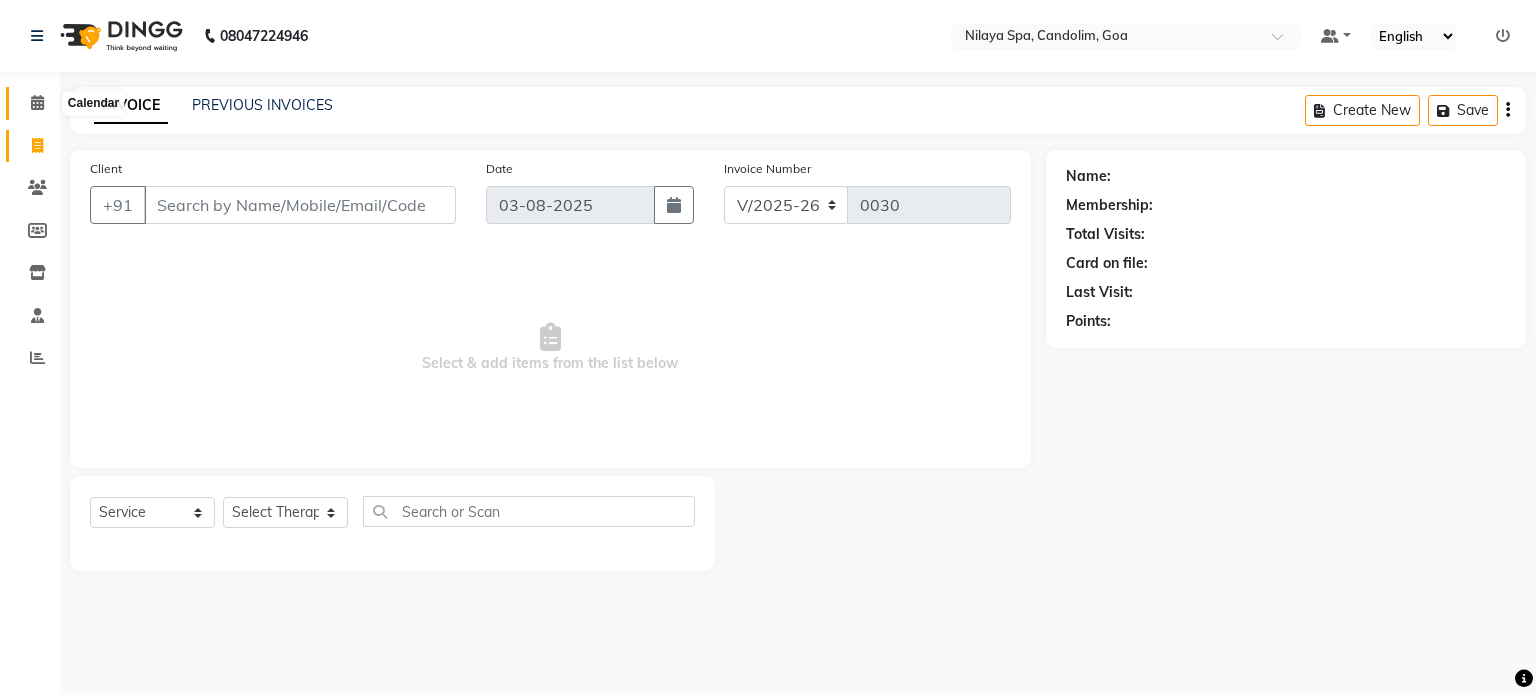 click 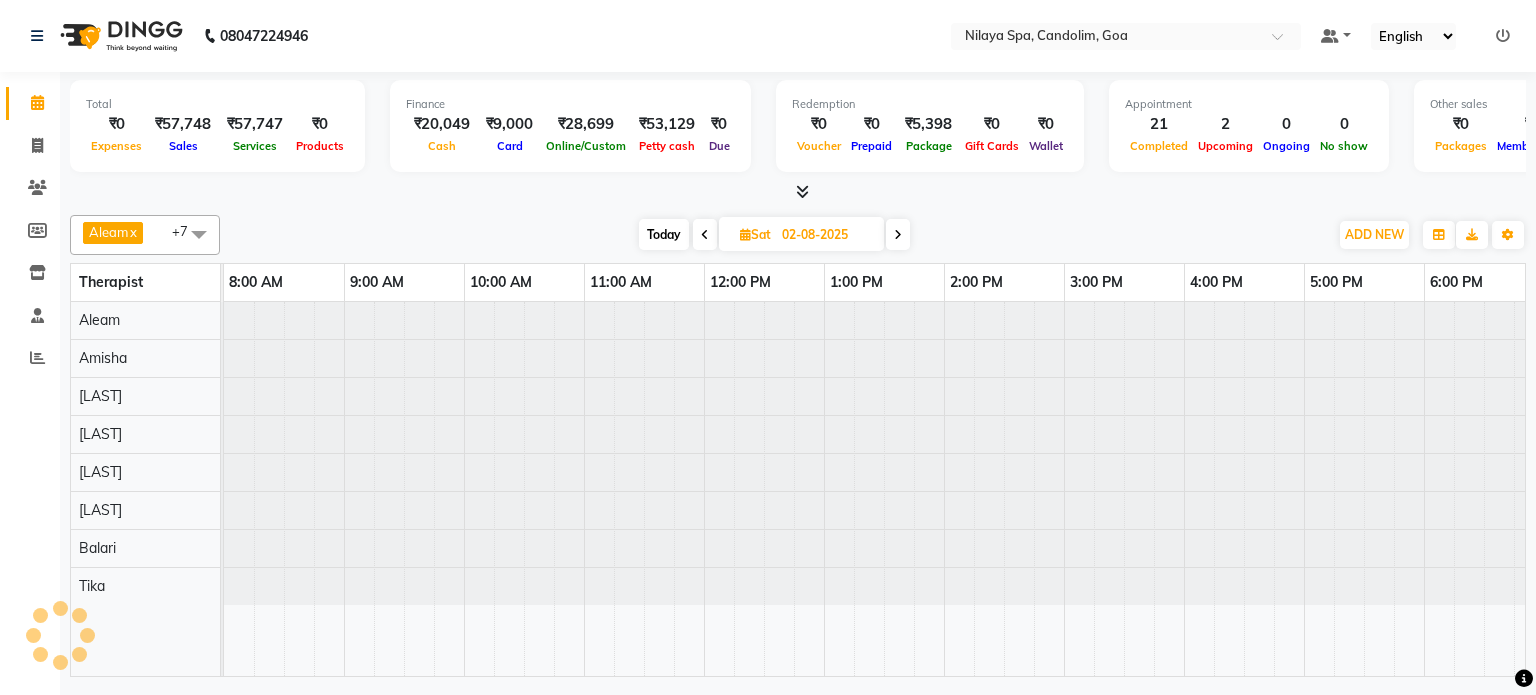 scroll, scrollTop: 0, scrollLeft: 618, axis: horizontal 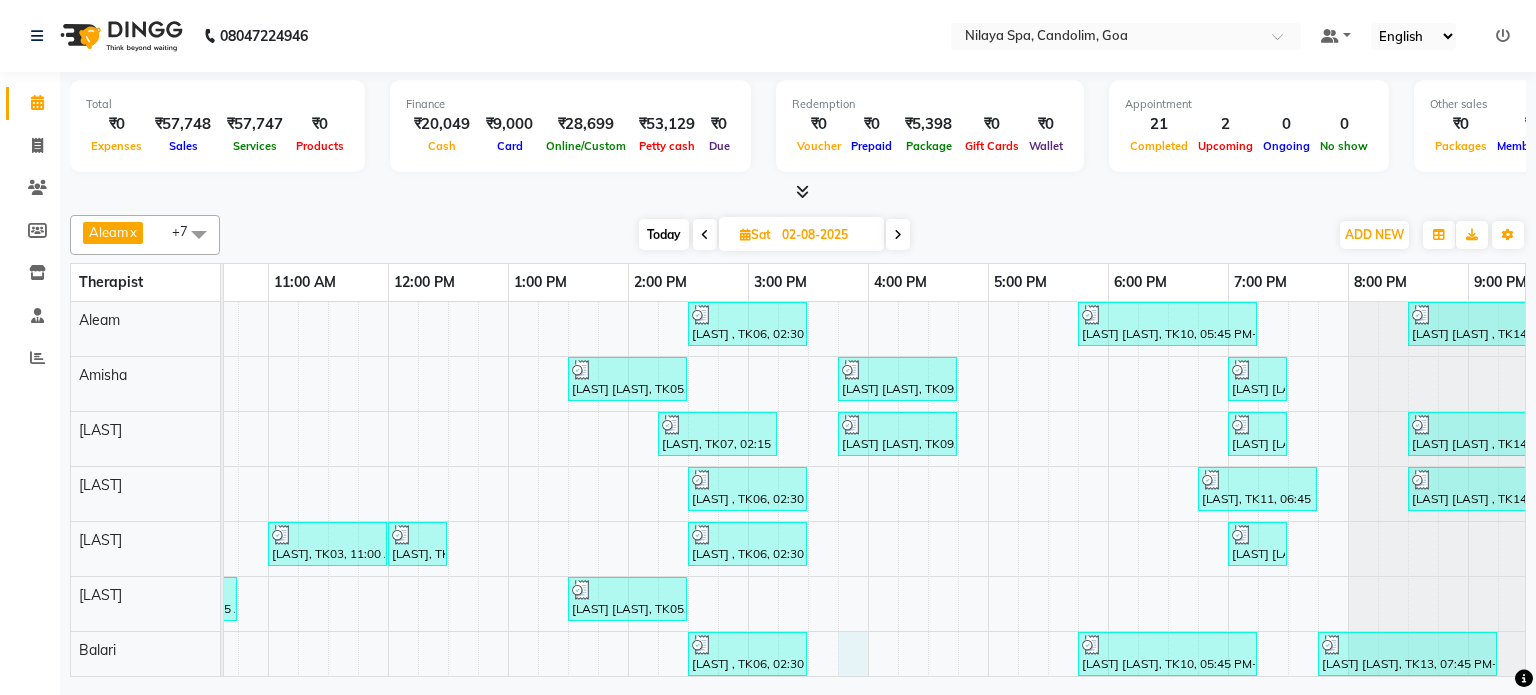 click on "[LAST] , TK06, 02:30 PM-03:30 PM, Traditional Swedish Relaxation Therapy 60 Min(Male)     [LAST] [LAST], TK10, 05:45 PM-07:15 PM, Traditional Swedish Relaxation Therapy 90 Min(Male)     [LAST] [LAST] , TK14, 08:30 PM-09:30 PM, Stress Relief Therapy 60 Min(Male)     [LAST] [LAST], TK05, 01:30 PM-02:30 PM, Traditional Swedish Relaxation Therapy 60 Min(Male)     [LAST] [LAST], TK09, 03:45 PM-04:45 PM, Couple massages     [LAST] [LAST], TK12, 07:00 PM-07:30 PM, Thai Foot Reflexology 30 Min     [LAST], TK07, 02:15 PM-03:15 PM, Traditional Swedish Relaxation Therapy 60 Min(Male)     [LAST] [LAST], TK09, 03:45 PM-04:45 PM, Couple massages     [LAST] [LAST], TK12, 07:00 PM-07:30 PM, Thai Foot Reflexology 30 Min     [LAST] [LAST] , TK14, 08:30 PM-09:30 PM, Deep Tissue Repair Therapy 60 Min(Male)     [LAST] , TK06, 02:30 PM-03:30 PM, Traditional Swedish Relaxation Therapy 60 Min(Male)     [LAST], TK11, 06:45 PM-07:45 PM, Traditional Swedish Relaxation Therapy 60 Min(Male)" at bounding box center [868, 521] 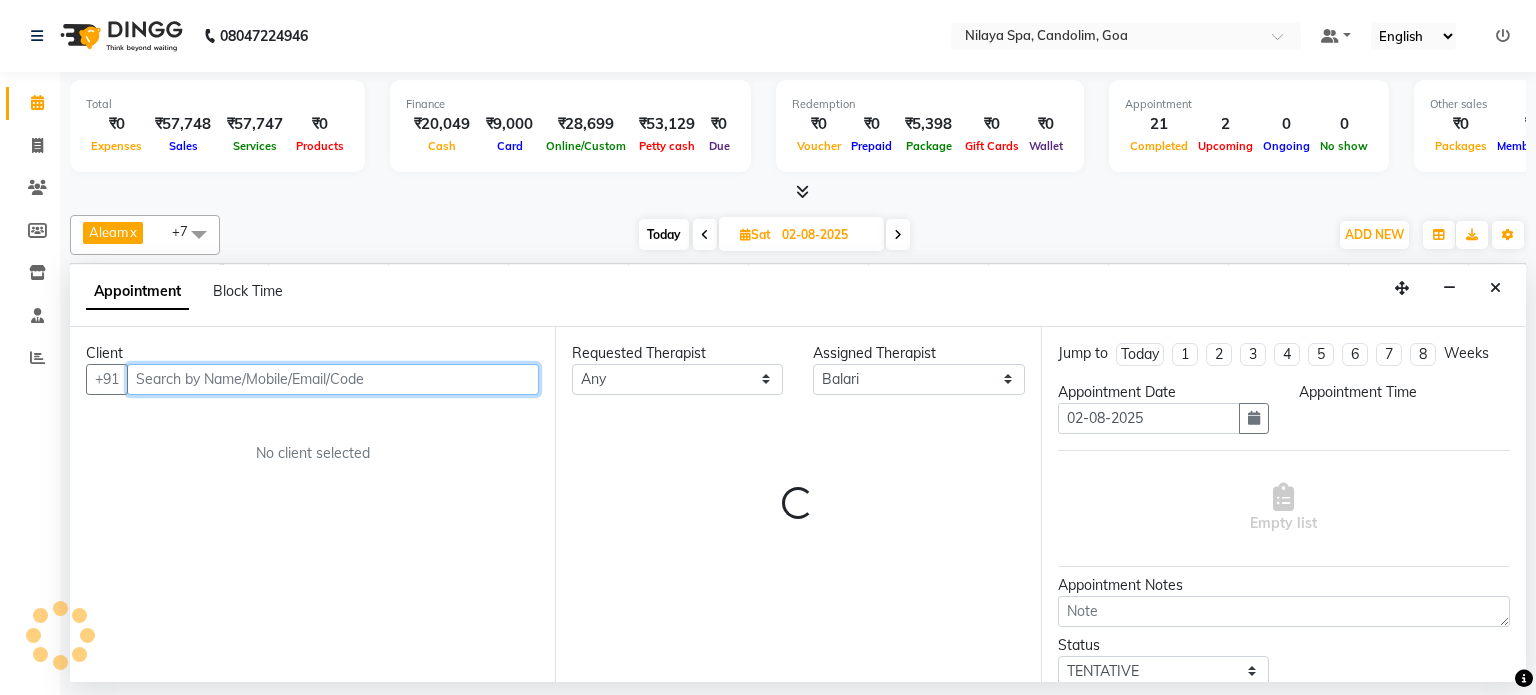 select on "945" 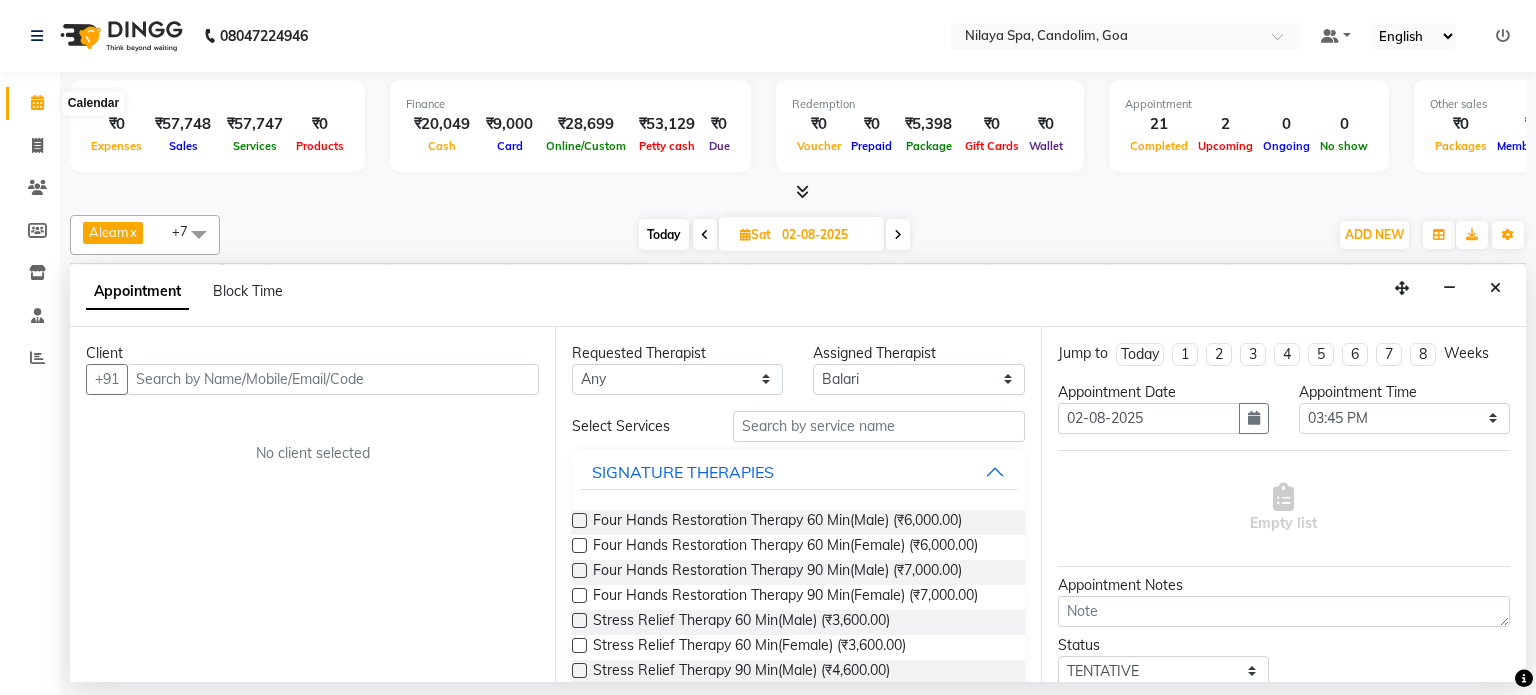 click 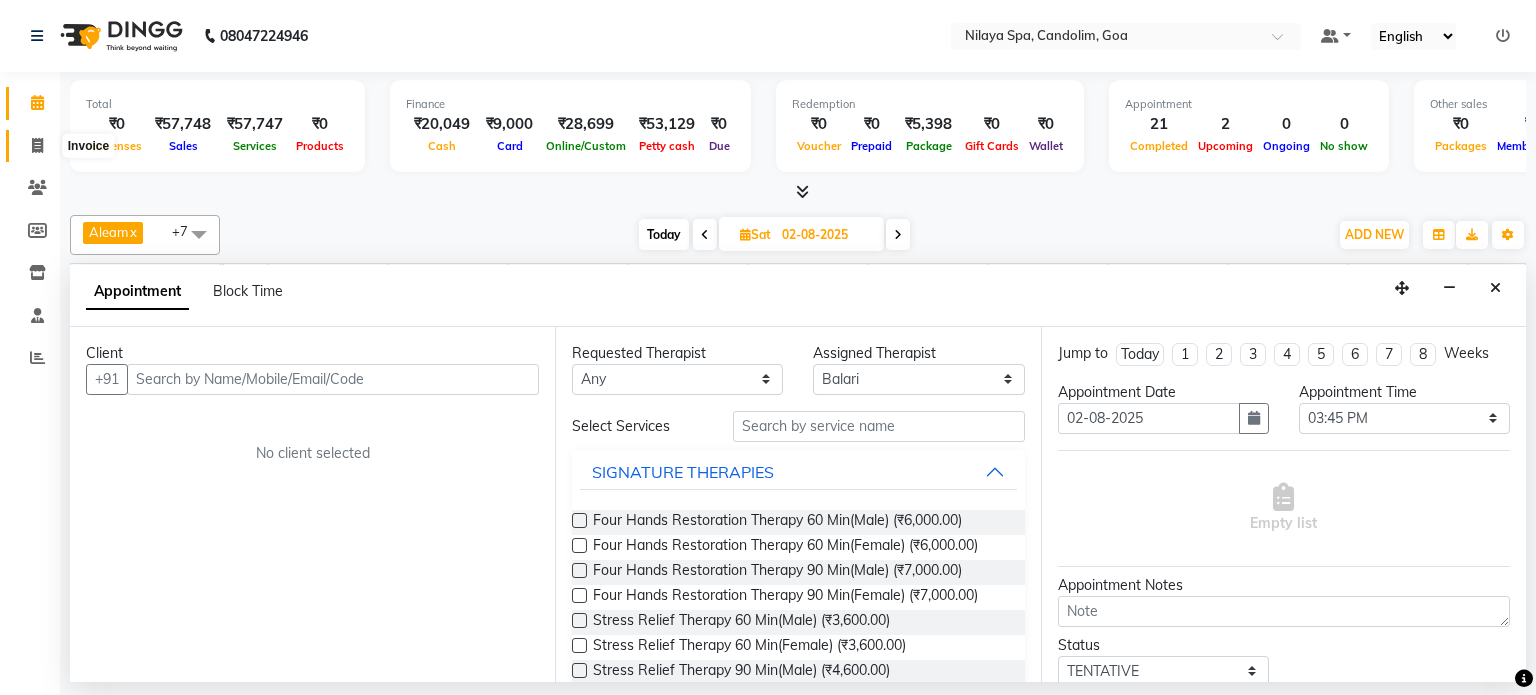 click 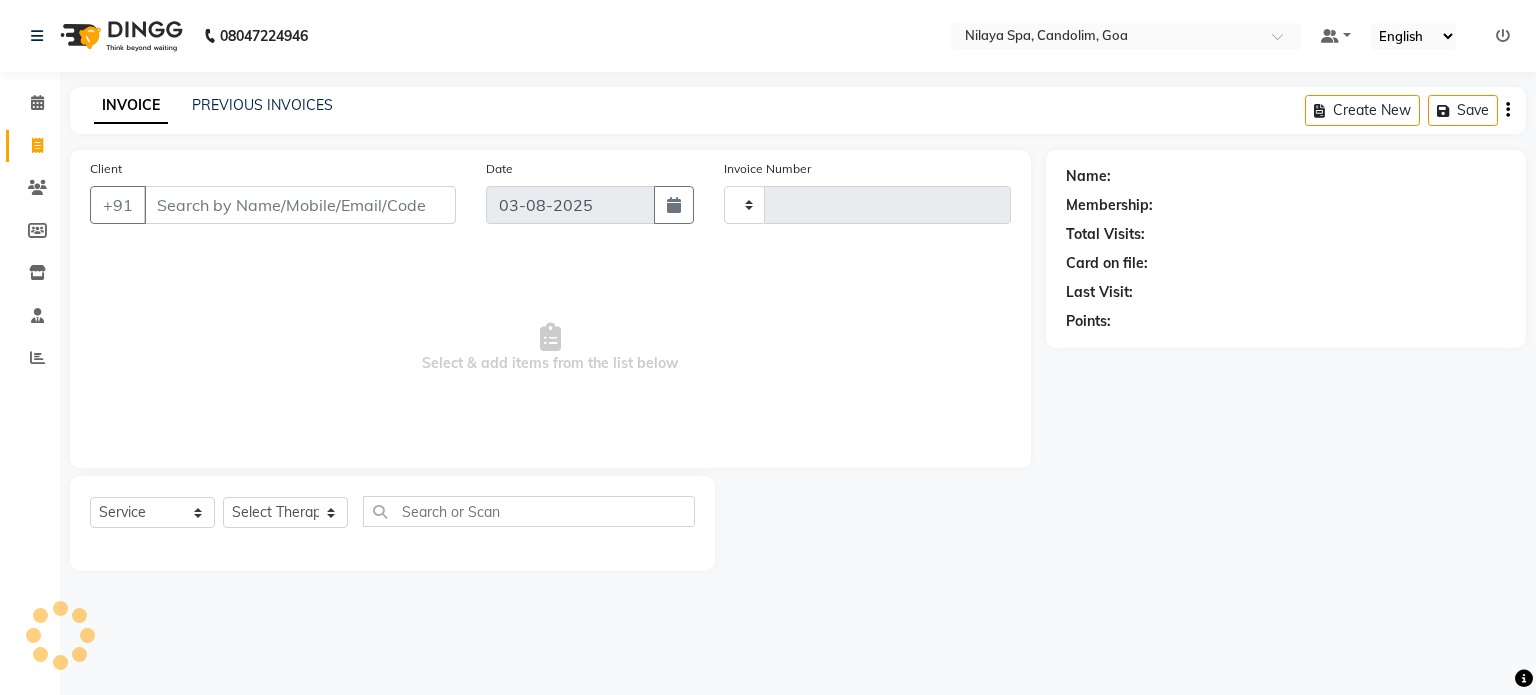 type on "0030" 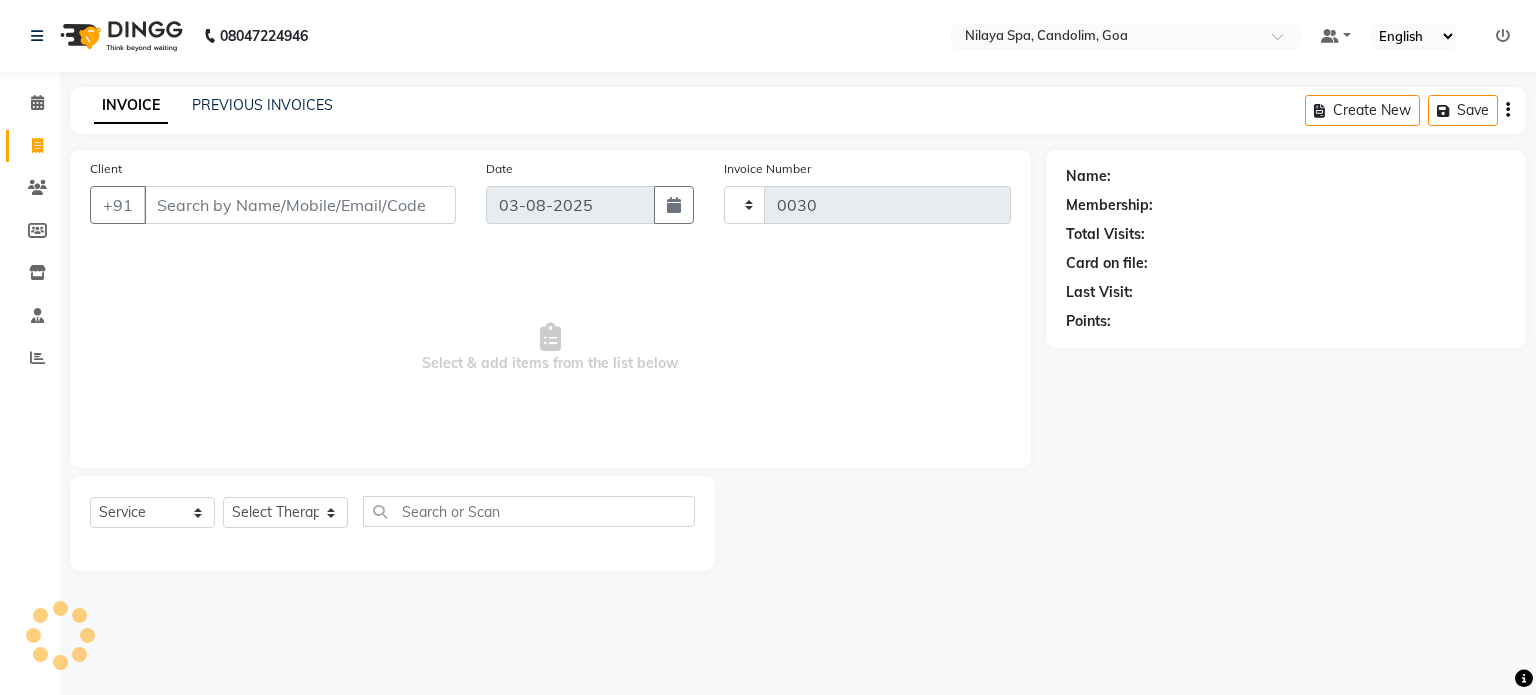 select on "8694" 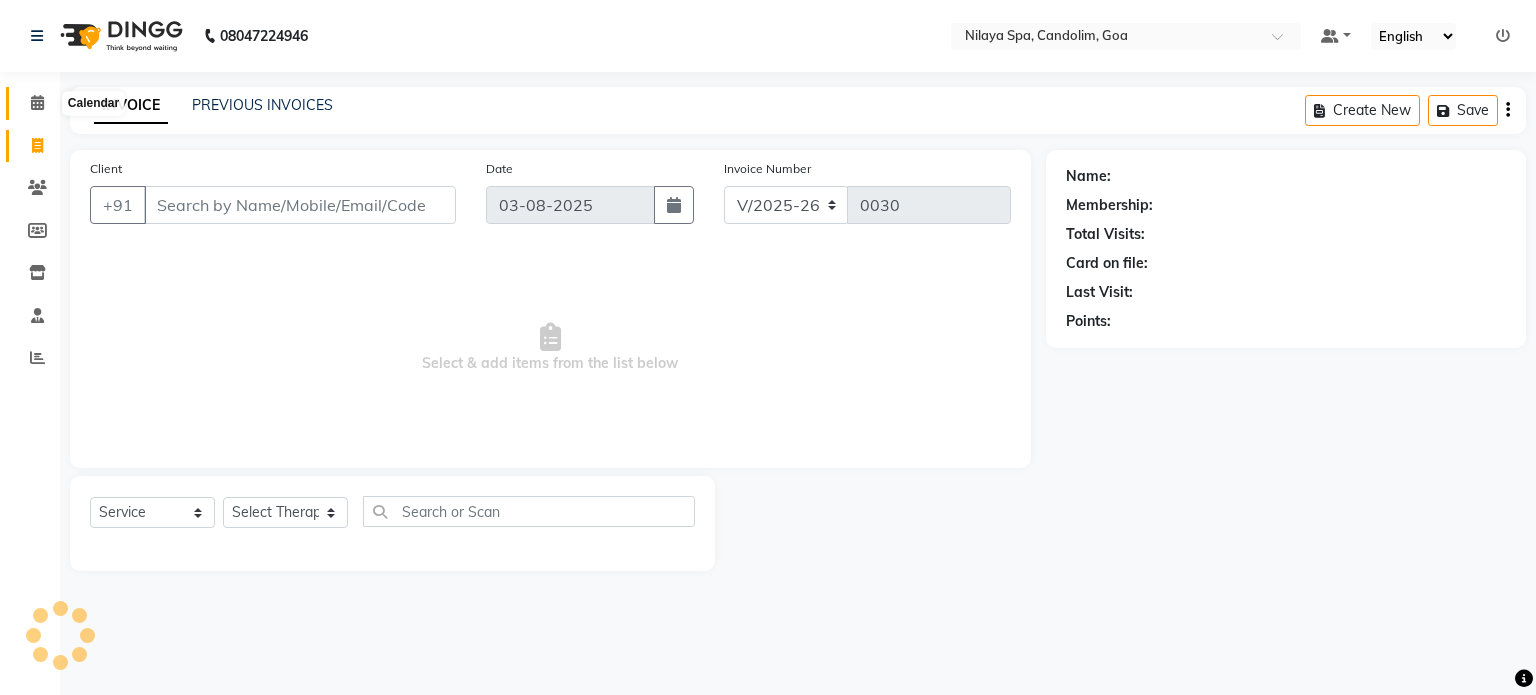 click 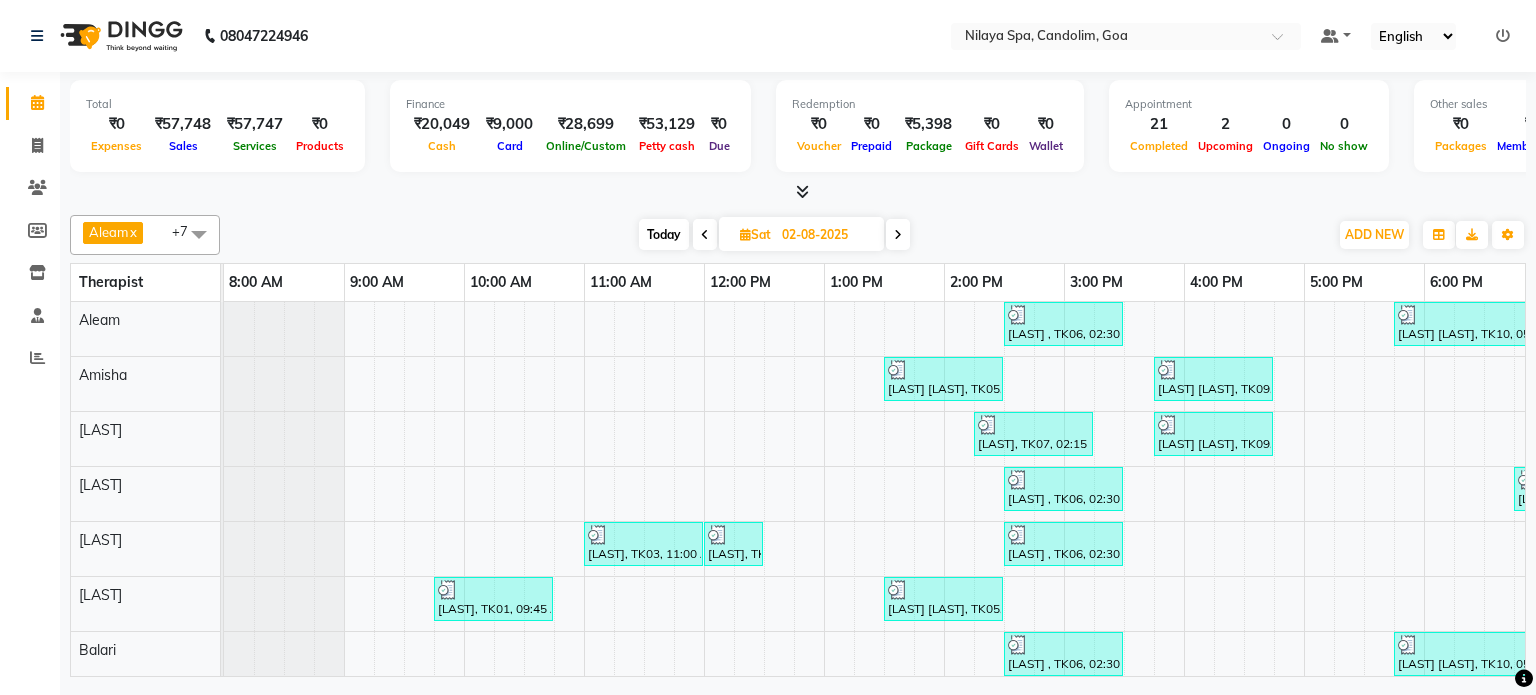 scroll, scrollTop: 0, scrollLeft: 164, axis: horizontal 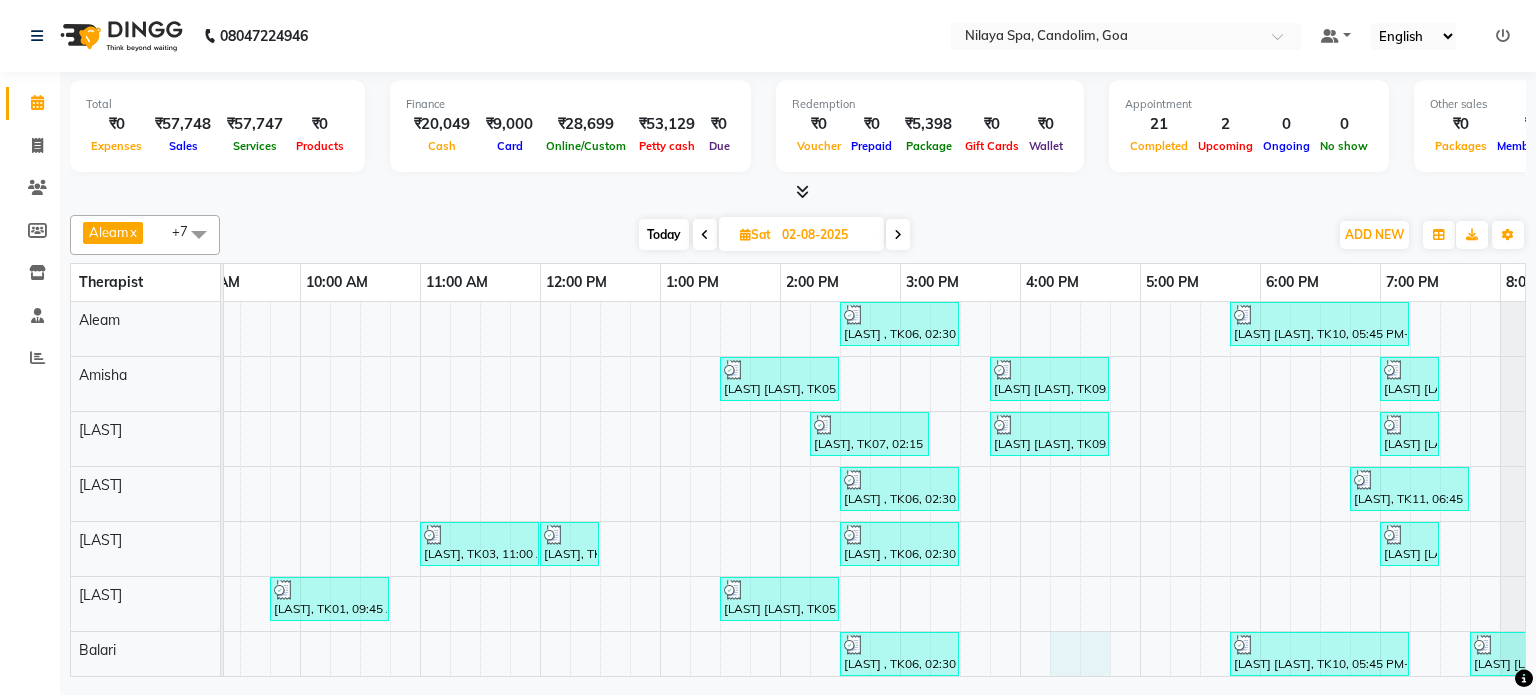 click on "[LAST] , TK06, 02:30 PM-03:30 PM, Traditional Swedish Relaxation Therapy 60 Min(Male)     [LAST] [LAST], TK10, 05:45 PM-07:15 PM, Traditional Swedish Relaxation Therapy 90 Min(Male)     [LAST] [LAST] , TK14, 08:30 PM-09:30 PM, Stress Relief Therapy 60 Min(Male)     [LAST] [LAST], TK05, 01:30 PM-02:30 PM, Traditional Swedish Relaxation Therapy 60 Min(Male)     [LAST] [LAST], TK09, 03:45 PM-04:45 PM, Couple massages     [LAST] [LAST], TK12, 07:00 PM-07:30 PM, Thai Foot Reflexology 30 Min     [LAST], TK07, 02:15 PM-03:15 PM, Traditional Swedish Relaxation Therapy 60 Min(Male)     [LAST] [LAST], TK09, 03:45 PM-04:45 PM, Couple massages     [LAST] [LAST], TK12, 07:00 PM-07:30 PM, Thai Foot Reflexology 30 Min     [LAST] [LAST] , TK14, 08:30 PM-09:30 PM, Deep Tissue Repair Therapy 60 Min(Male)     [LAST] , TK06, 02:30 PM-03:30 PM, Traditional Swedish Relaxation Therapy 60 Min(Male)     [LAST], TK11, 06:45 PM-07:45 PM, Traditional Swedish Relaxation Therapy 60 Min(Male)" at bounding box center (1020, 521) 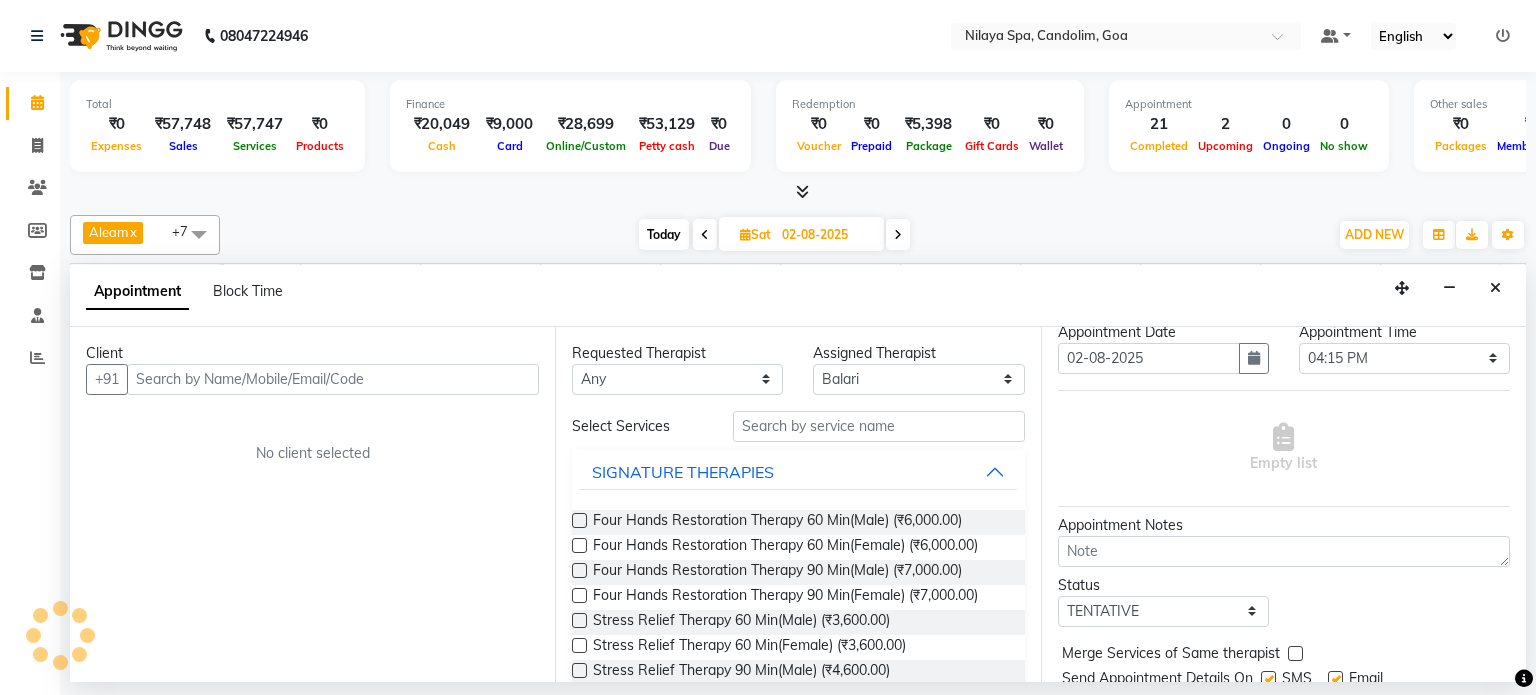 drag, startPoint x: 1072, startPoint y: 655, endPoint x: 1175, endPoint y: 655, distance: 103 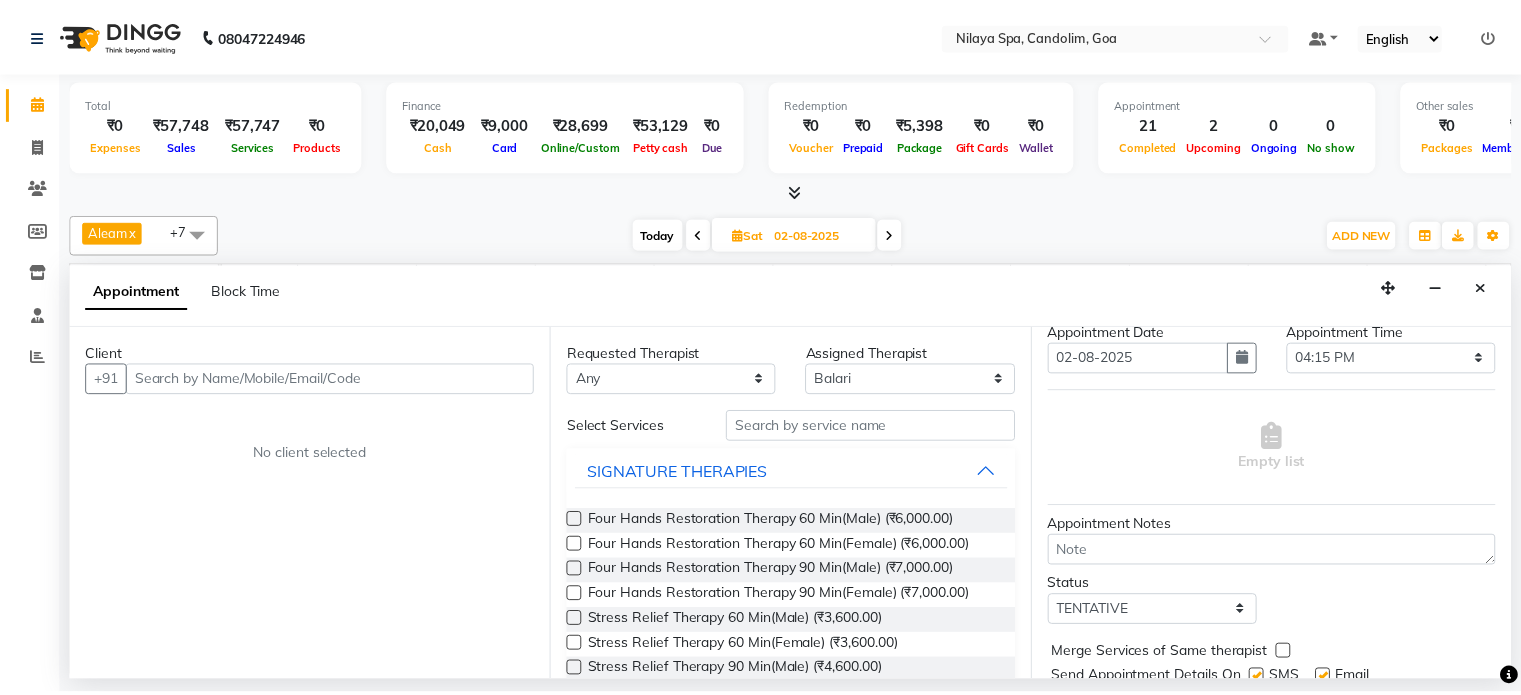 scroll, scrollTop: 76, scrollLeft: 0, axis: vertical 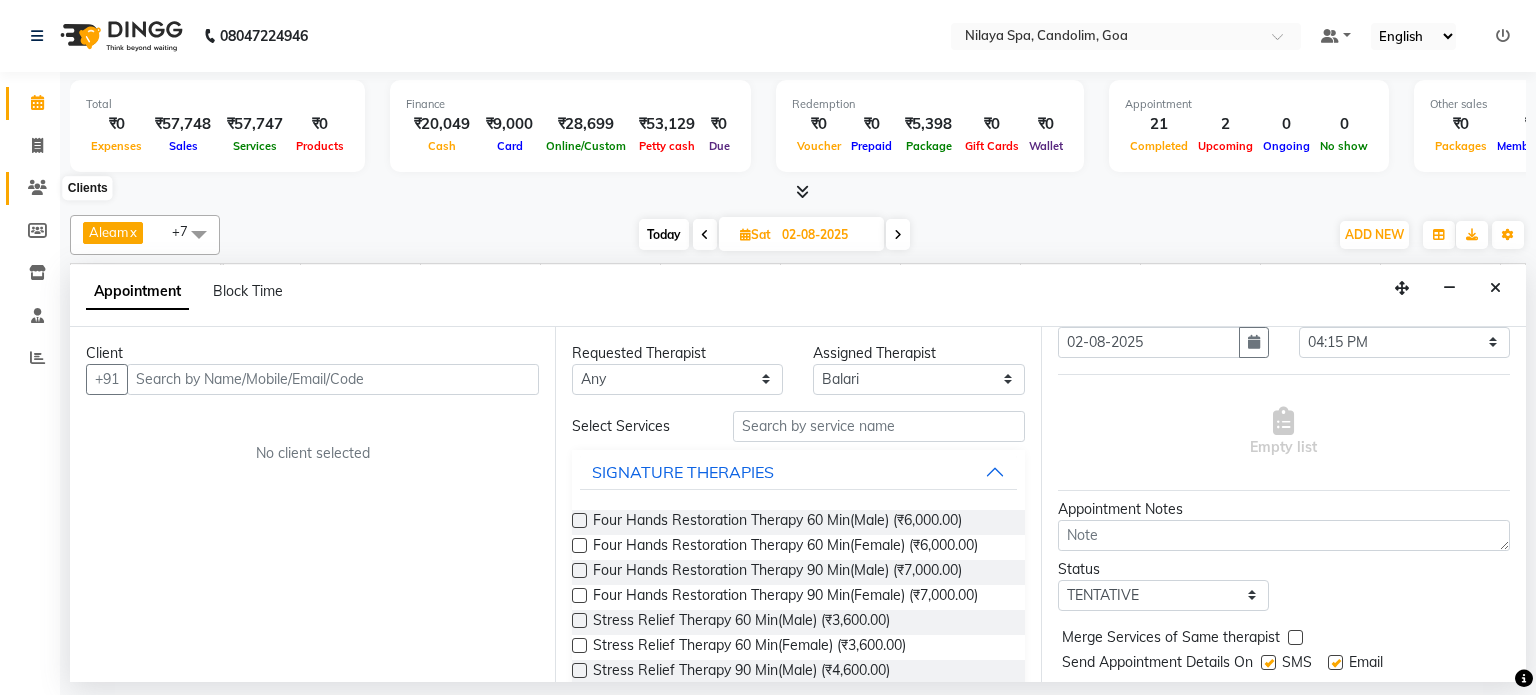 click 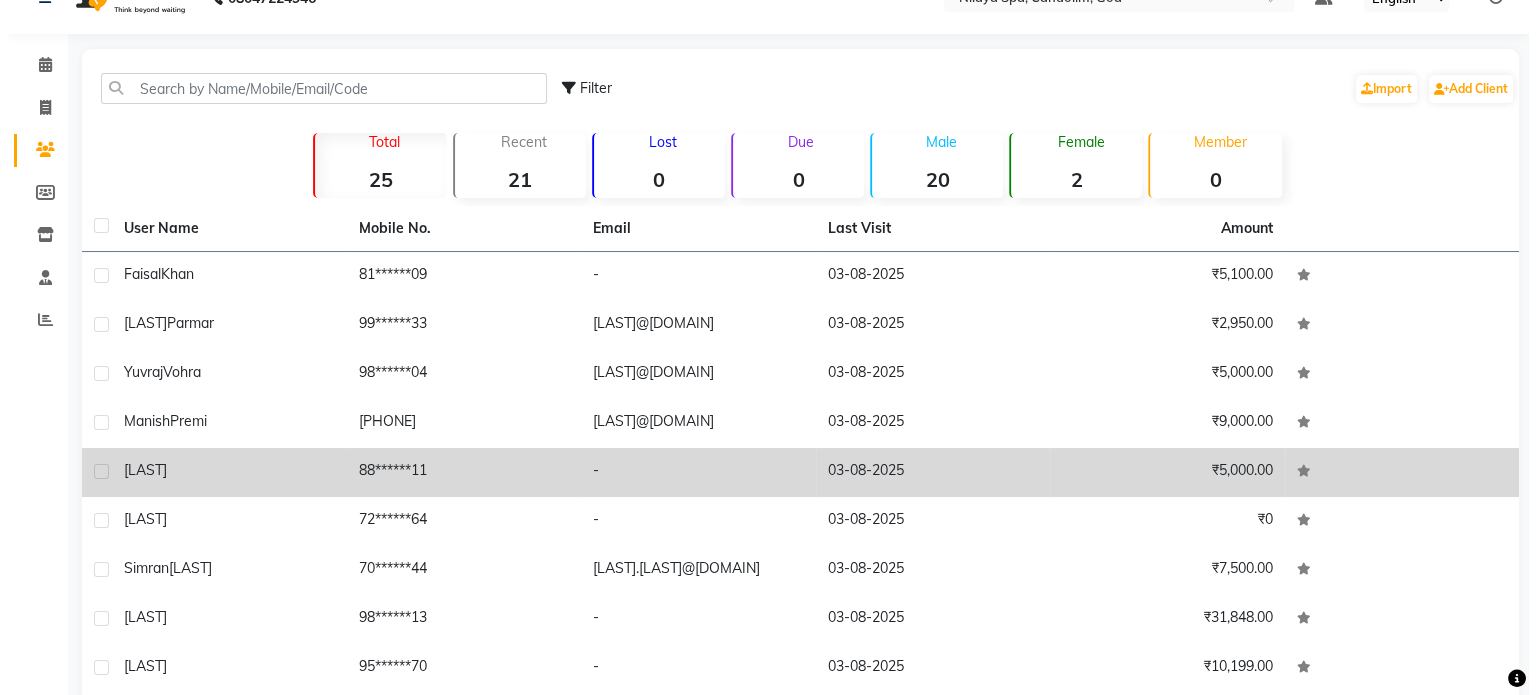 scroll, scrollTop: 0, scrollLeft: 0, axis: both 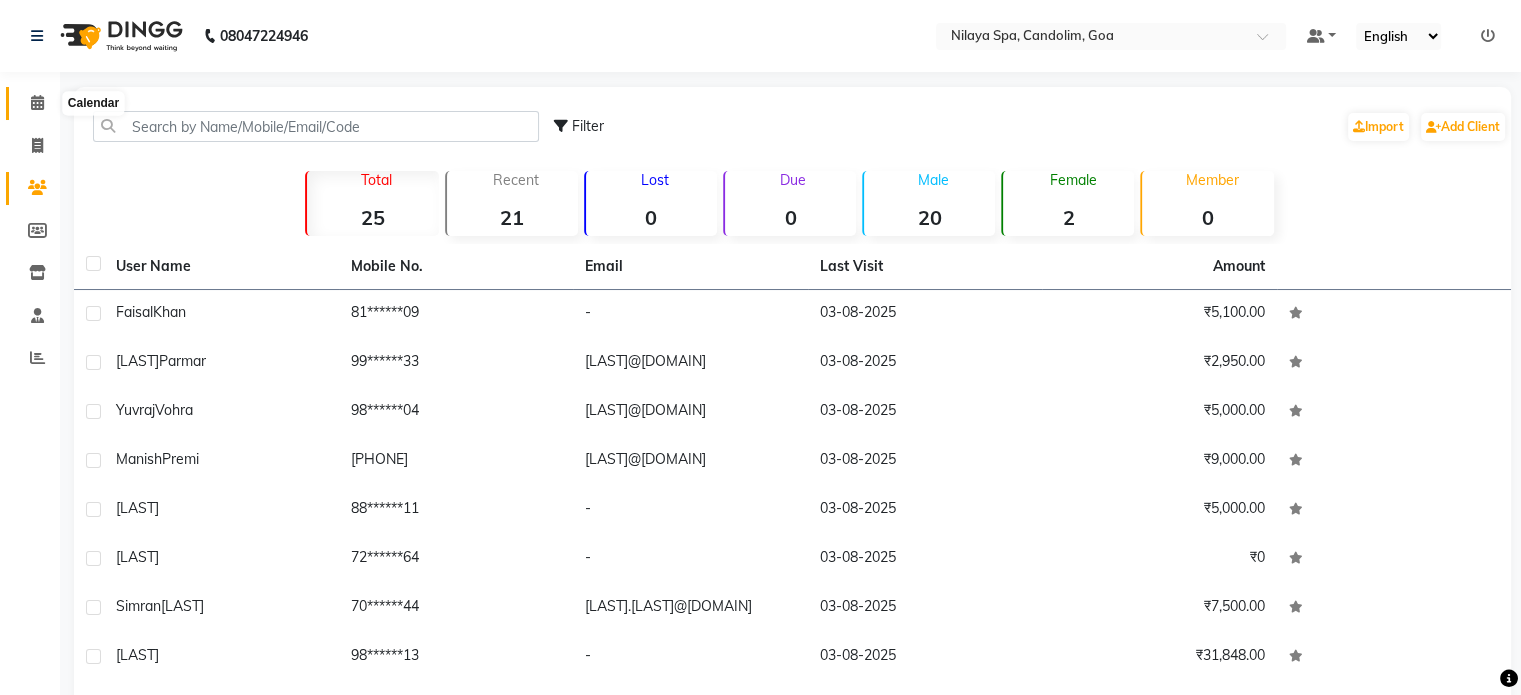 click 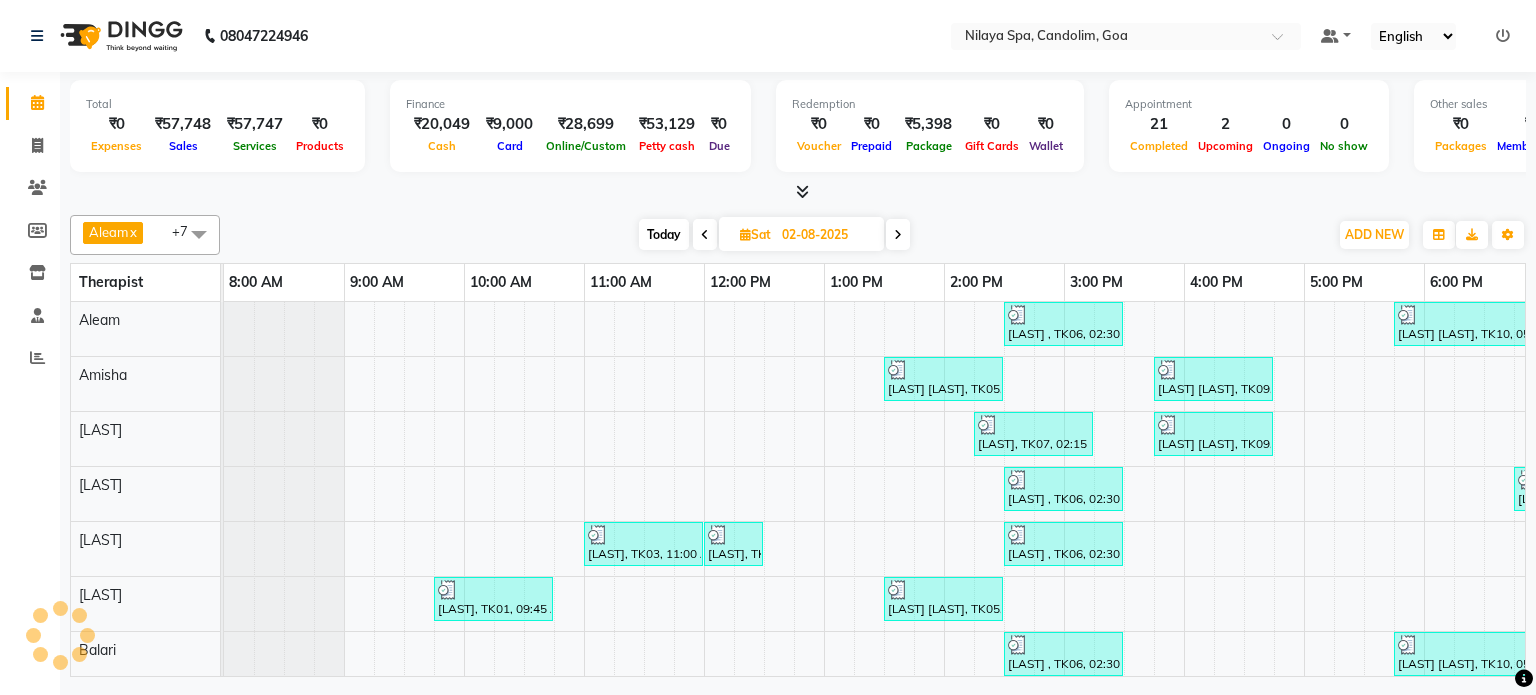 scroll, scrollTop: 0, scrollLeft: 0, axis: both 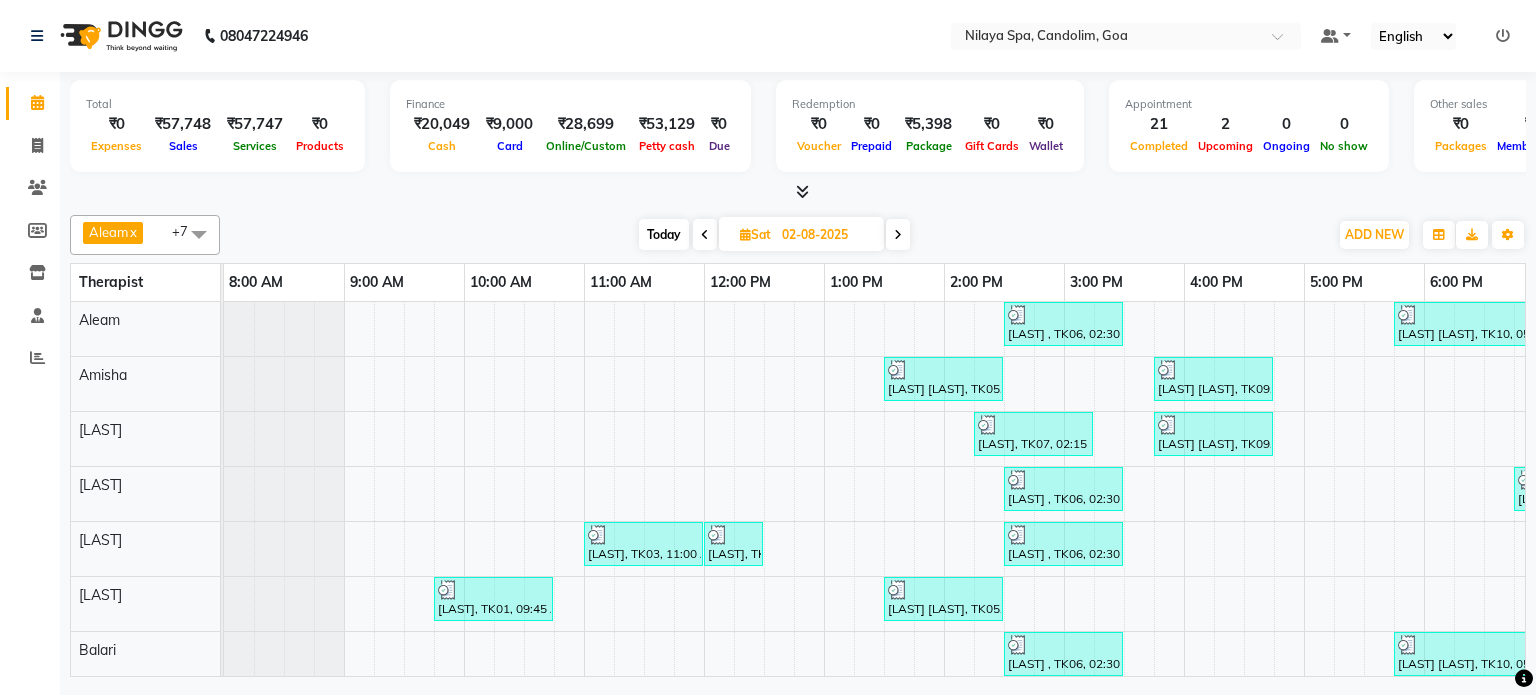 click at bounding box center [898, 235] 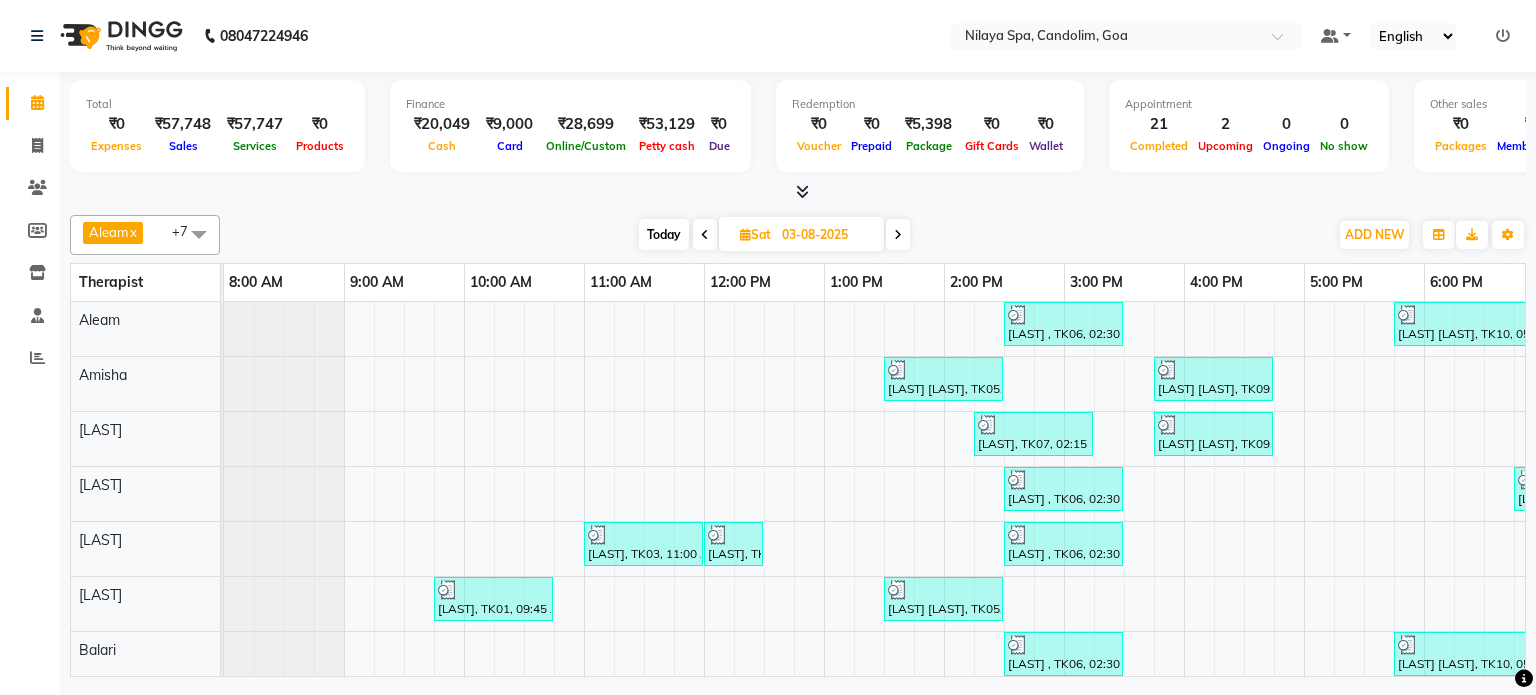 scroll, scrollTop: 0, scrollLeft: 618, axis: horizontal 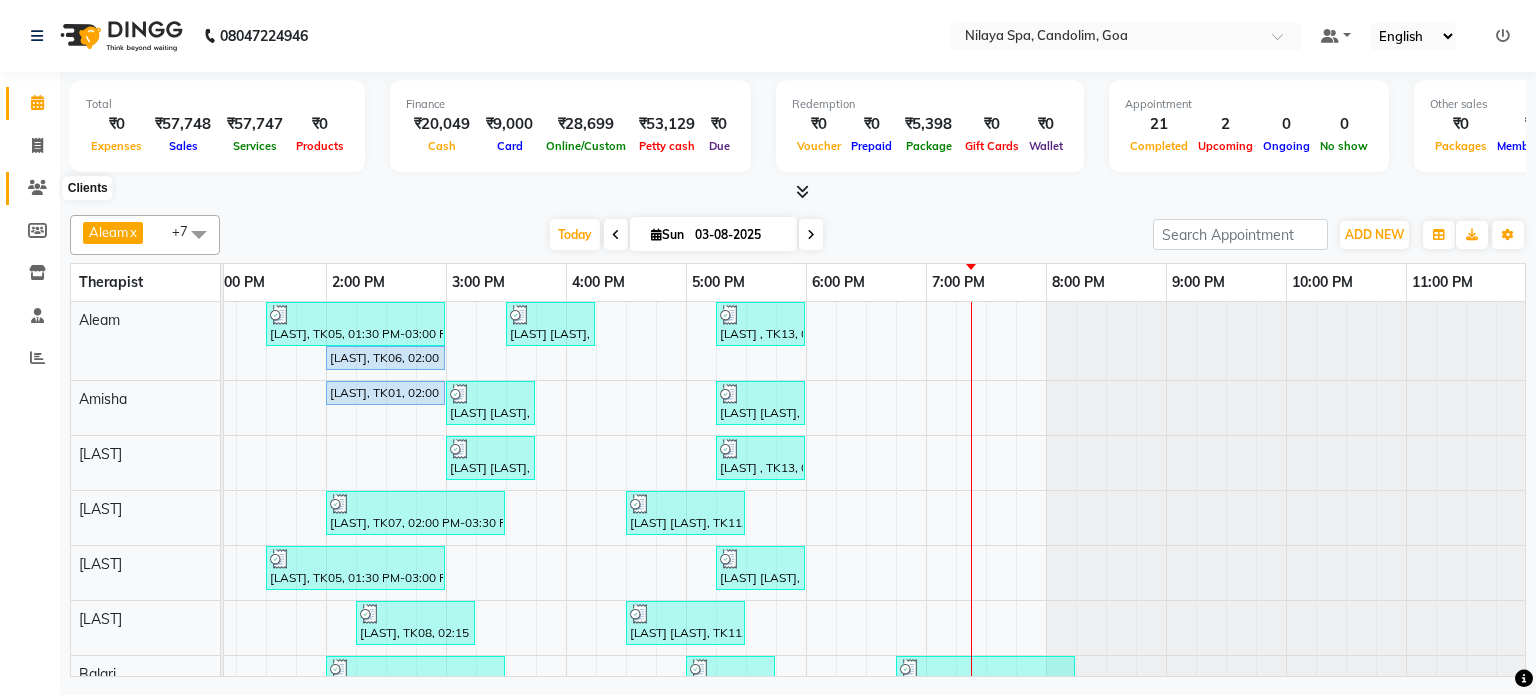 click 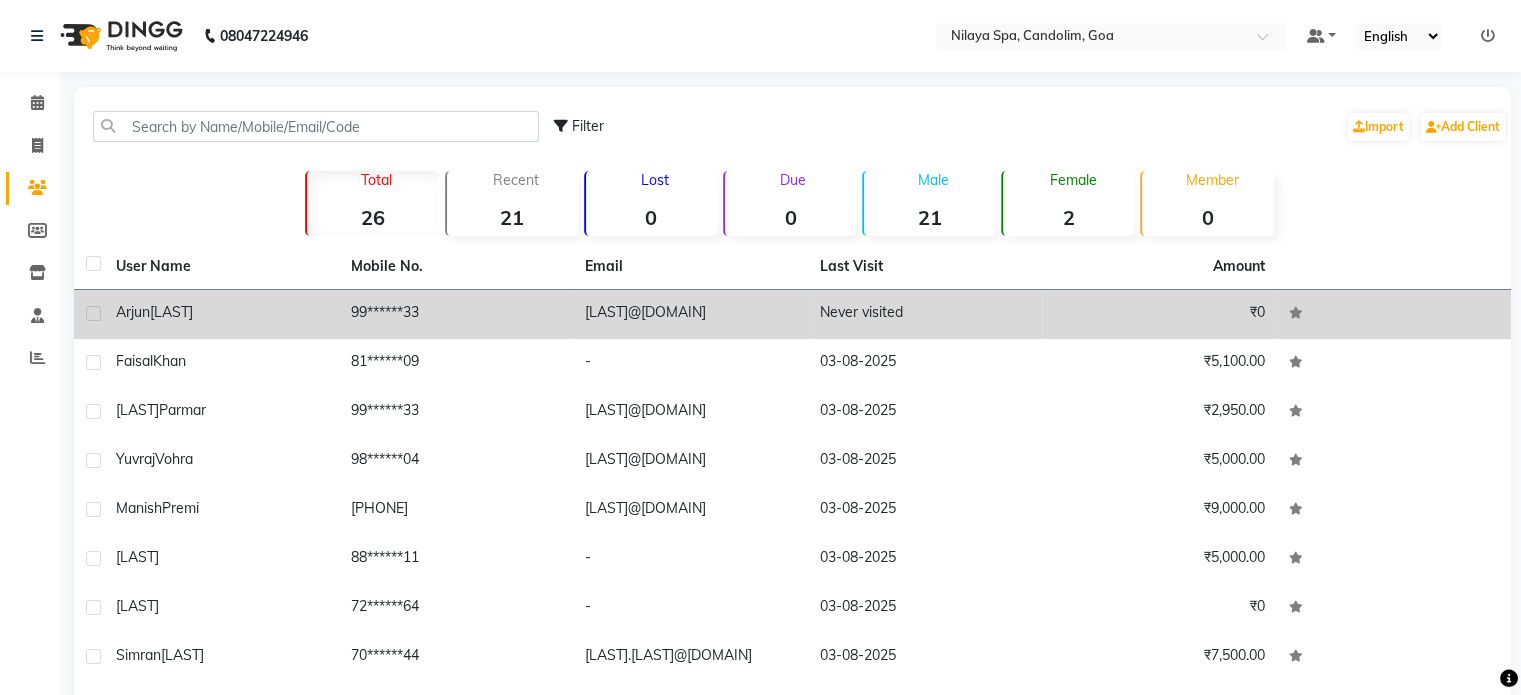 click on "[LAST]" 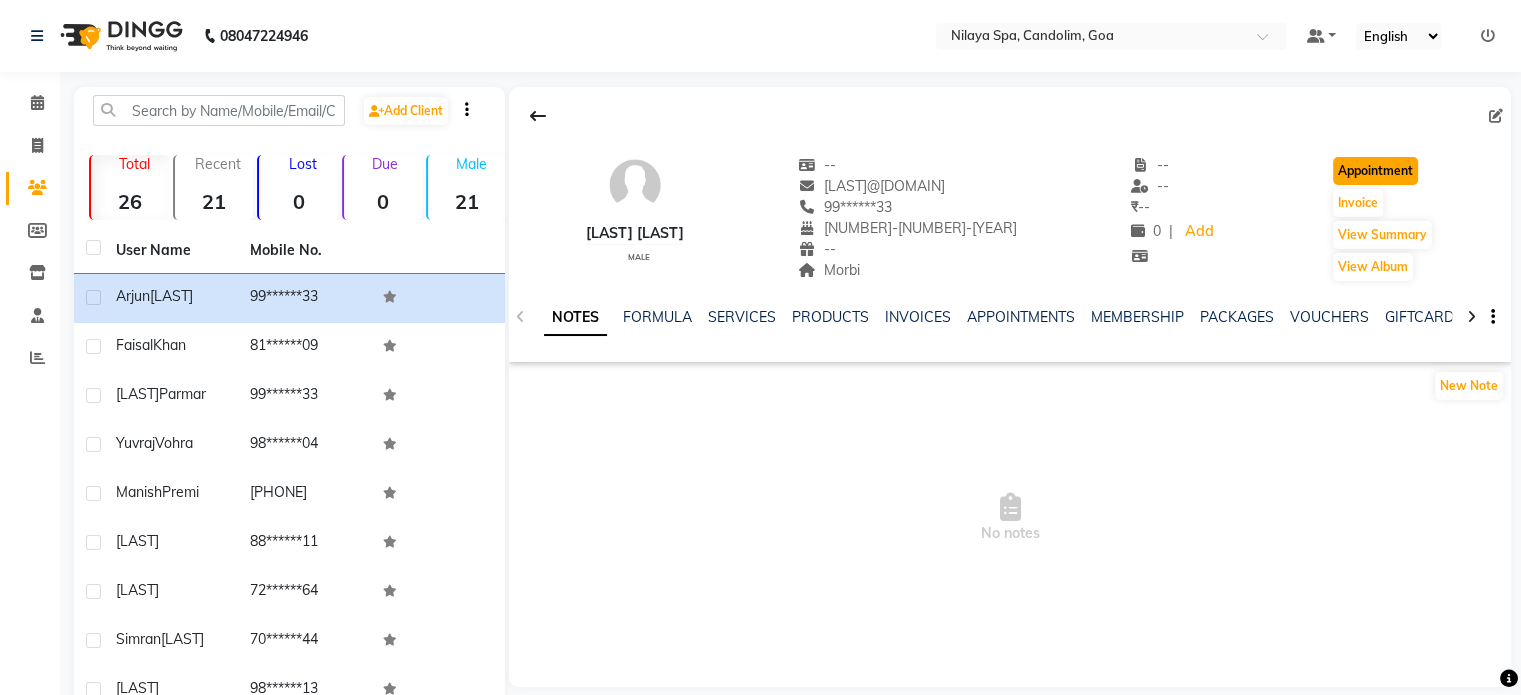 click on "Appointment" 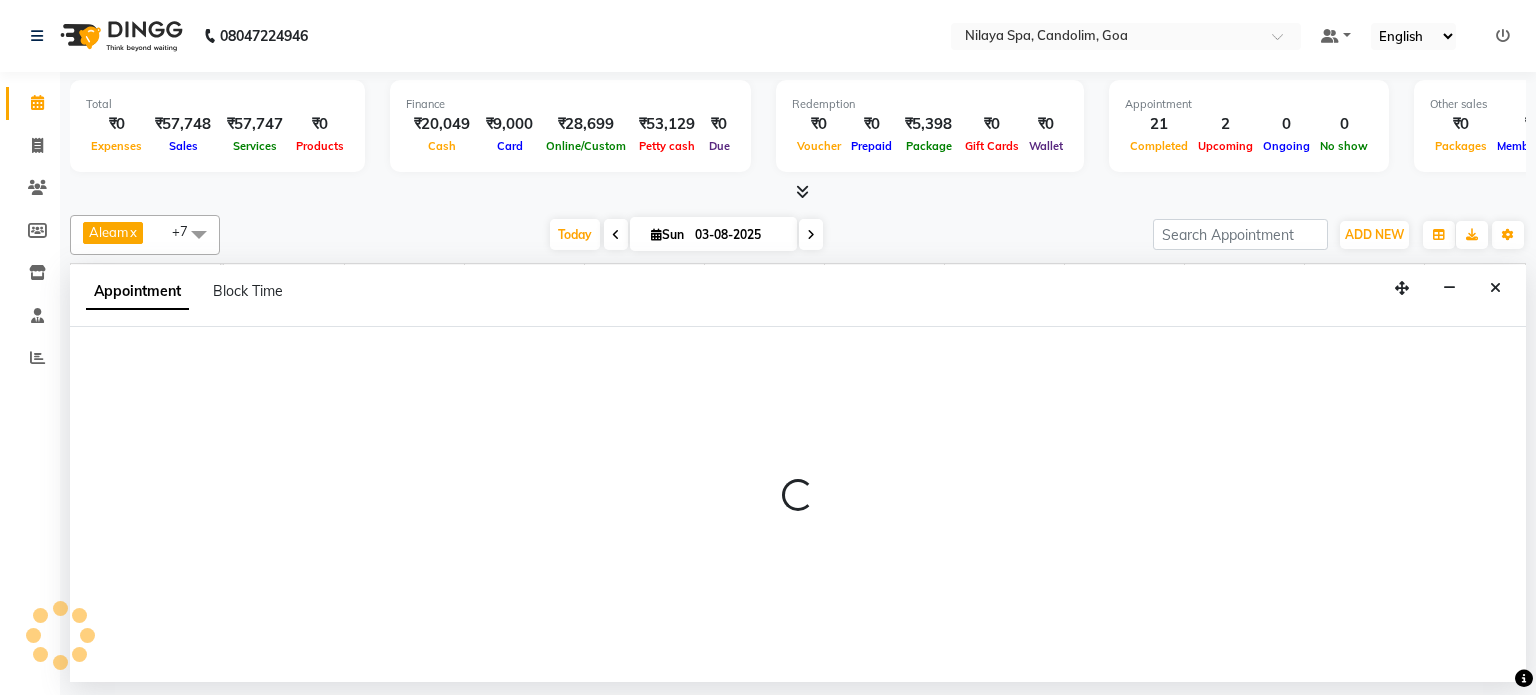 scroll, scrollTop: 0, scrollLeft: 0, axis: both 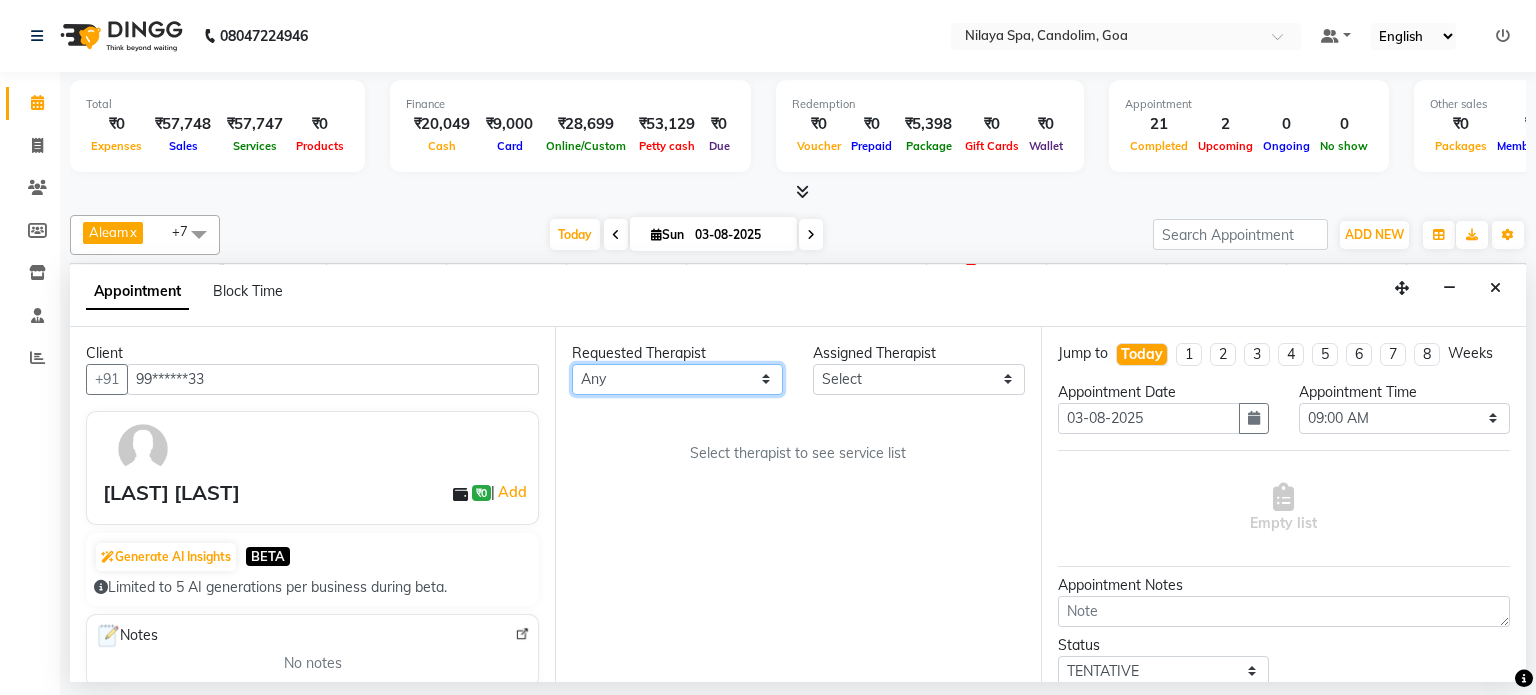 click on "Any [LAST] [LAST] [LAST] [LAST] [LAST] [LAST] [LAST] [LAST] [LAST]" at bounding box center [677, 379] 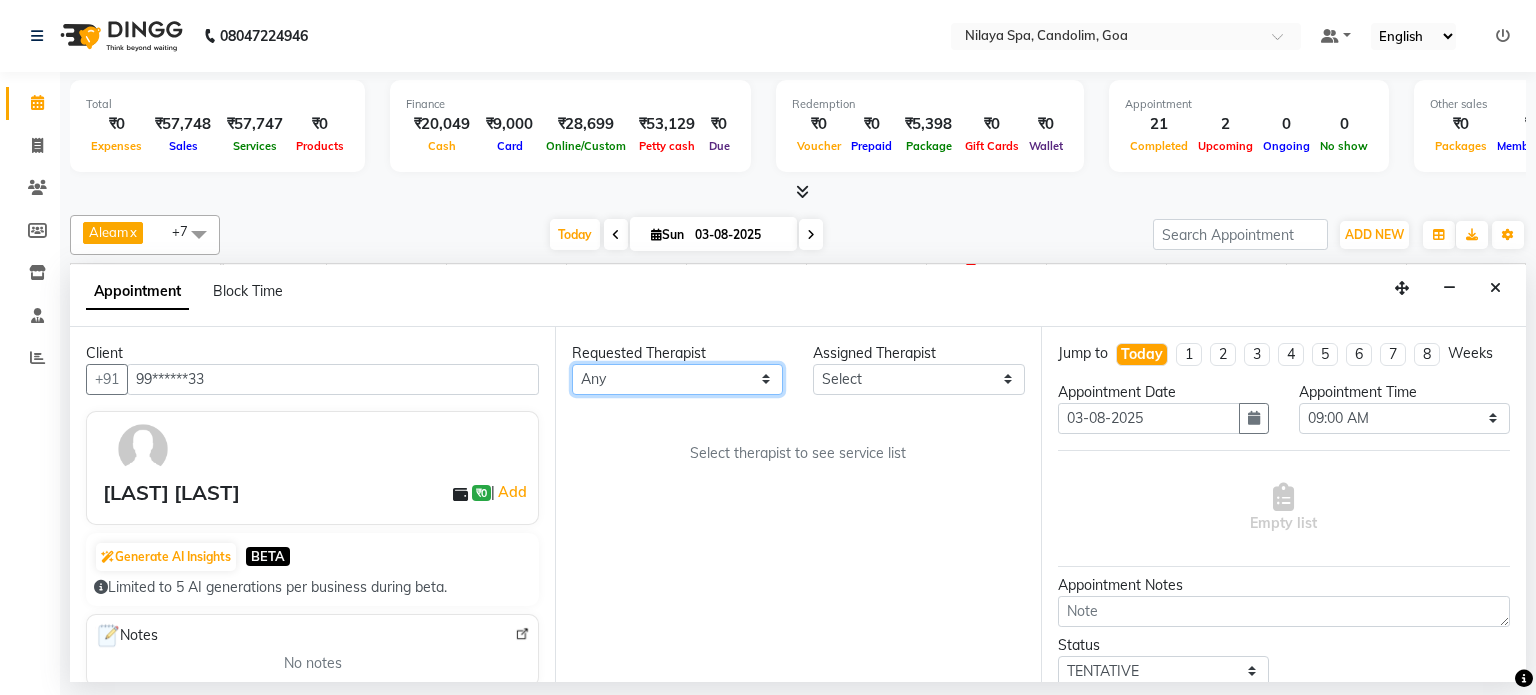 click on "Any [LAST] [LAST] [LAST] [LAST] [LAST] [LAST] [LAST] [LAST] [LAST]" at bounding box center [677, 379] 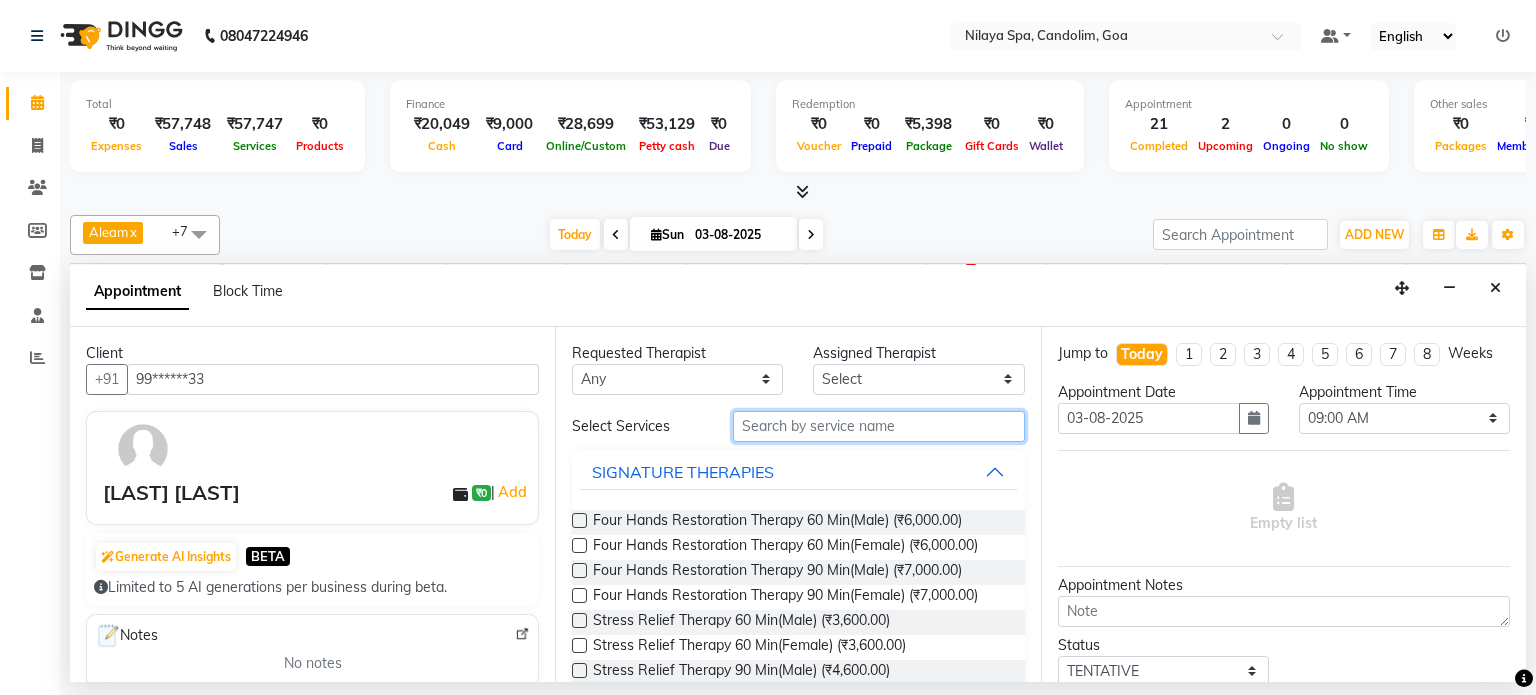 click at bounding box center [879, 426] 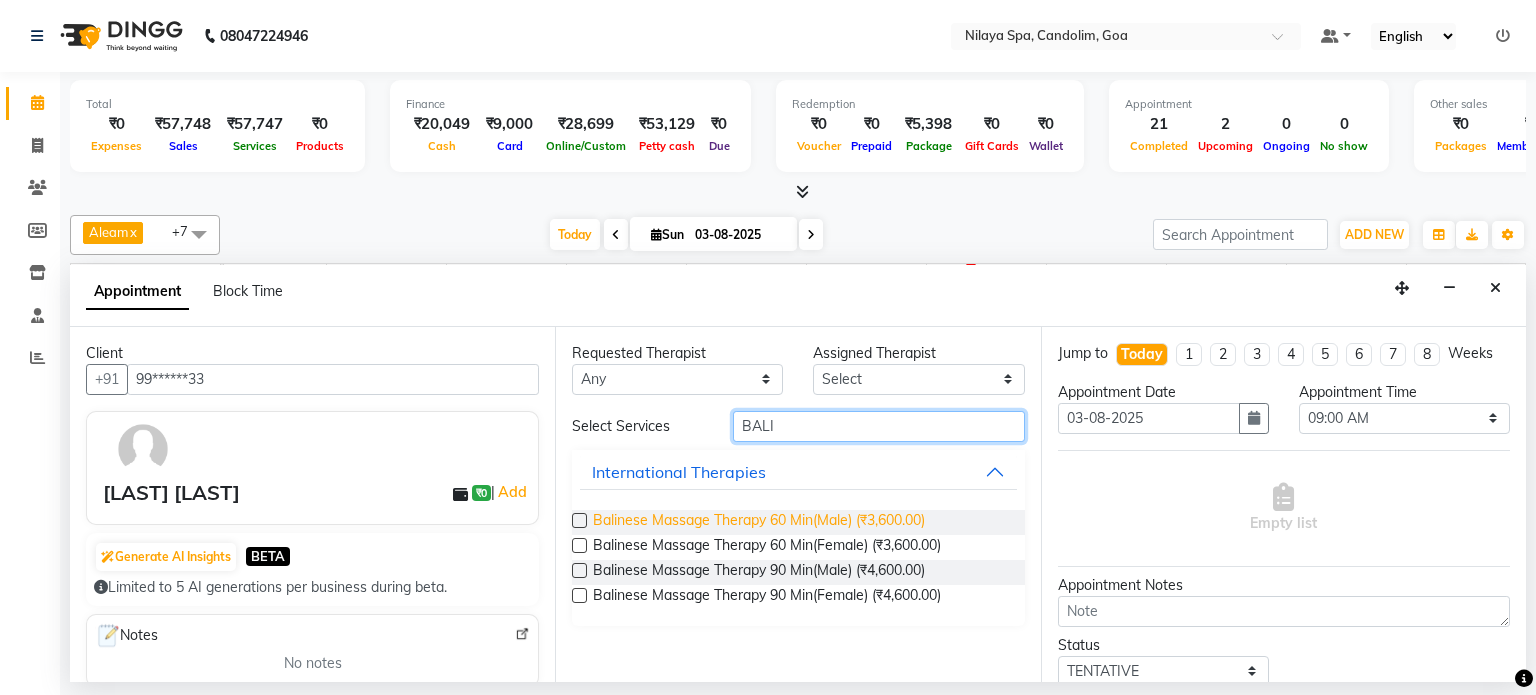 type on "BALI" 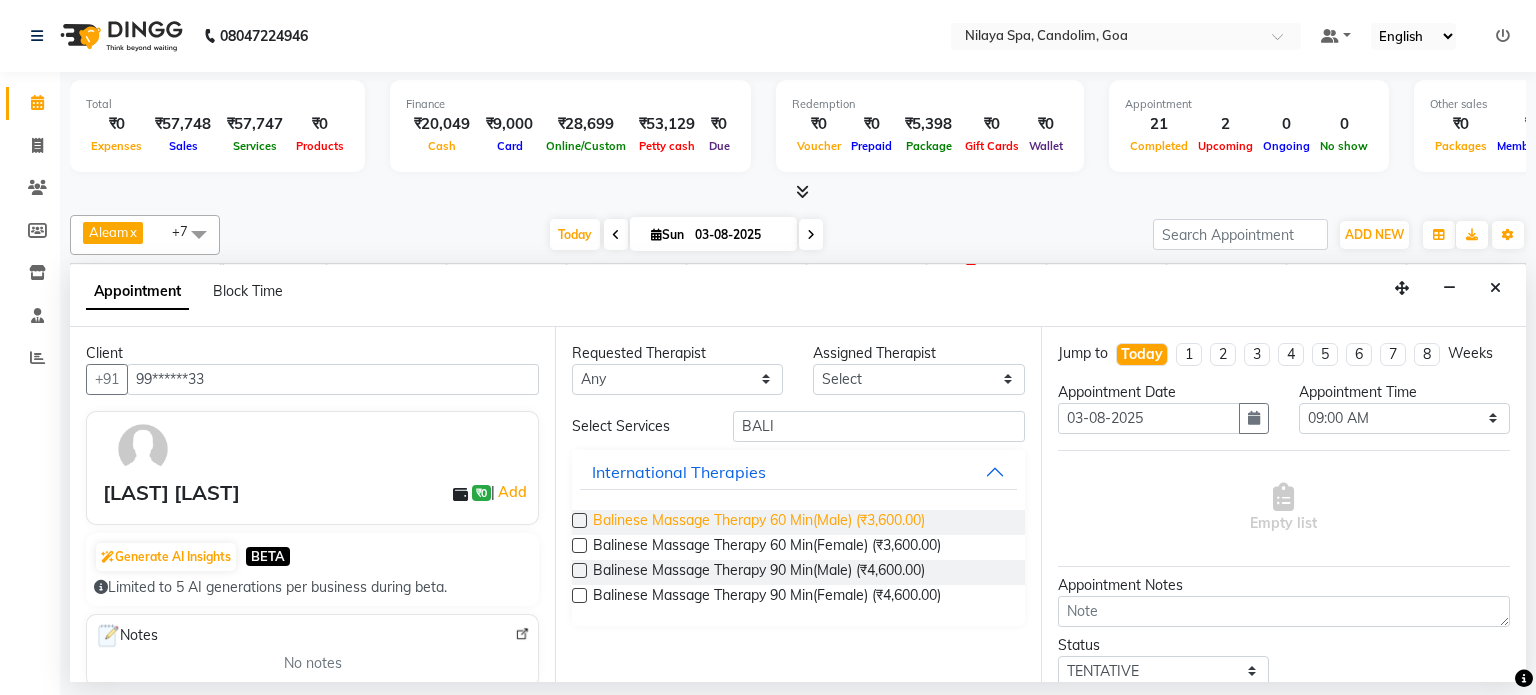 click on "Balinese Massage Therapy 60 Min(Male) (₹3,600.00)" at bounding box center [759, 522] 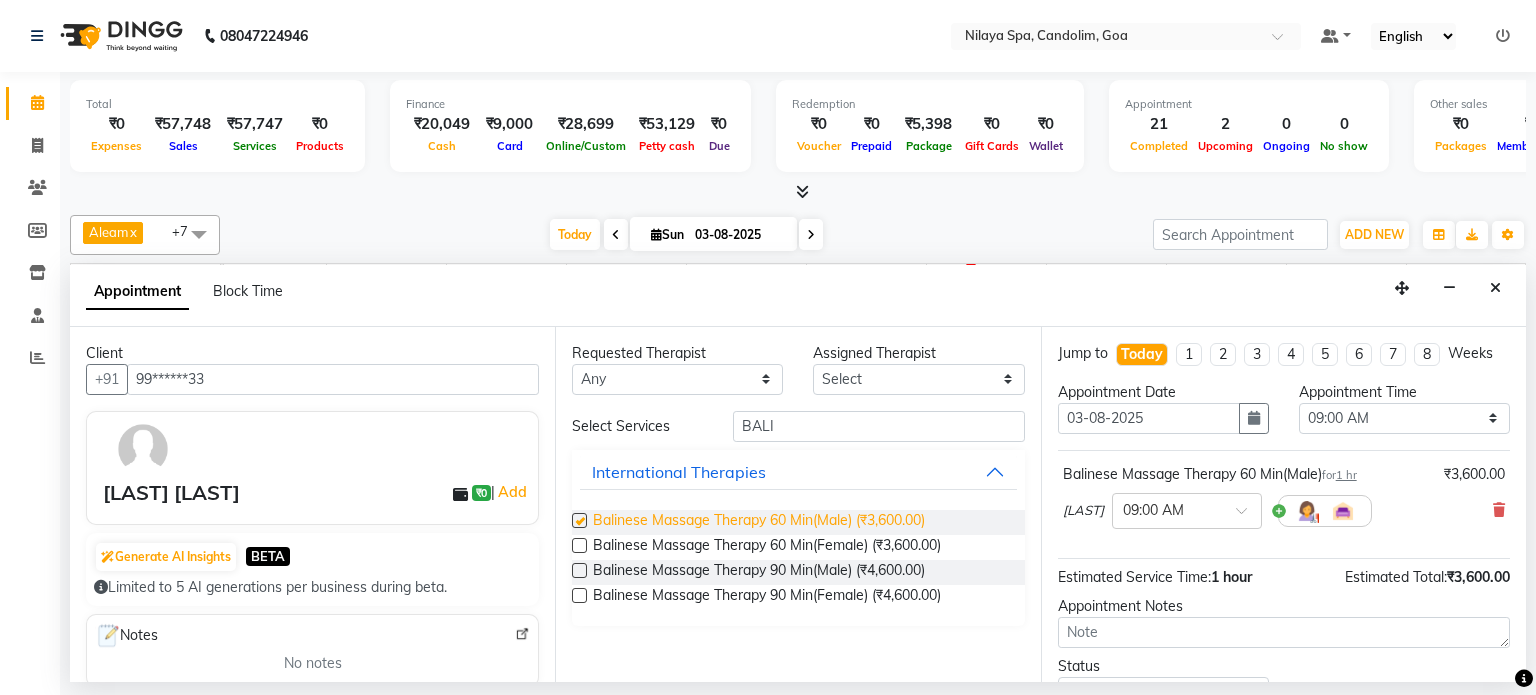 checkbox on "false" 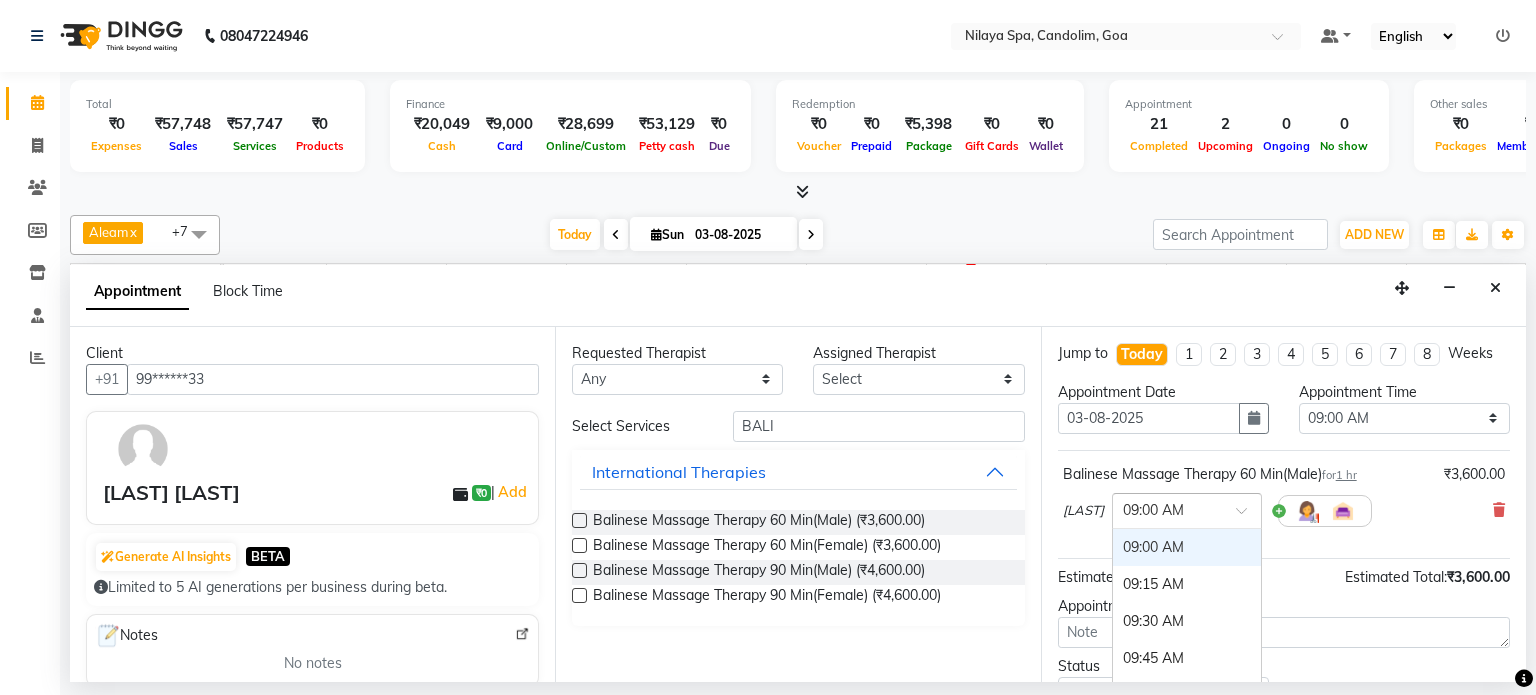 click at bounding box center [1248, 516] 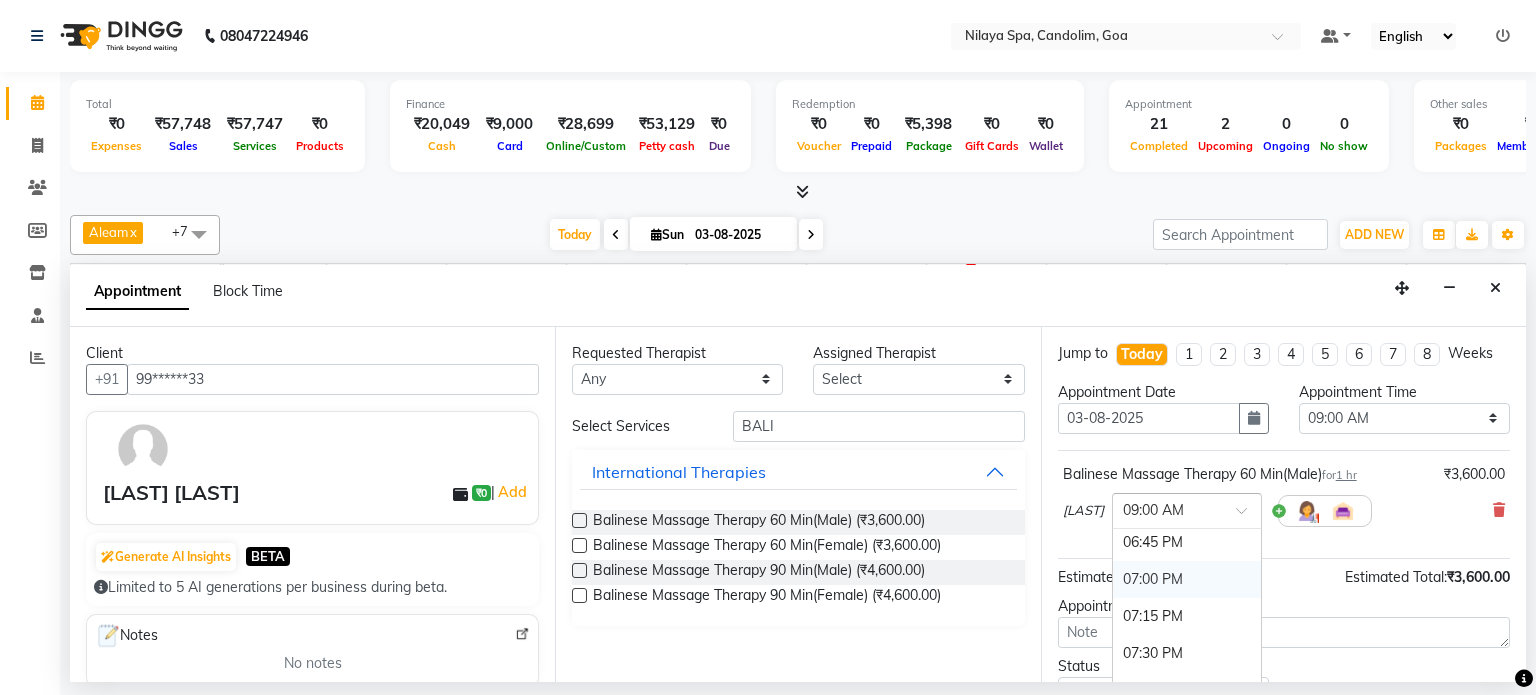 scroll, scrollTop: 1500, scrollLeft: 0, axis: vertical 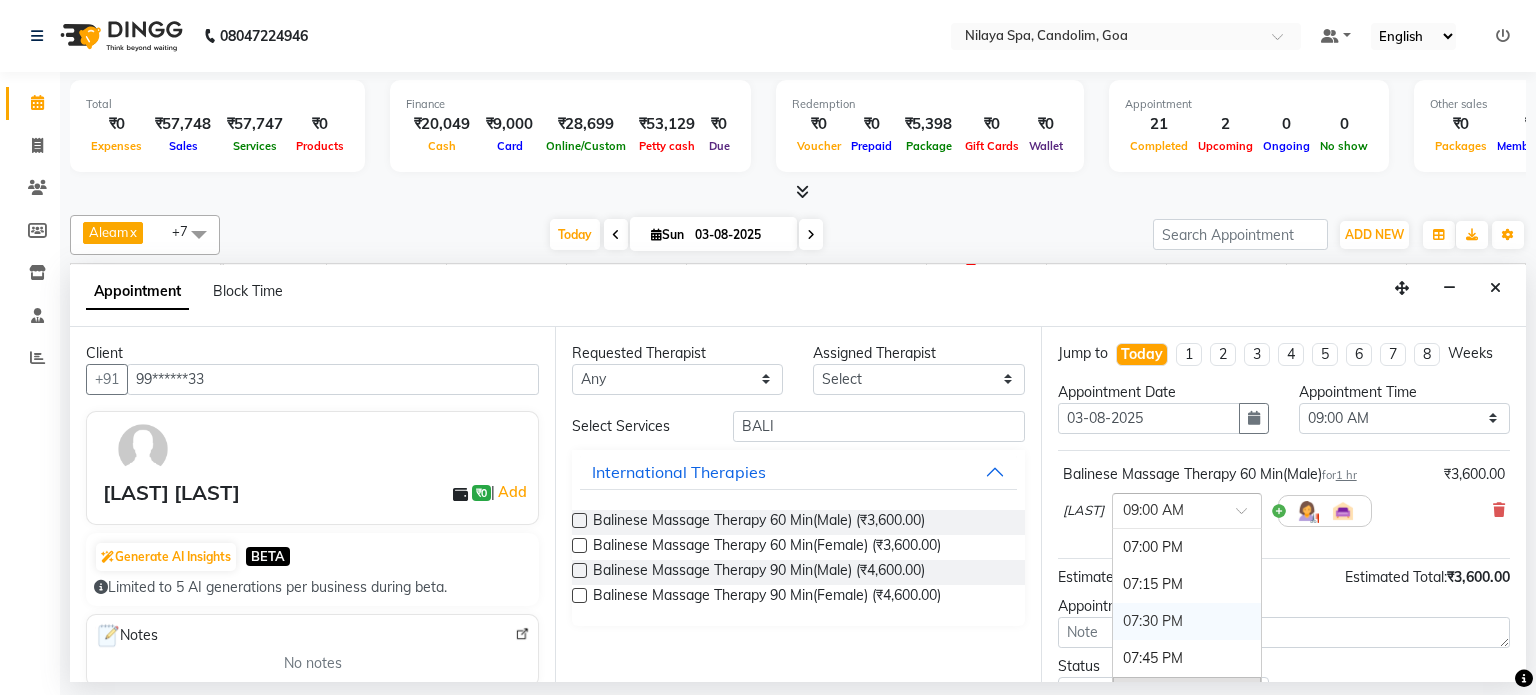 click on "07:30 PM" at bounding box center [1187, 621] 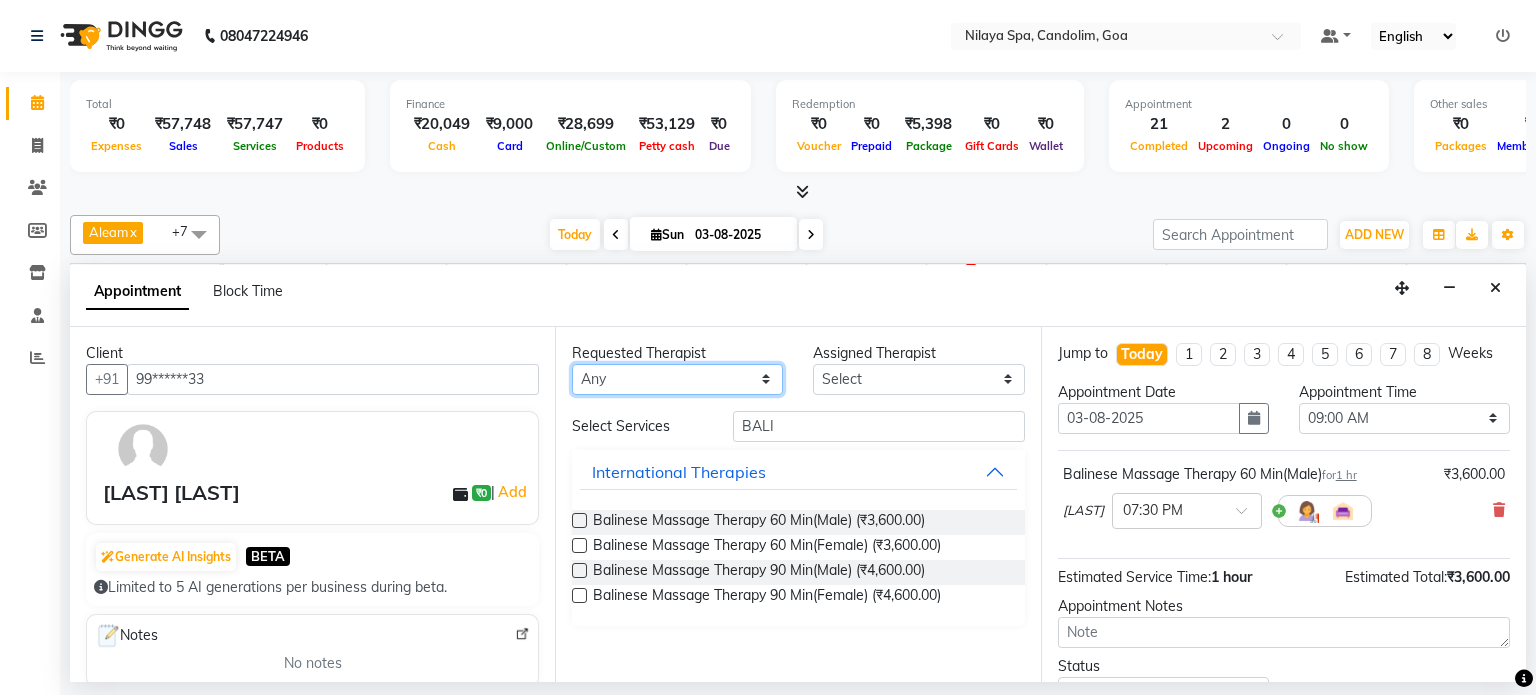 click on "Any [LAST] [LAST] [LAST] [LAST] [LAST] [LAST] [LAST] [LAST] [LAST]" at bounding box center (677, 379) 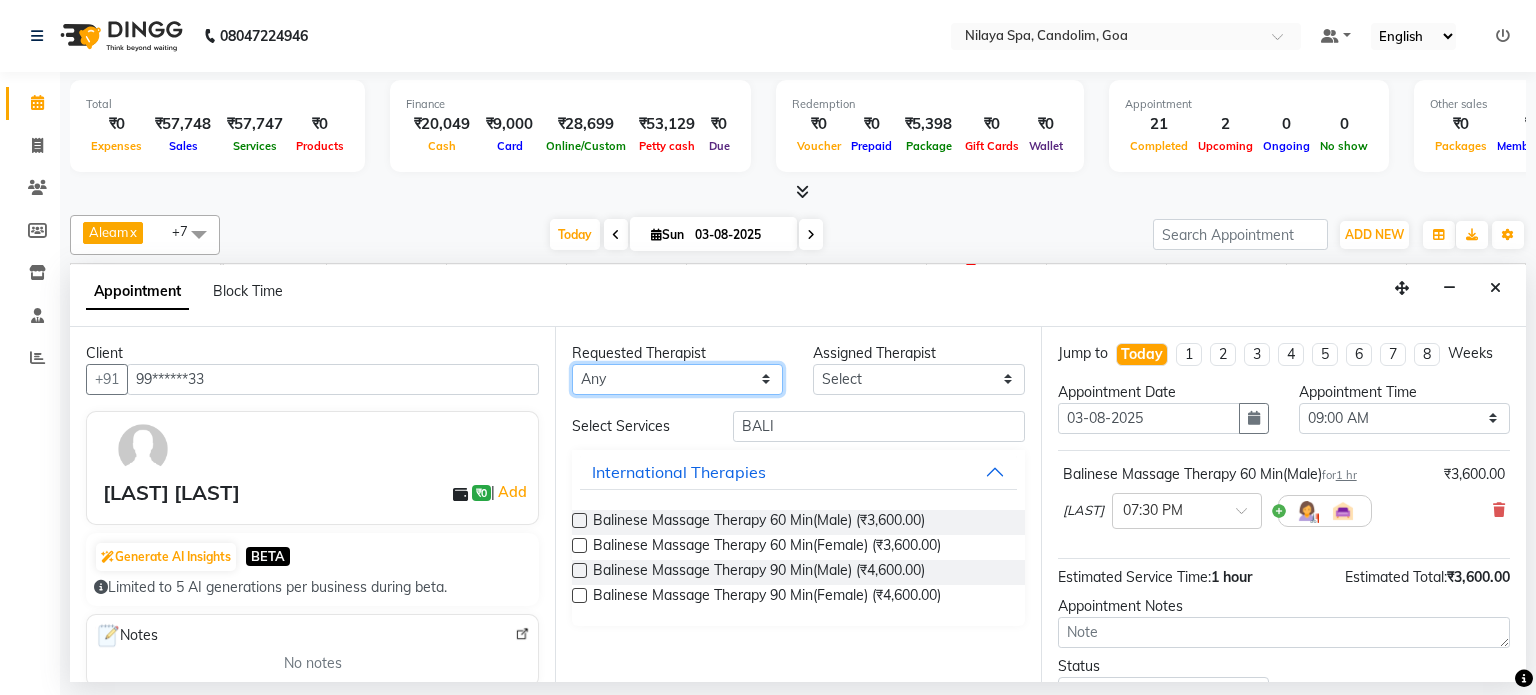 click on "Any [LAST] [LAST] [LAST] [LAST] [LAST] [LAST] [LAST] [LAST] [LAST]" at bounding box center [677, 379] 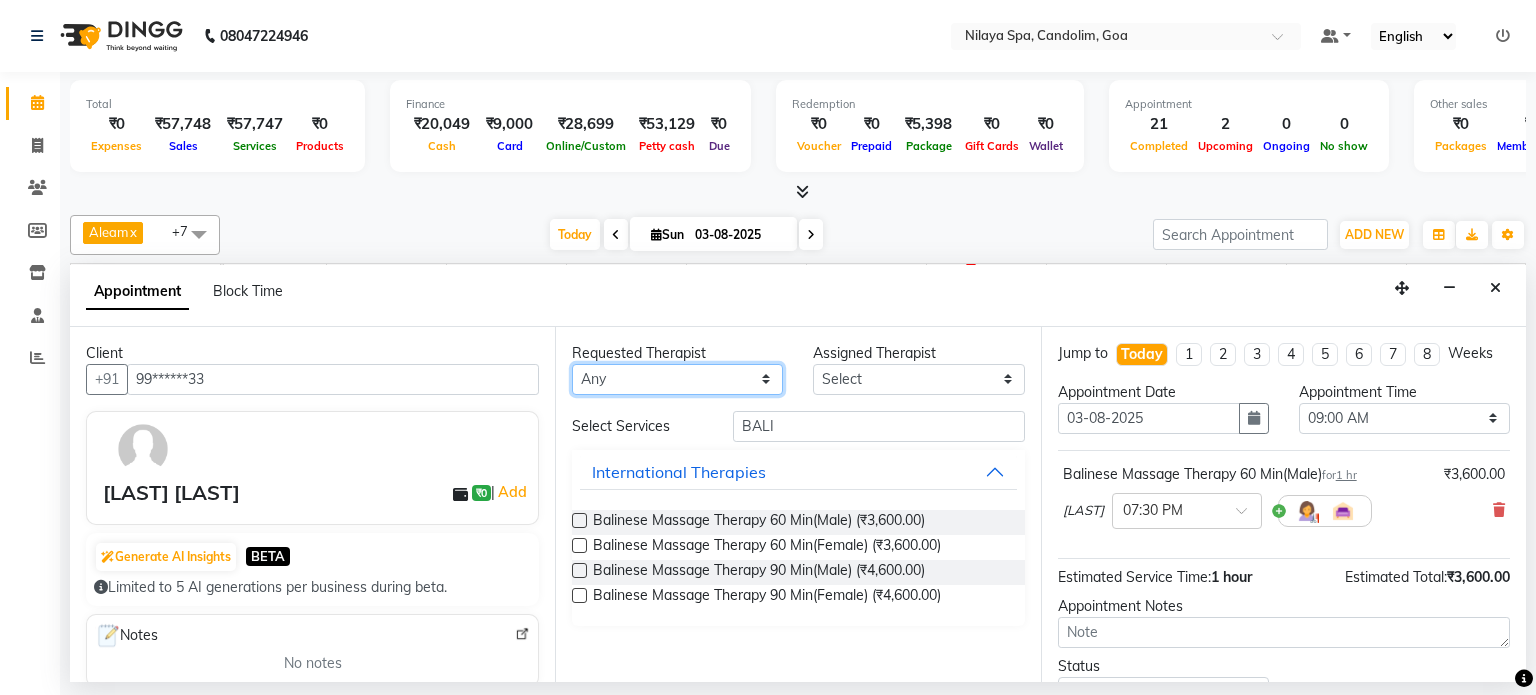select on "[NUMBER]" 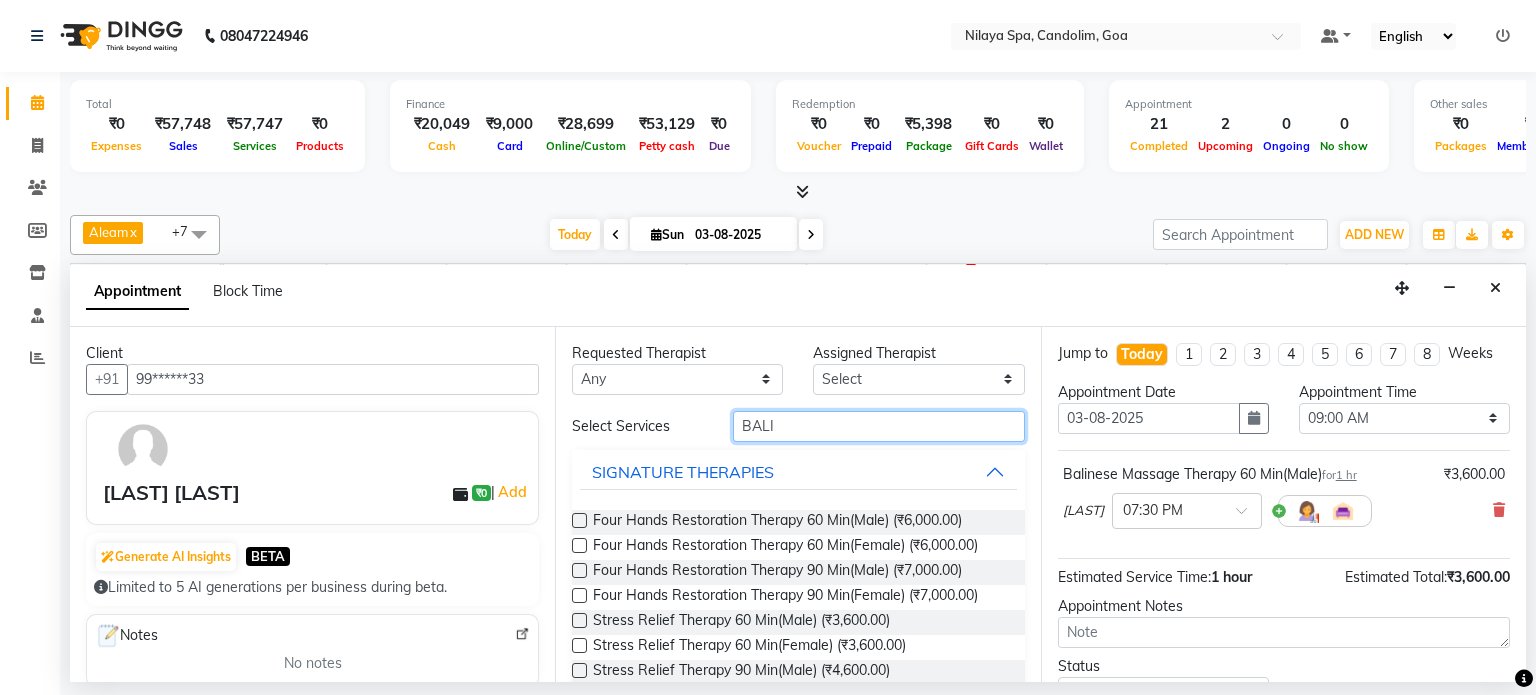 click on "BALI" at bounding box center (879, 426) 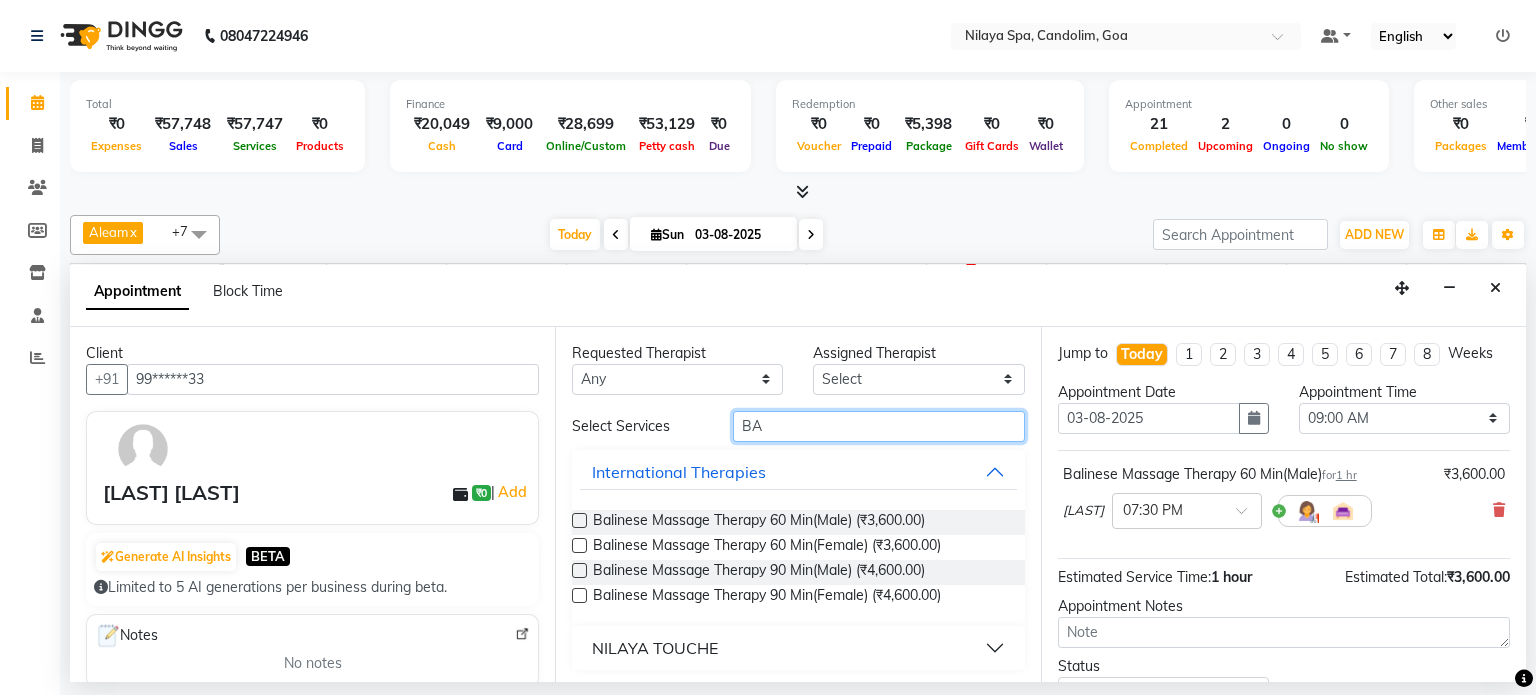 type on "B" 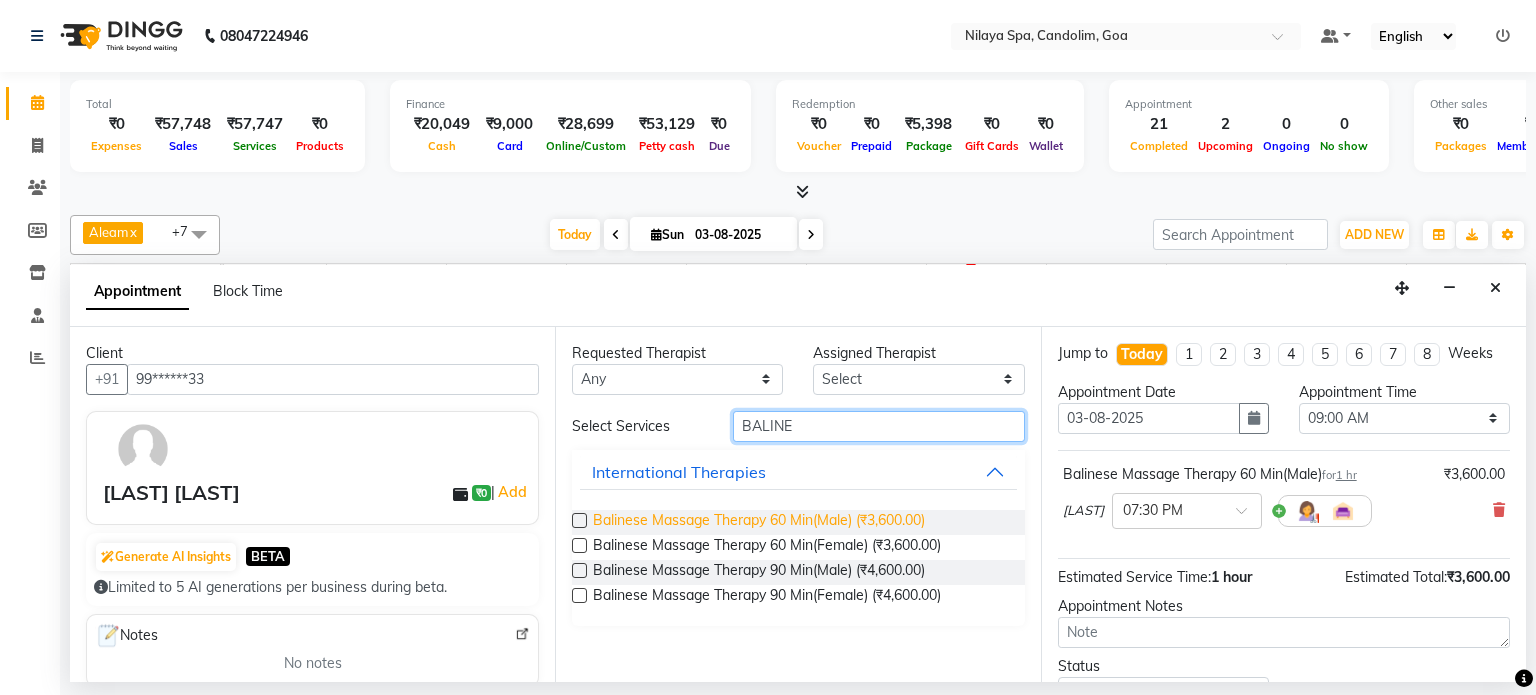 type on "BALINE" 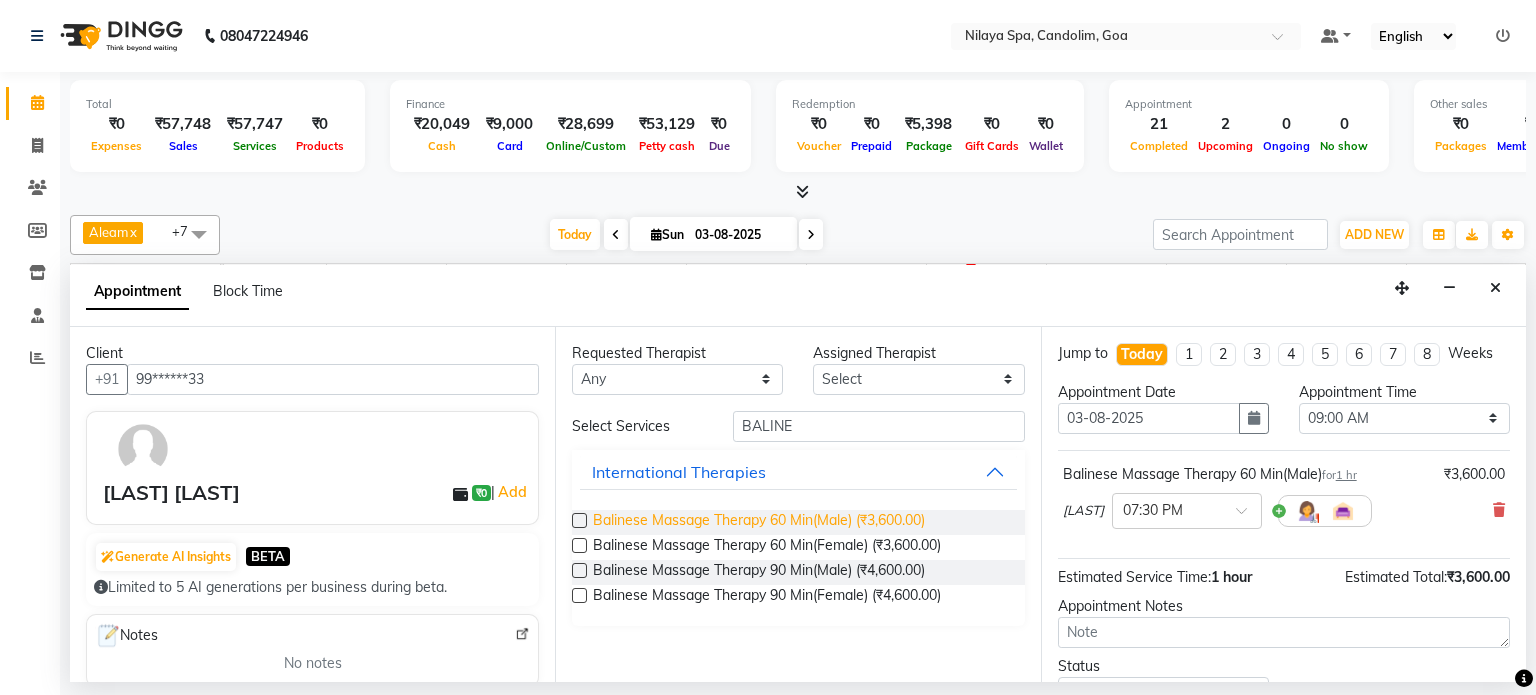 click on "Balinese Massage Therapy 60 Min(Male) (₹3,600.00)" at bounding box center [759, 522] 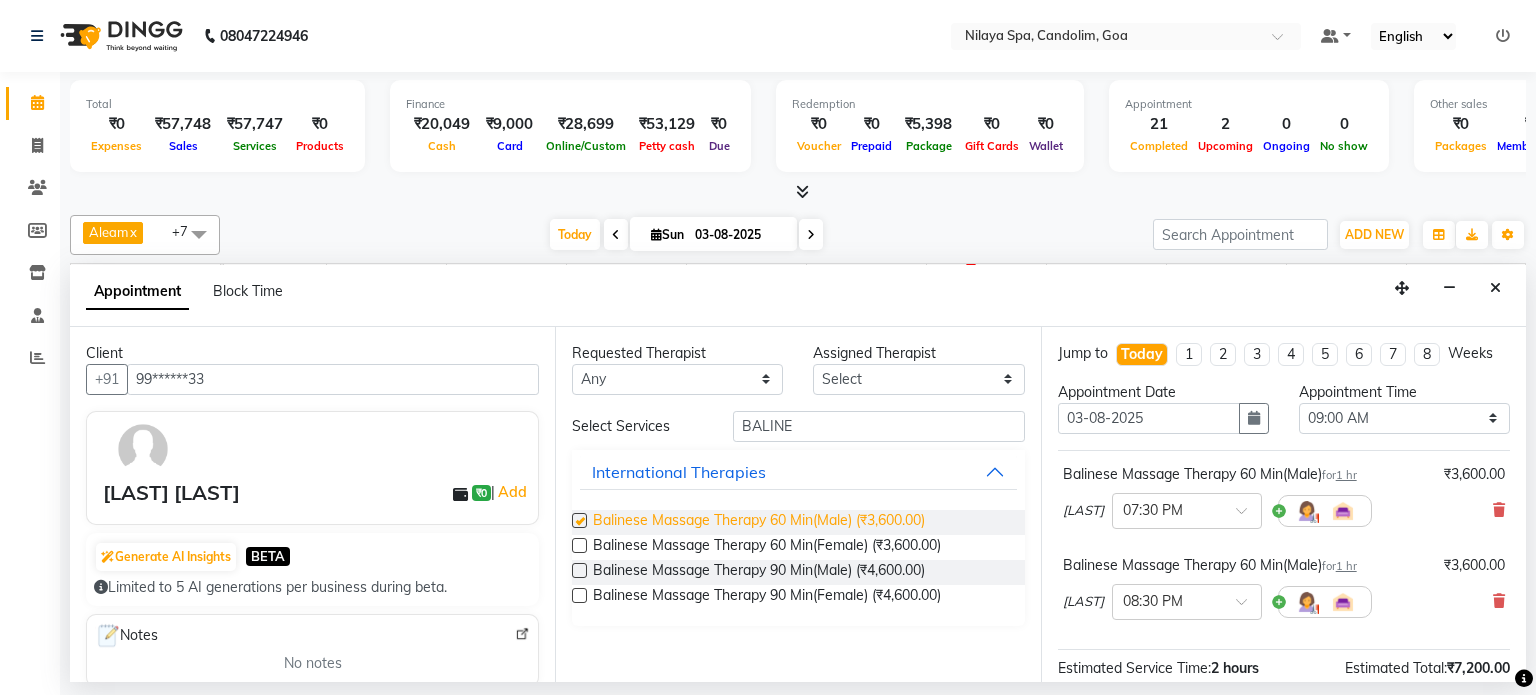 checkbox on "false" 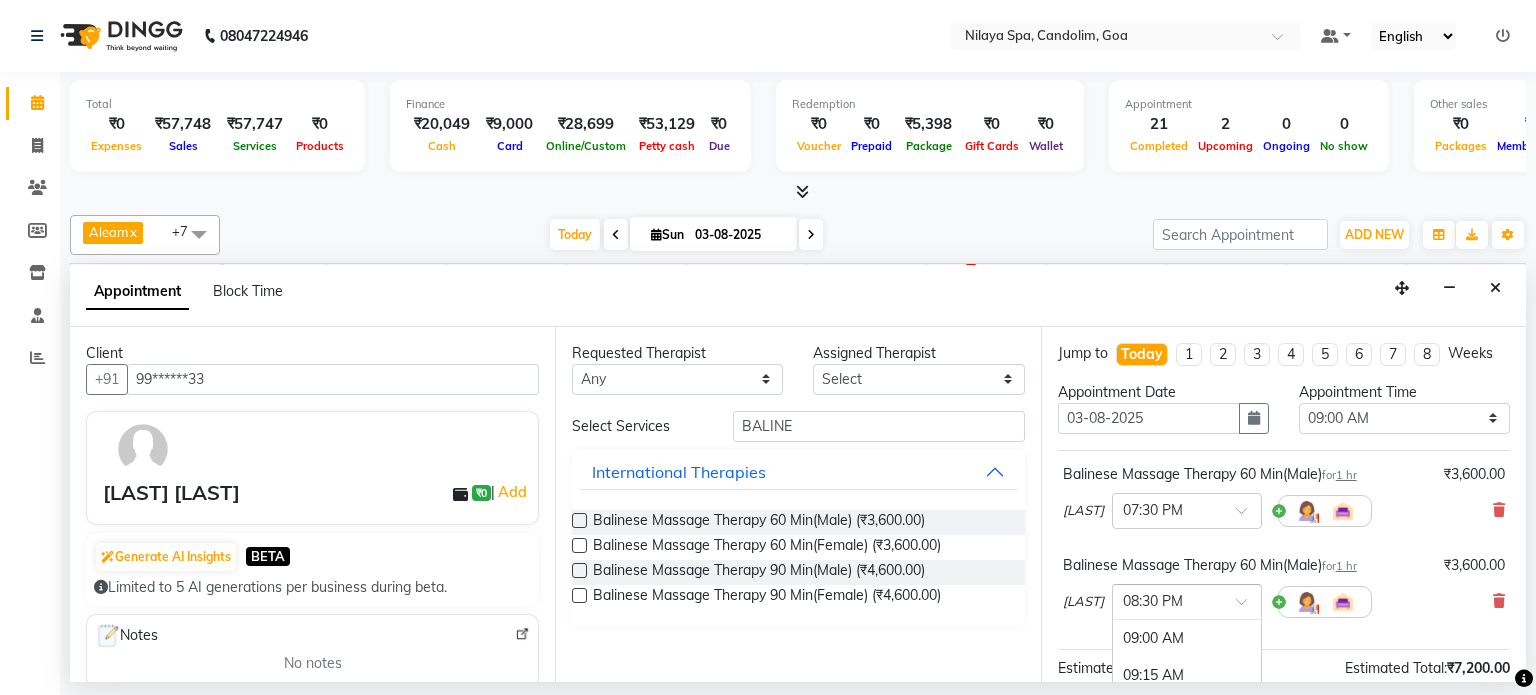 click at bounding box center (1248, 607) 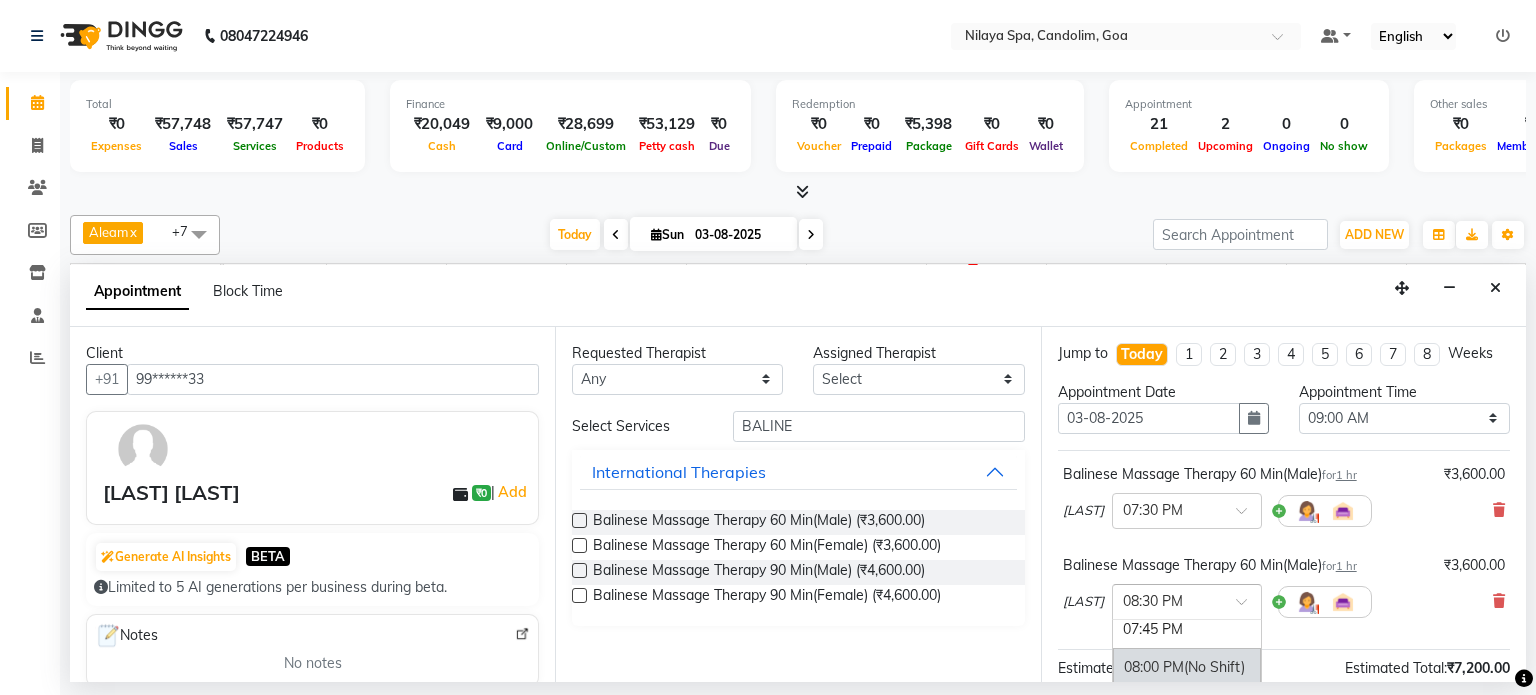 scroll, scrollTop: 1520, scrollLeft: 0, axis: vertical 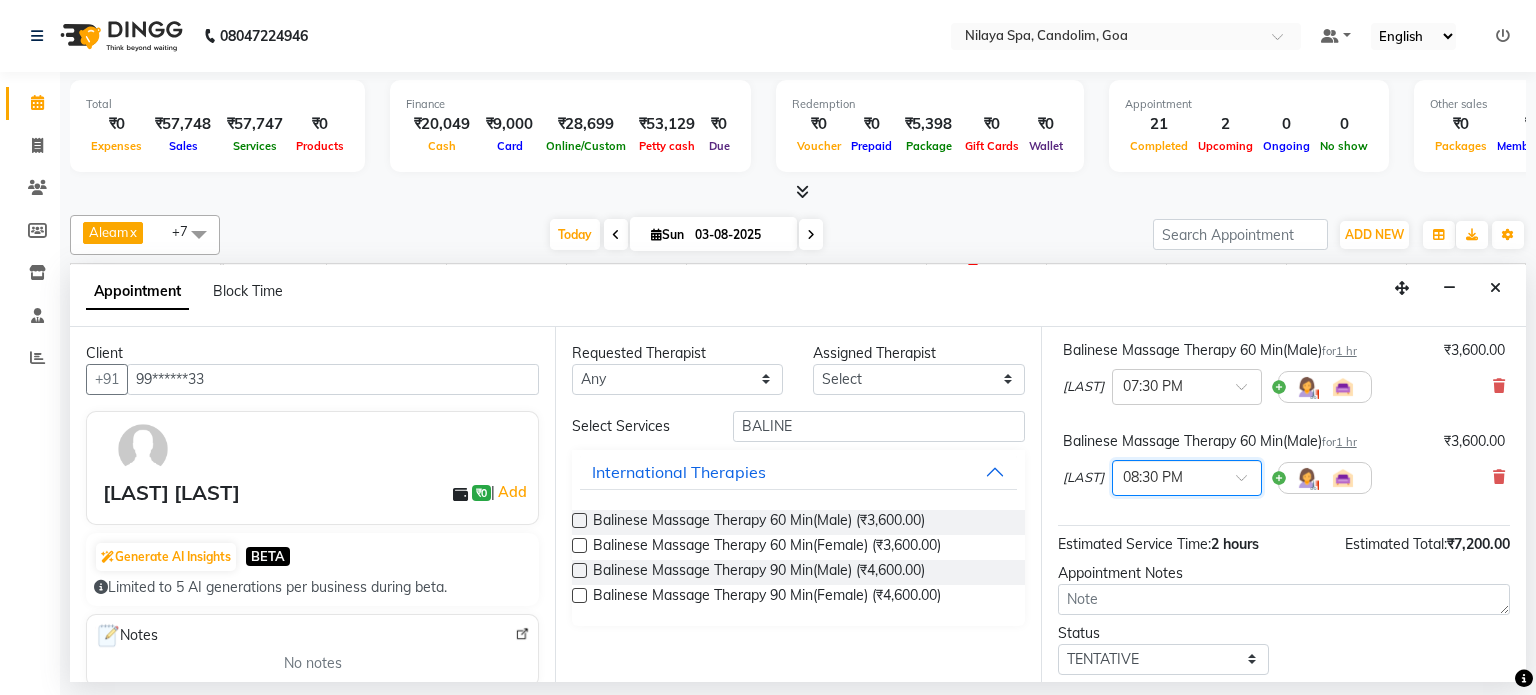 click at bounding box center (1248, 483) 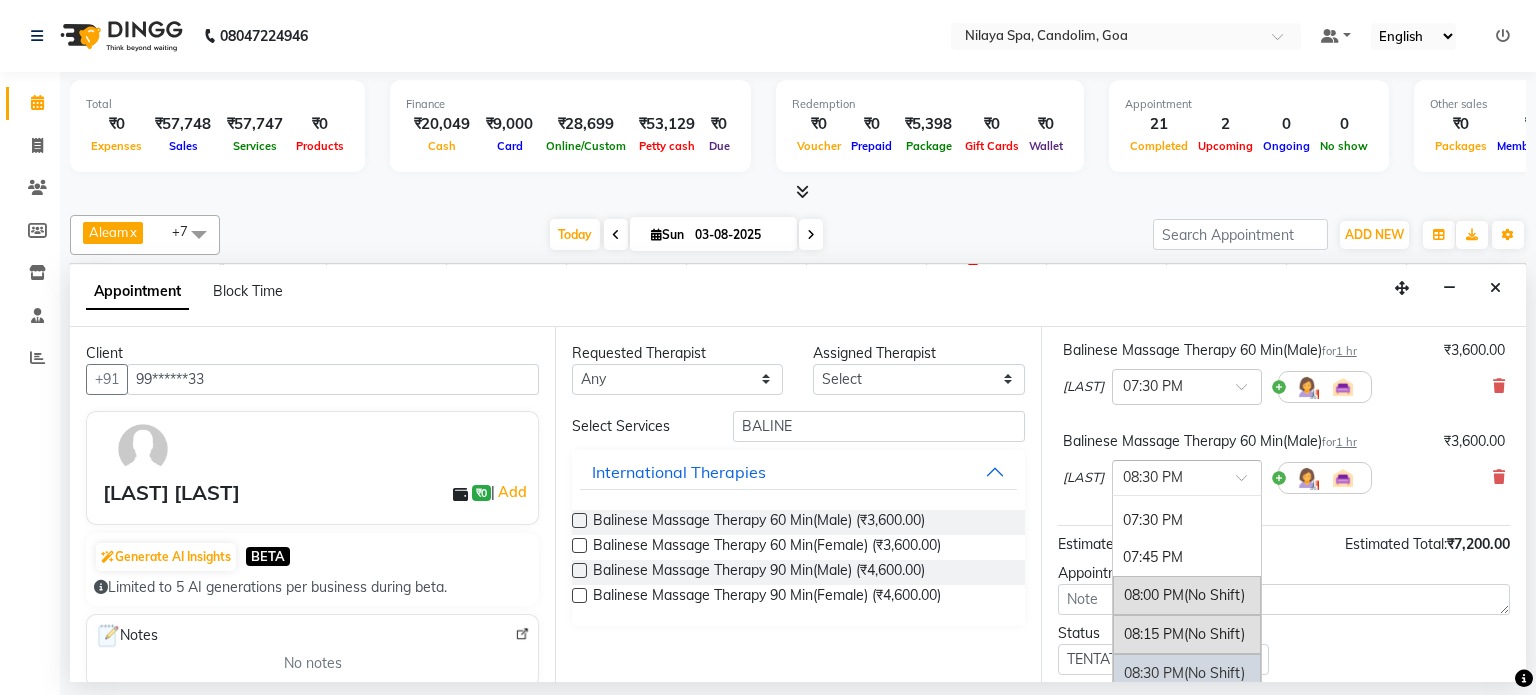 scroll, scrollTop: 1520, scrollLeft: 0, axis: vertical 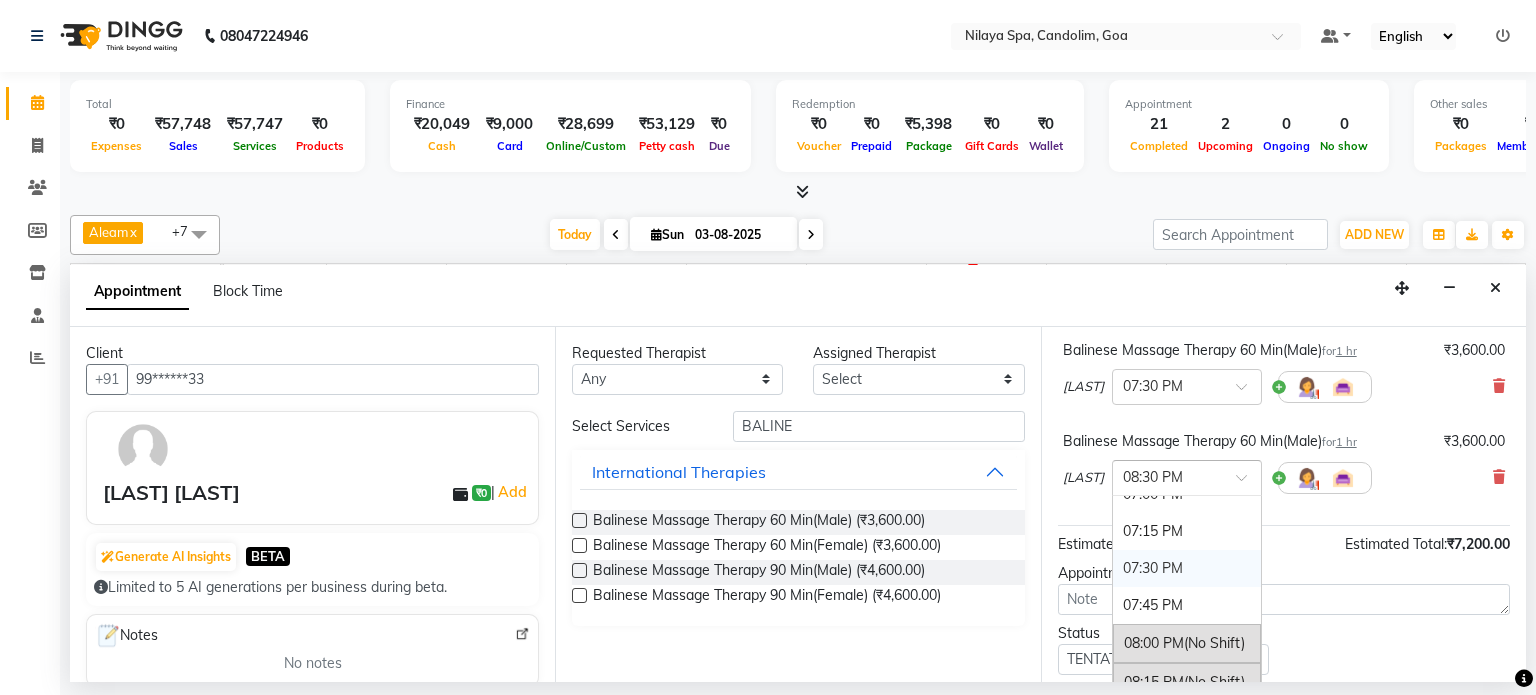 click on "07:30 PM" at bounding box center (1187, 568) 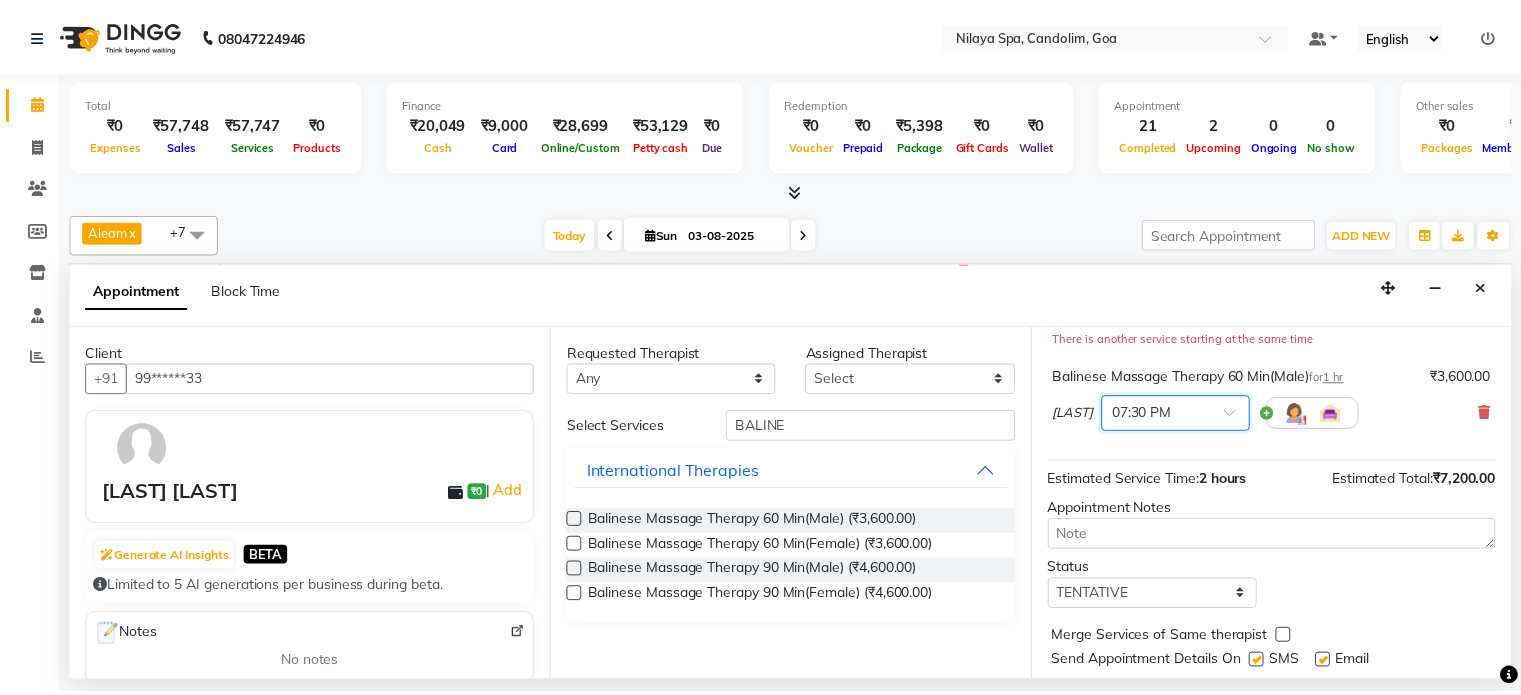 scroll, scrollTop: 263, scrollLeft: 0, axis: vertical 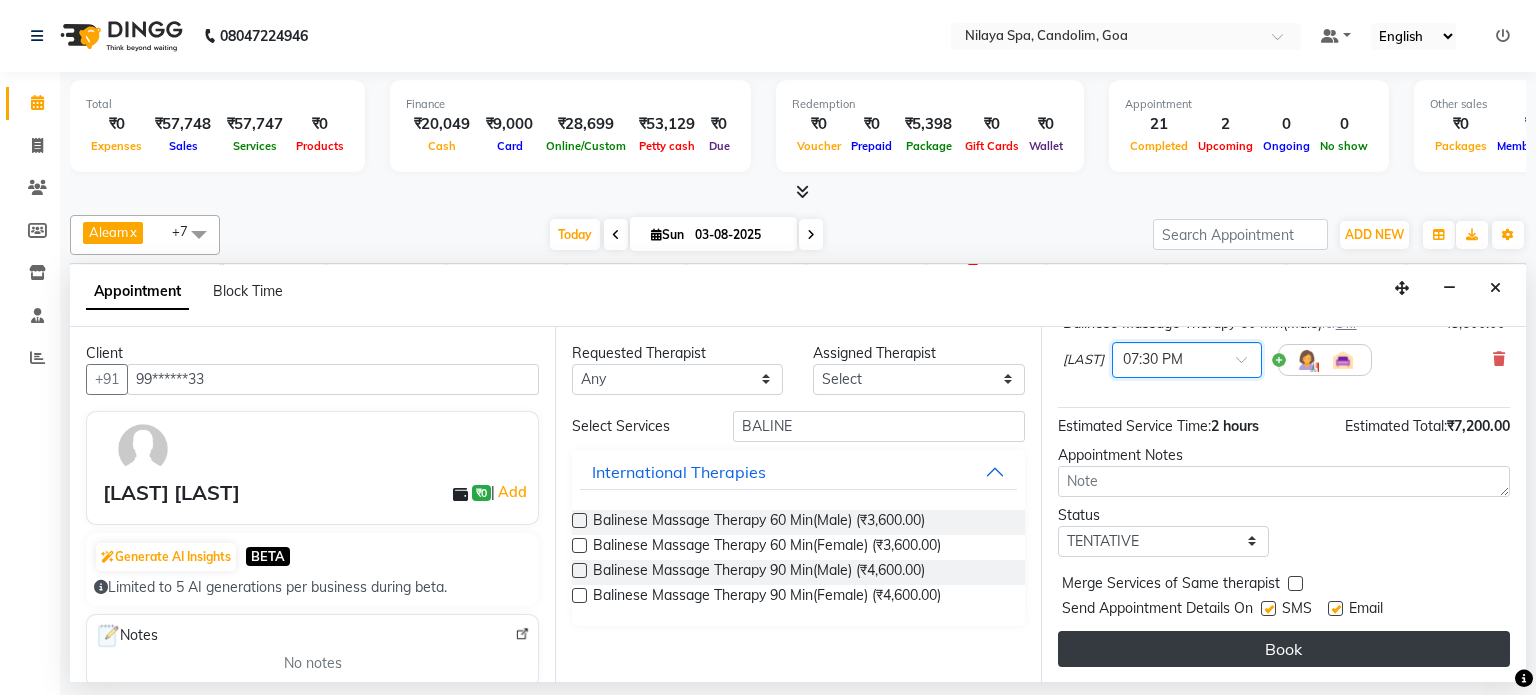 click on "Book" at bounding box center (1284, 649) 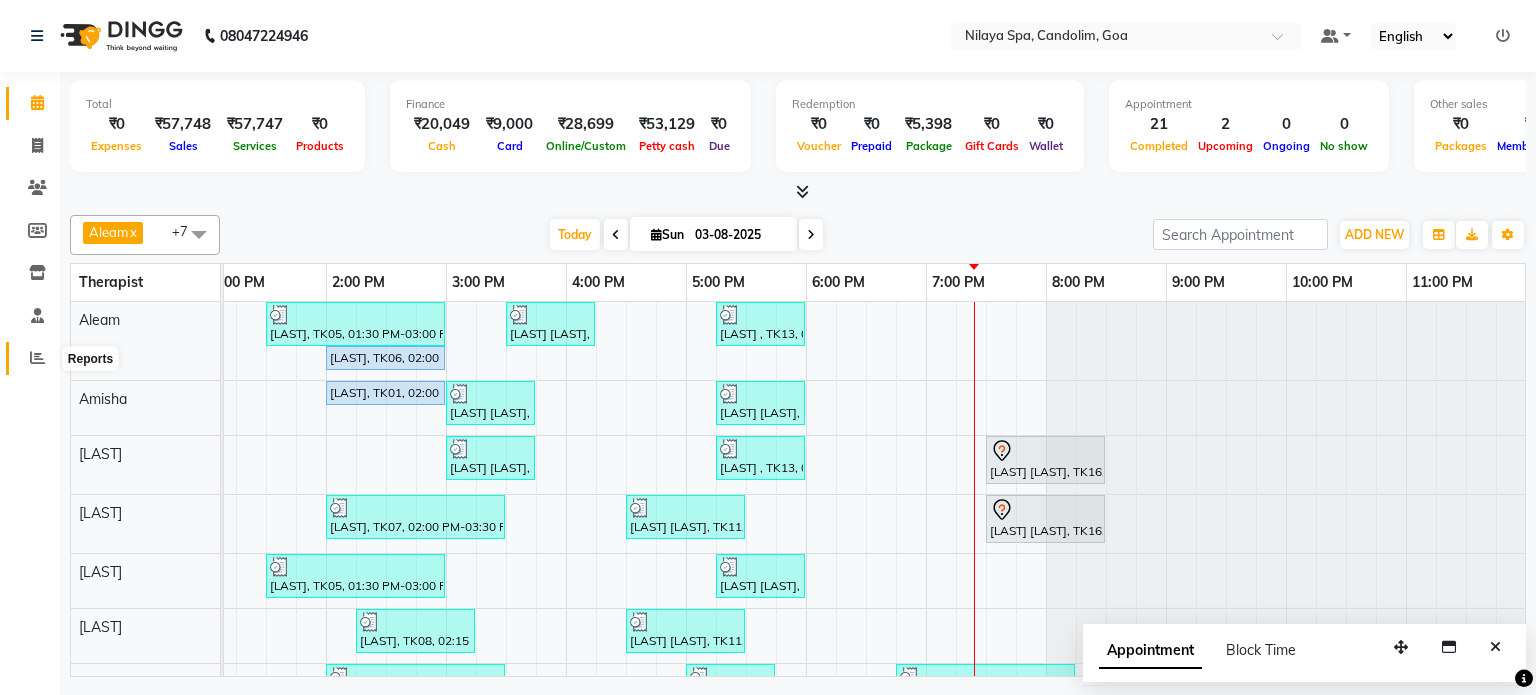 click 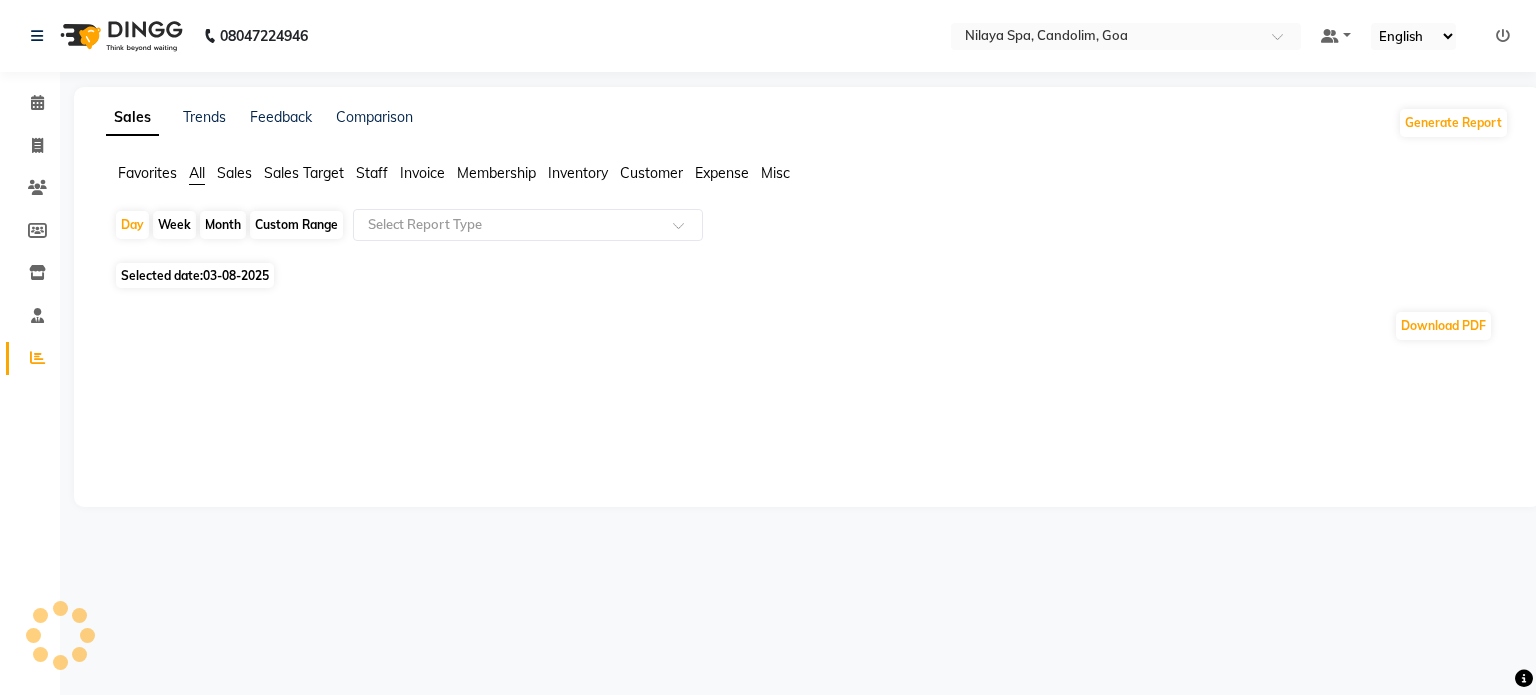 click on "Sales" 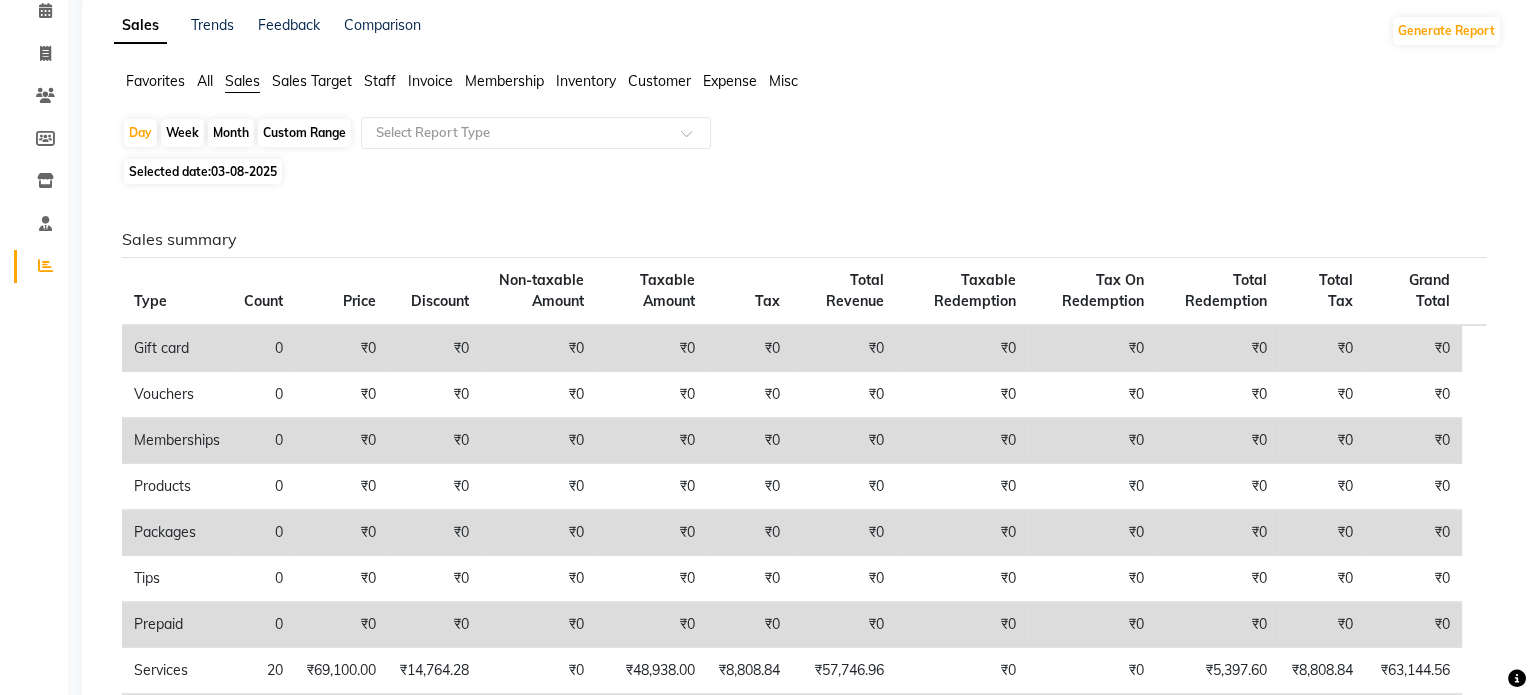 scroll, scrollTop: 0, scrollLeft: 0, axis: both 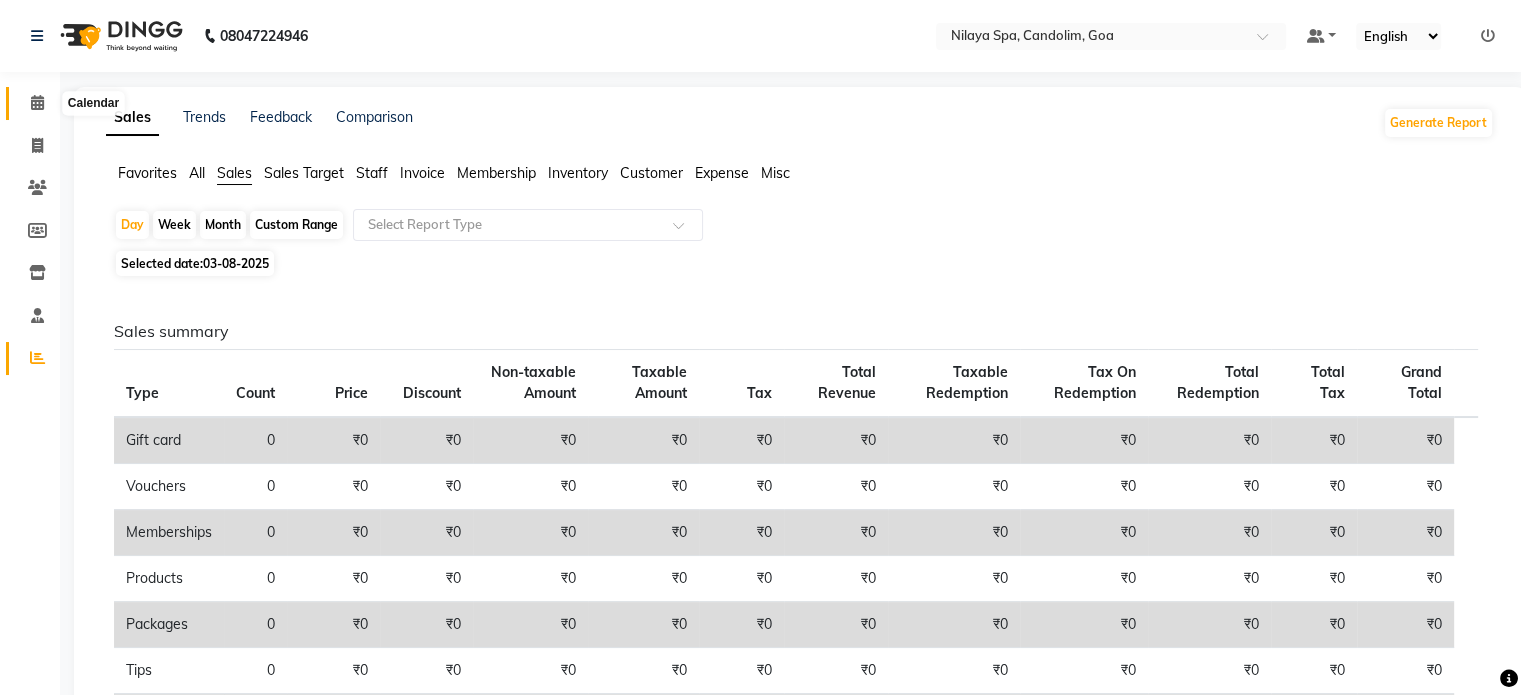 click 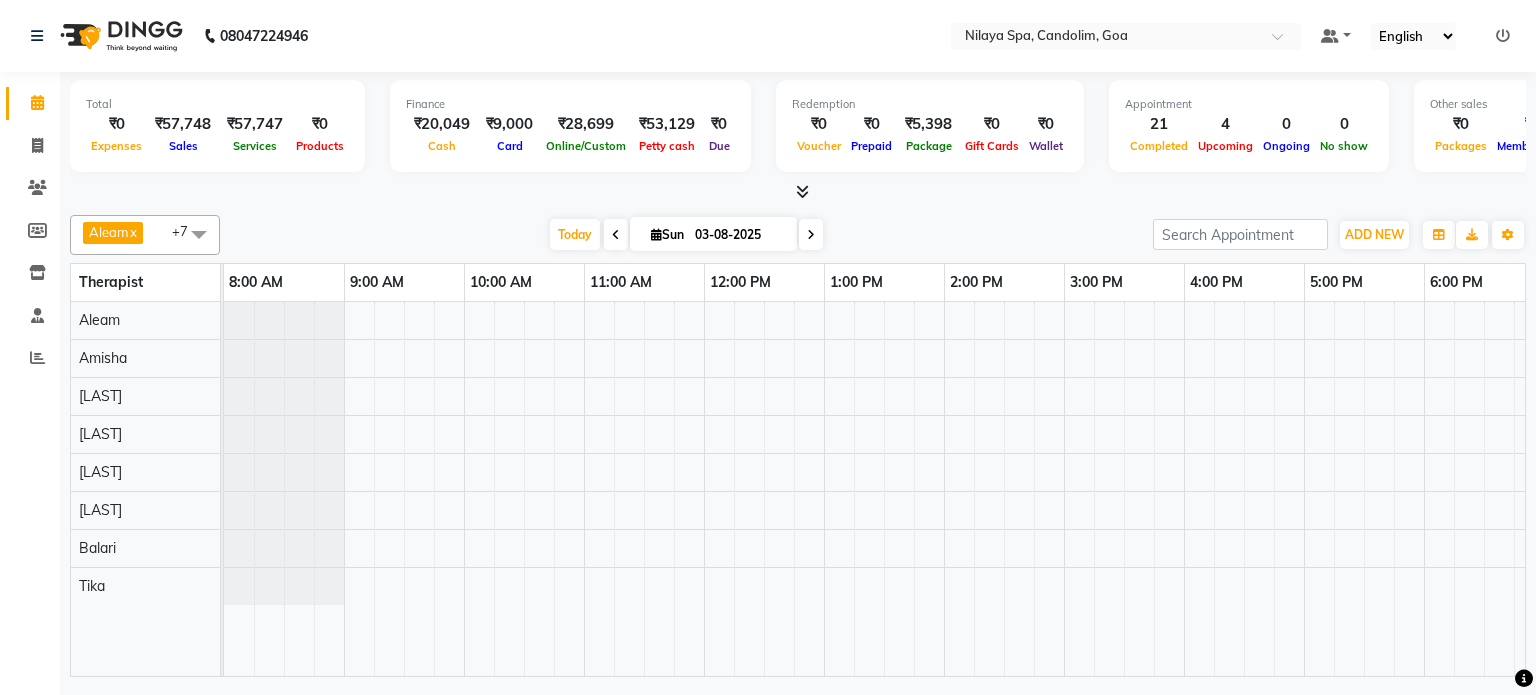 scroll, scrollTop: 0, scrollLeft: 0, axis: both 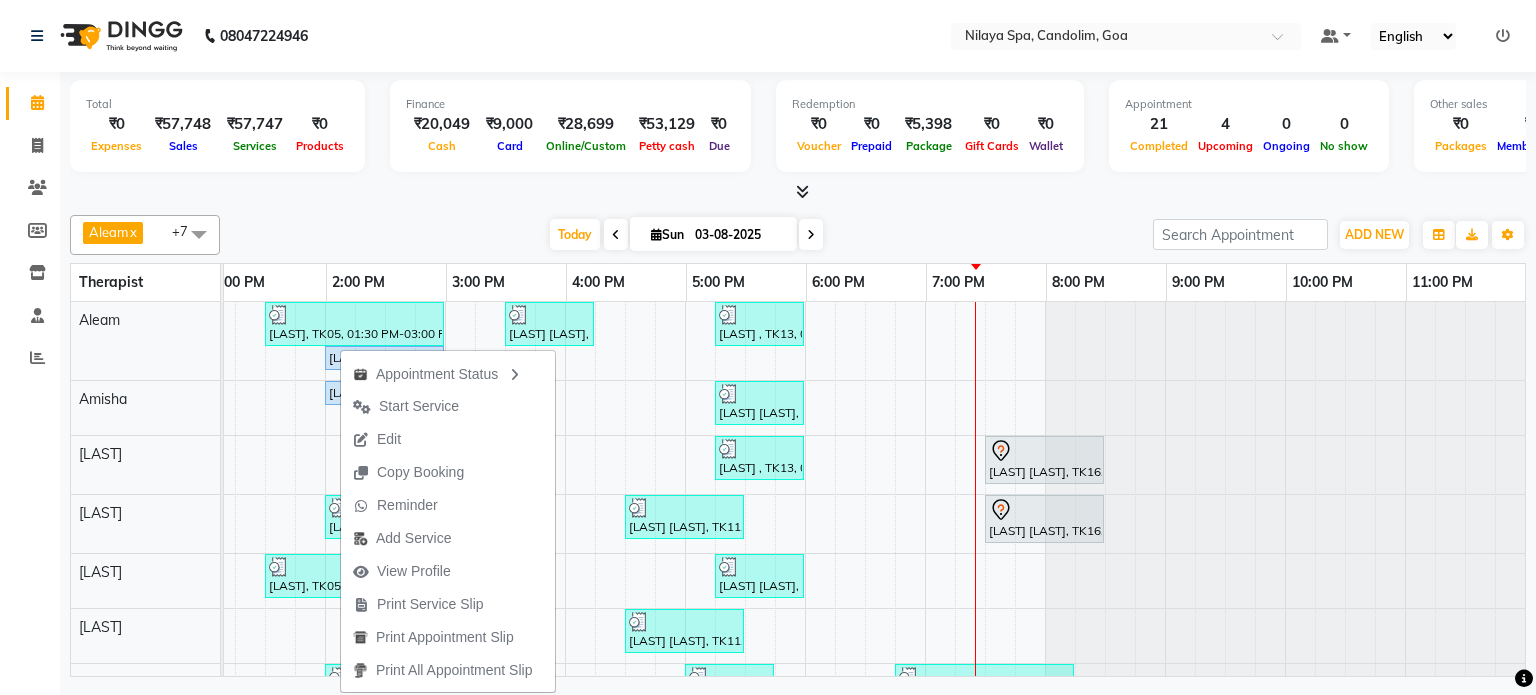 click at bounding box center (798, 192) 